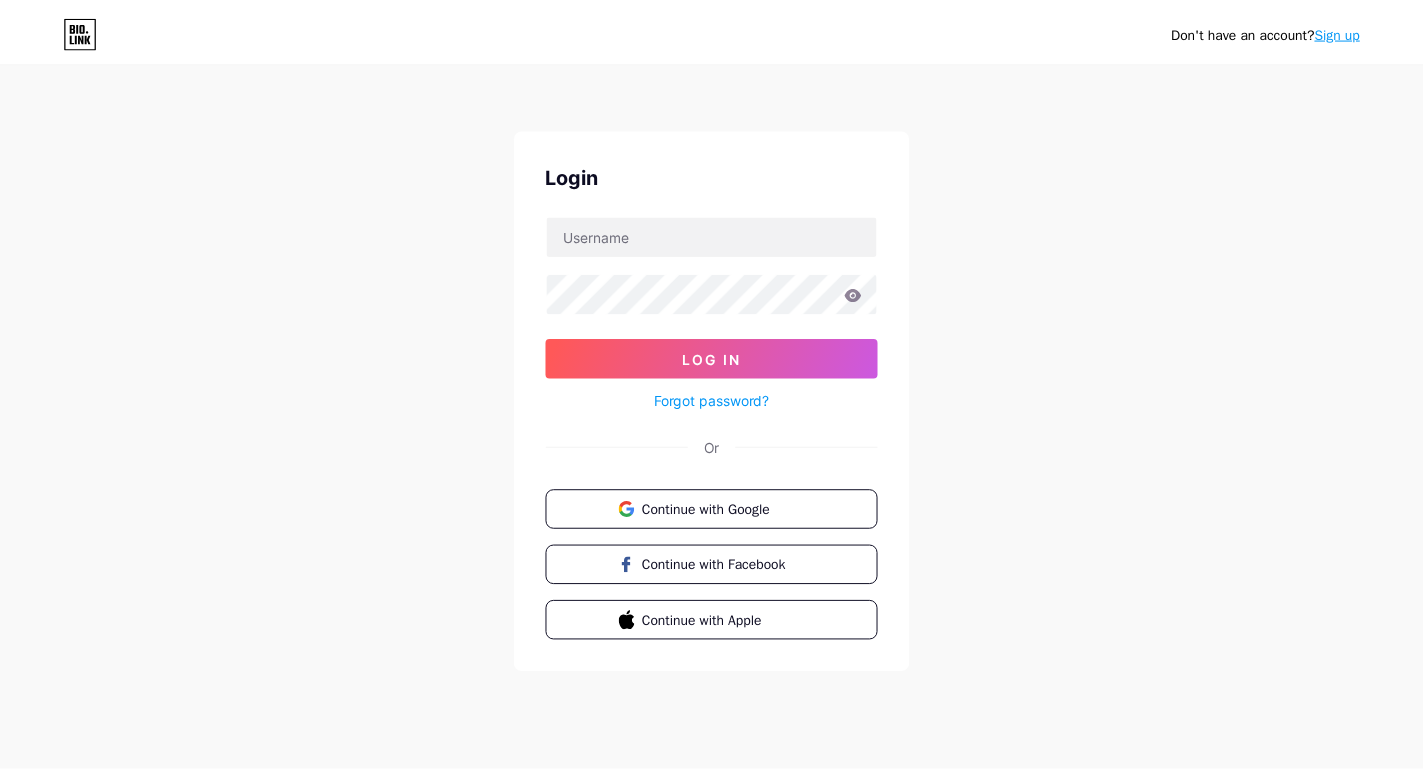 scroll, scrollTop: 0, scrollLeft: 0, axis: both 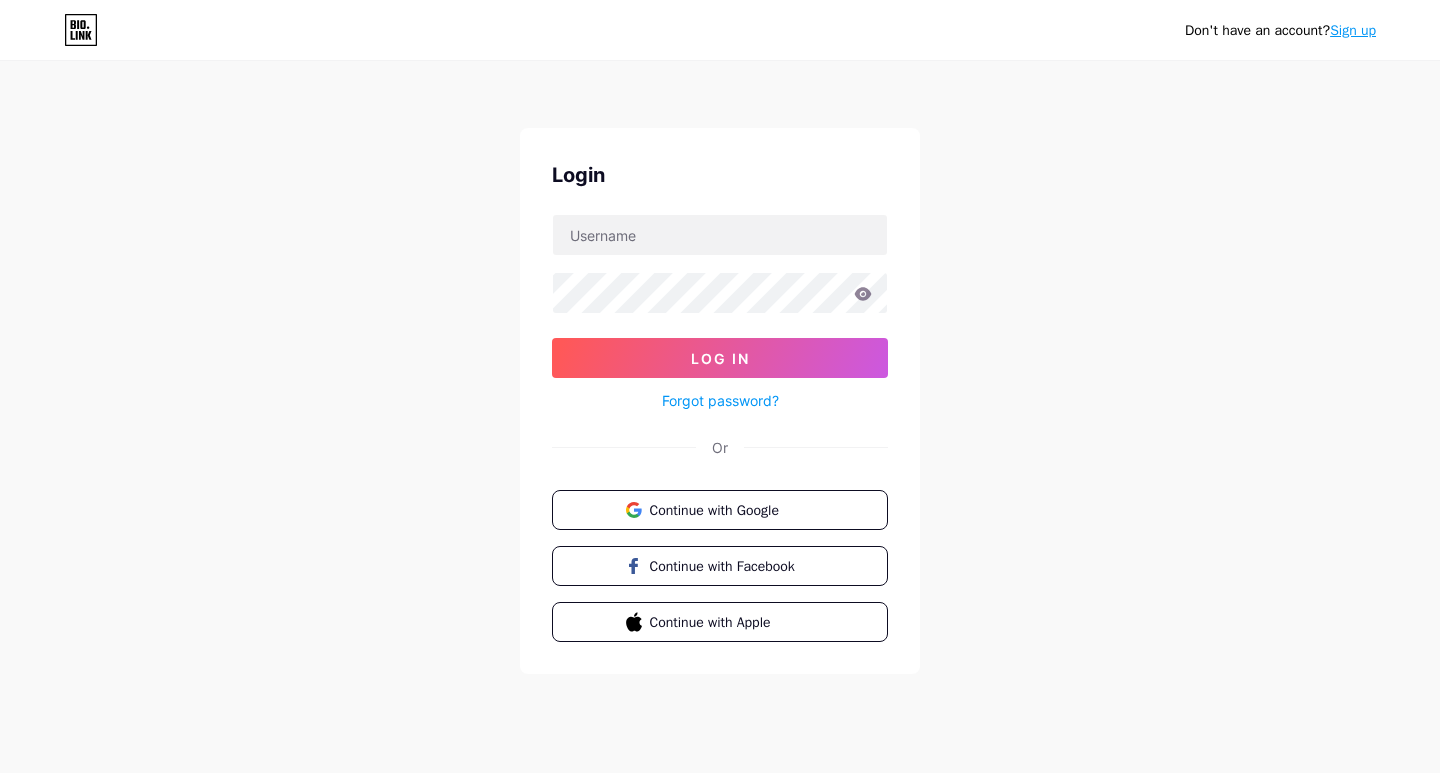click on "Login                   Log In
Forgot password?
Or       Continue with Google     Continue with Facebook
Continue with Apple" at bounding box center (720, 401) 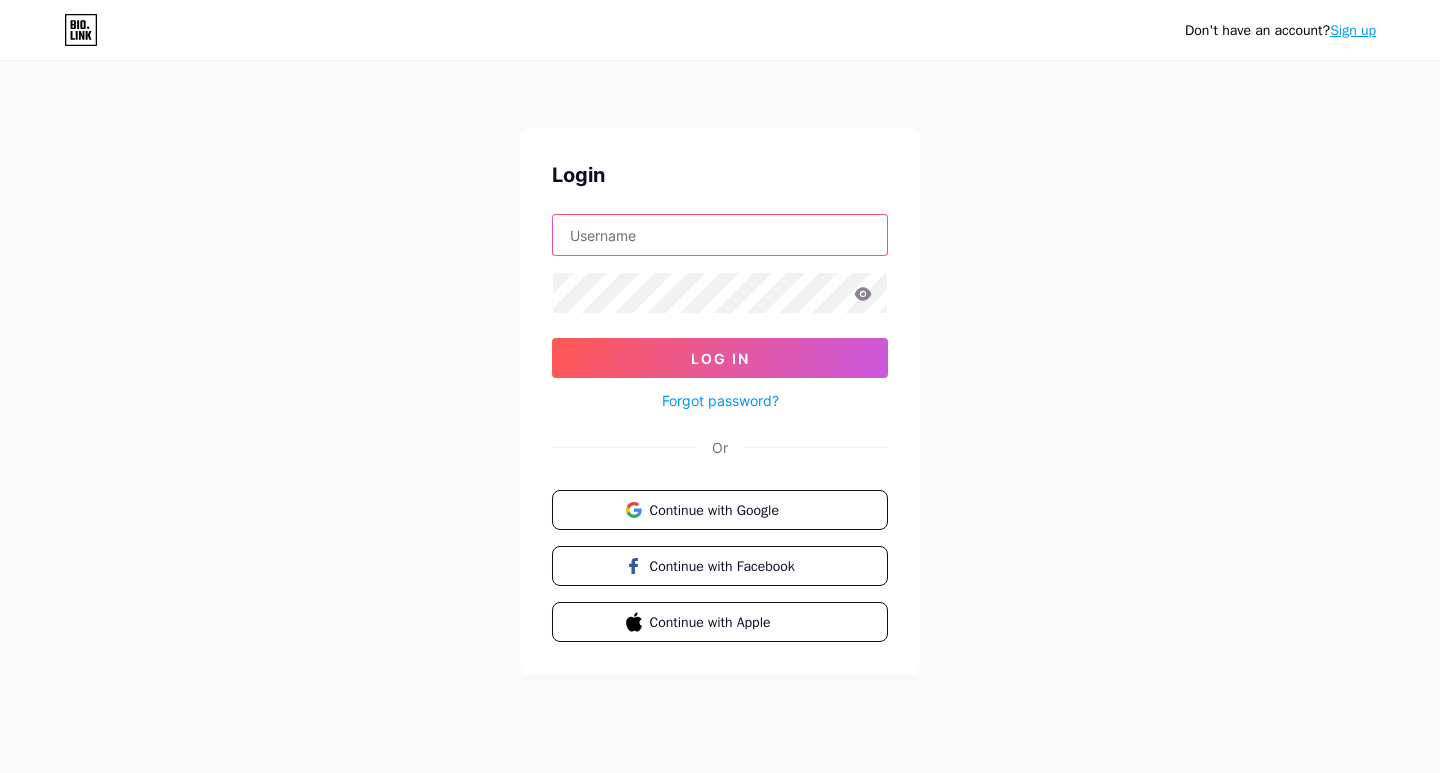 click at bounding box center [720, 235] 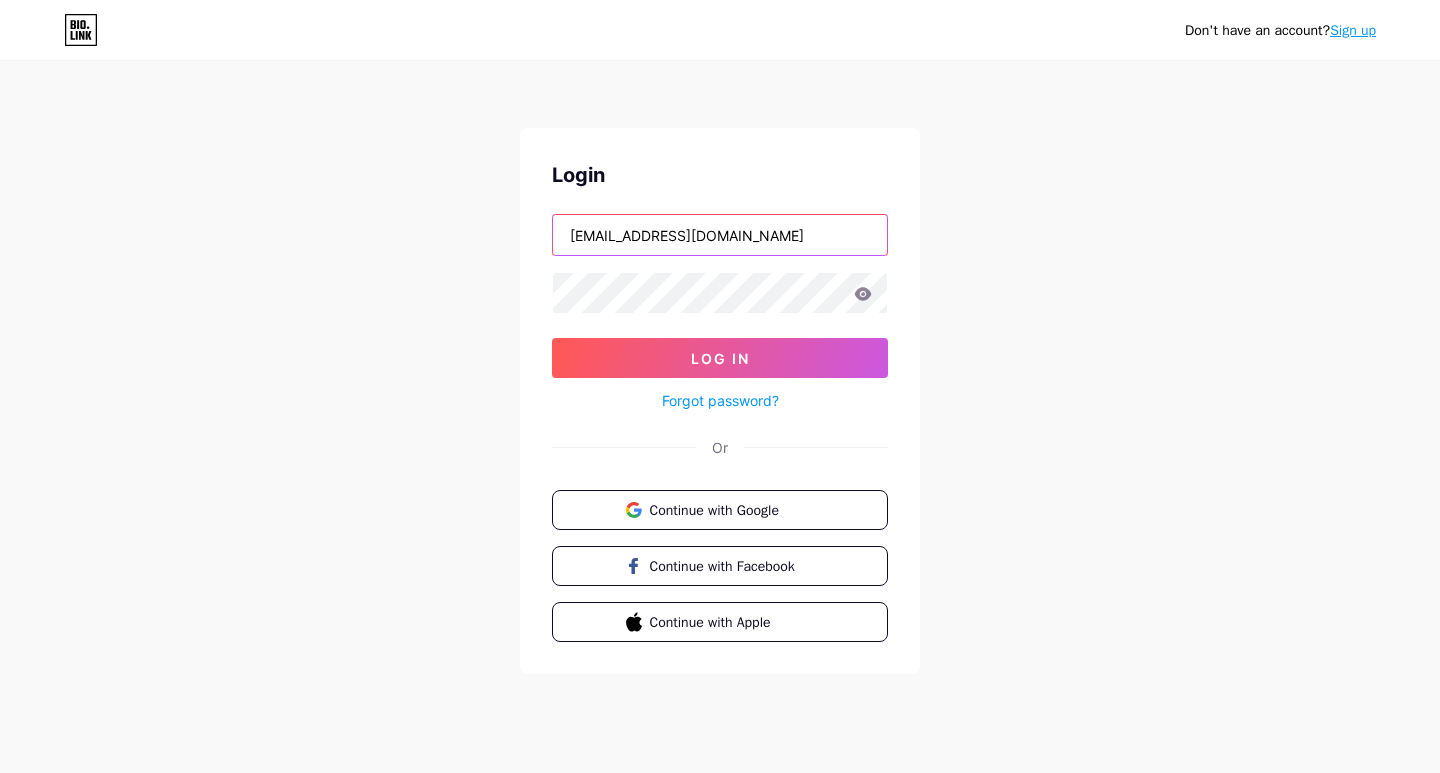 type on "[EMAIL_ADDRESS][DOMAIN_NAME]" 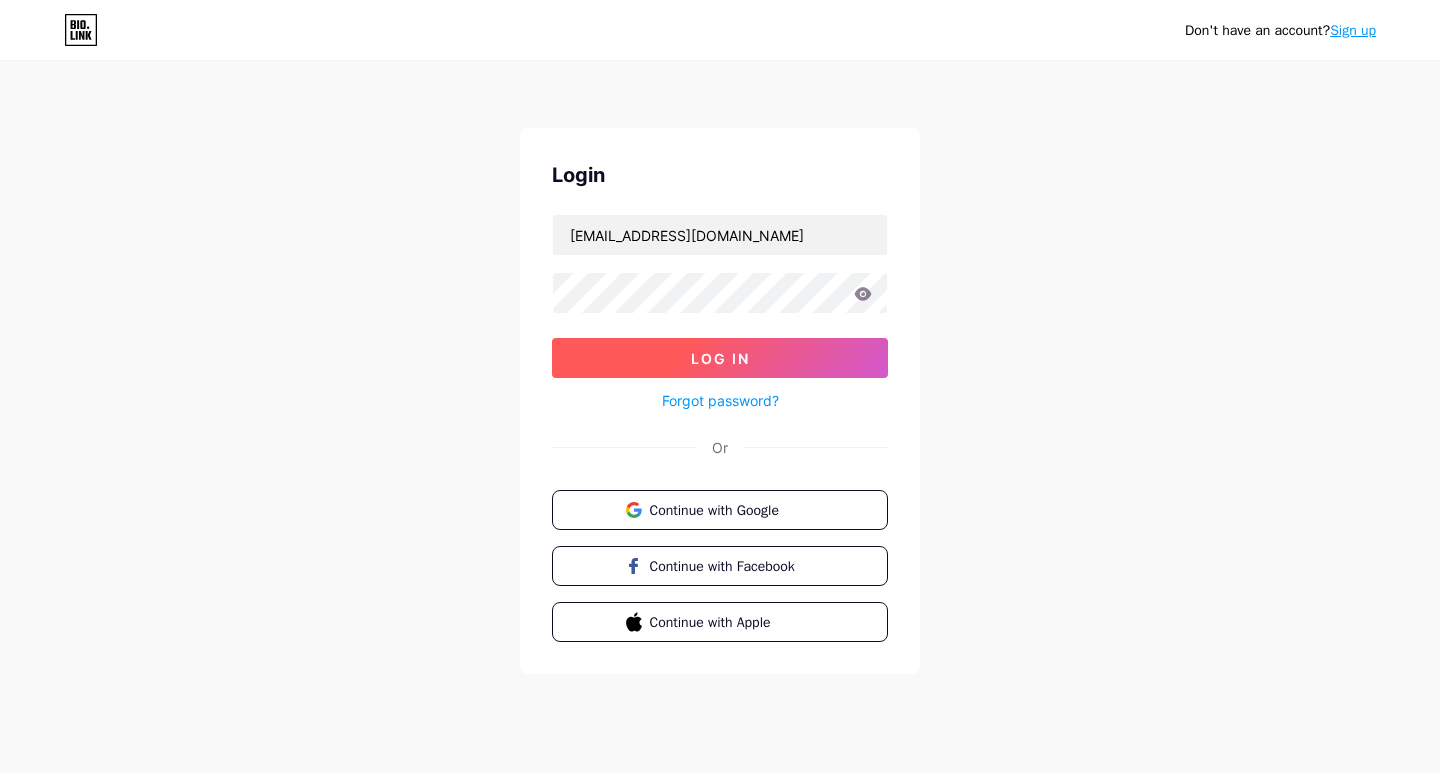 click on "Log In" at bounding box center [720, 358] 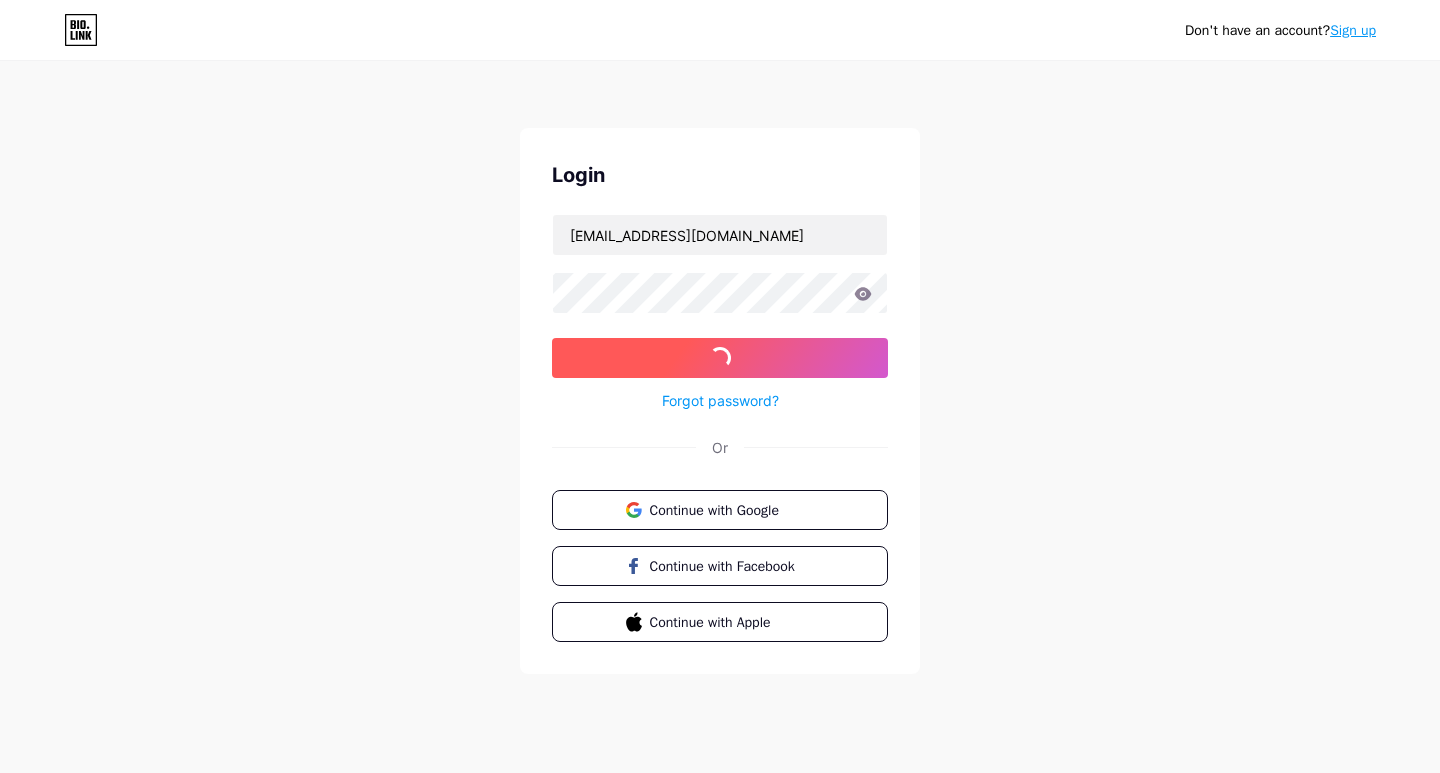 click on "Log In" at bounding box center (720, 358) 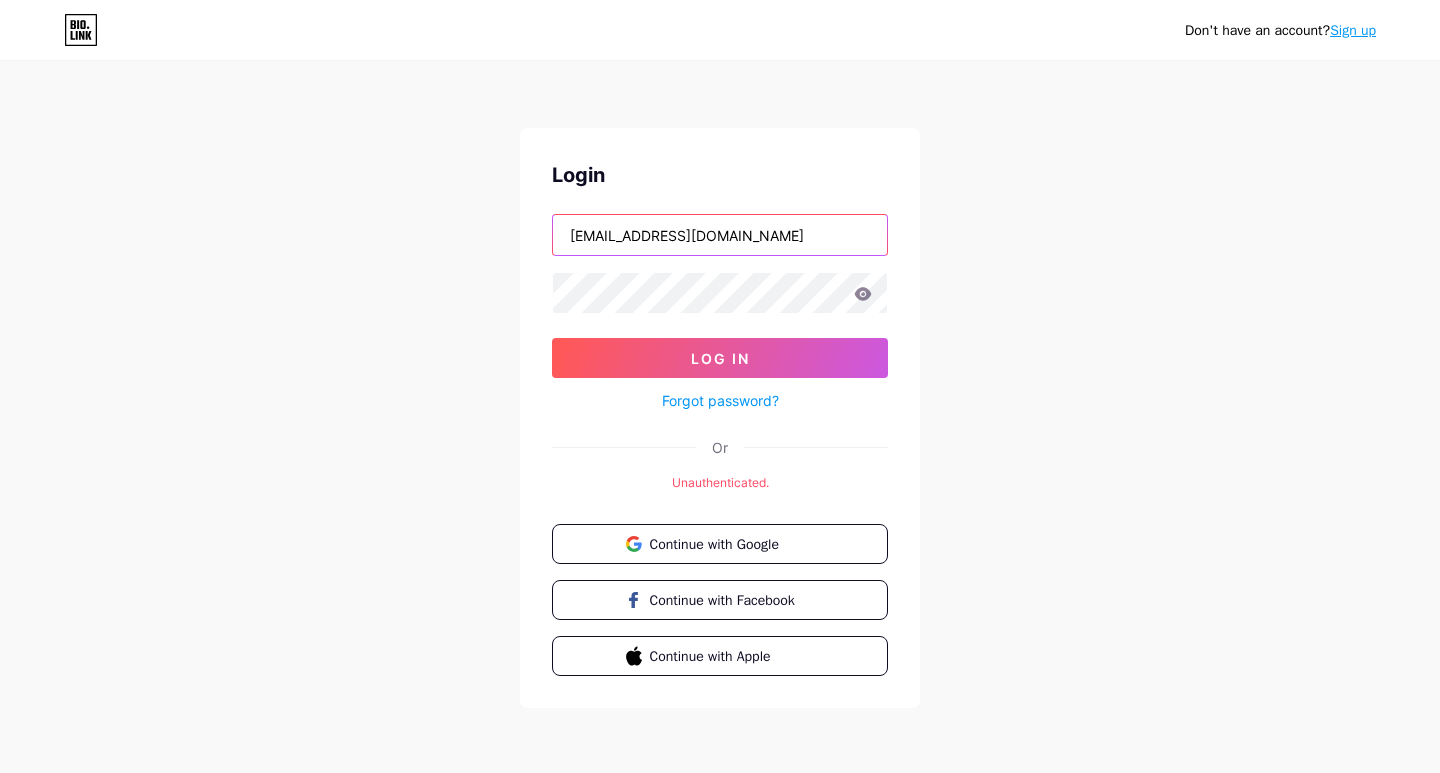 click on "[EMAIL_ADDRESS][DOMAIN_NAME]" at bounding box center (720, 235) 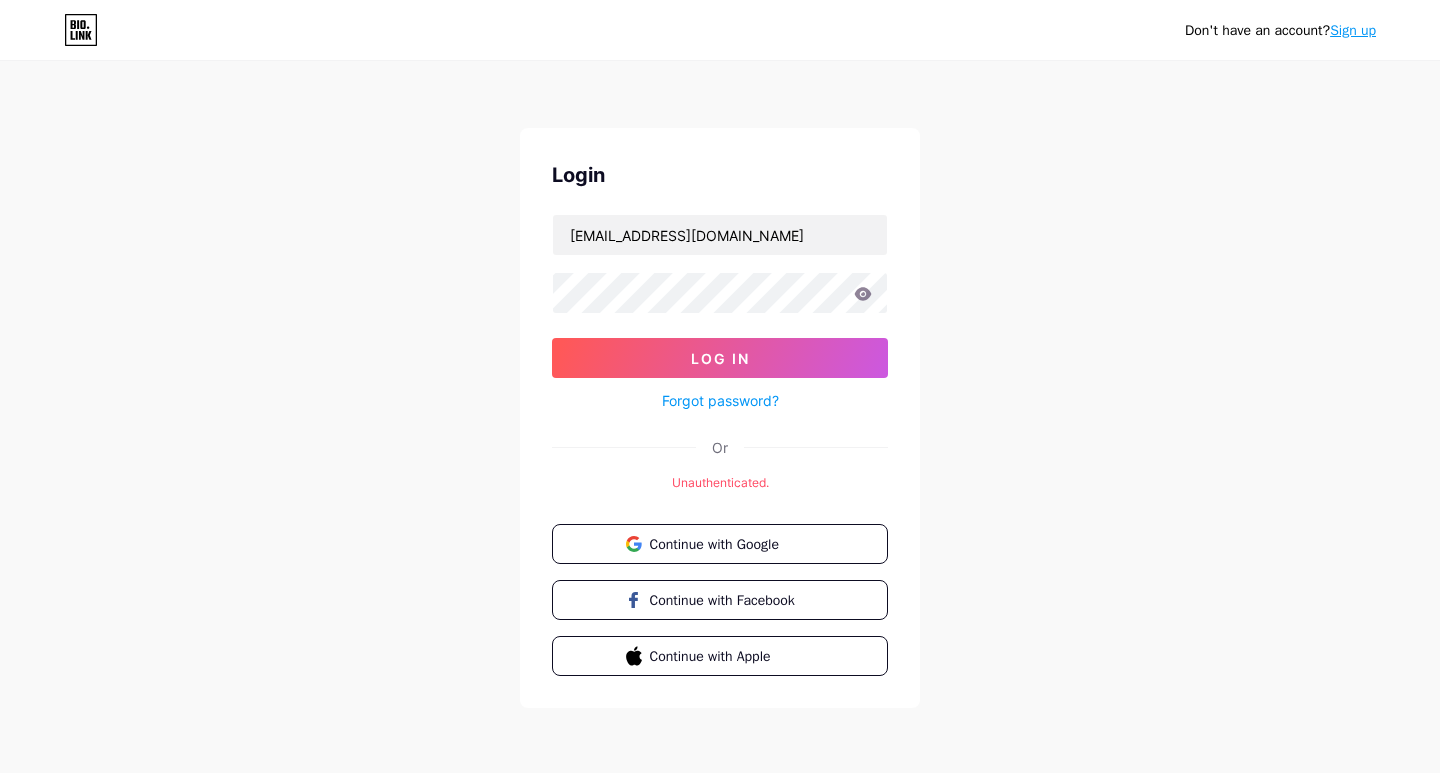 click 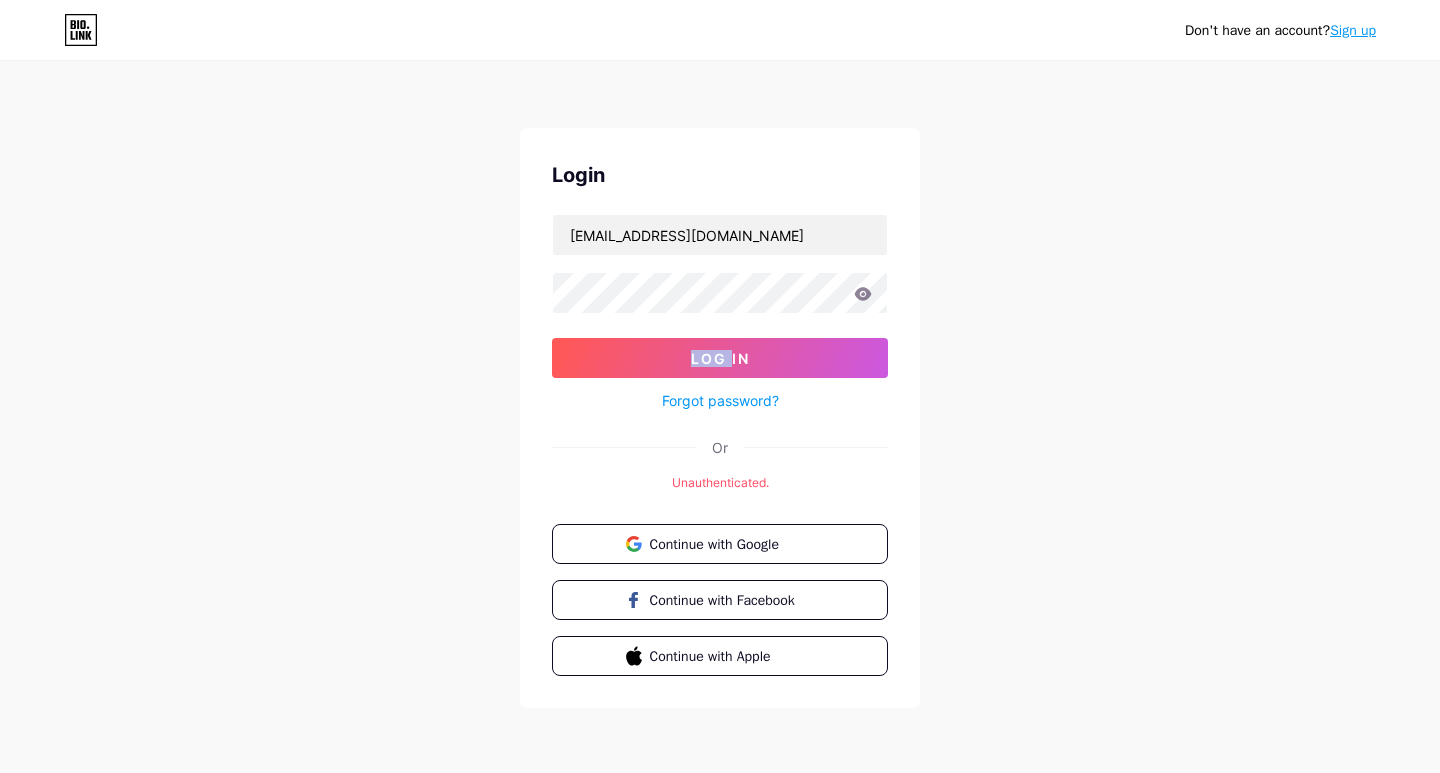 click 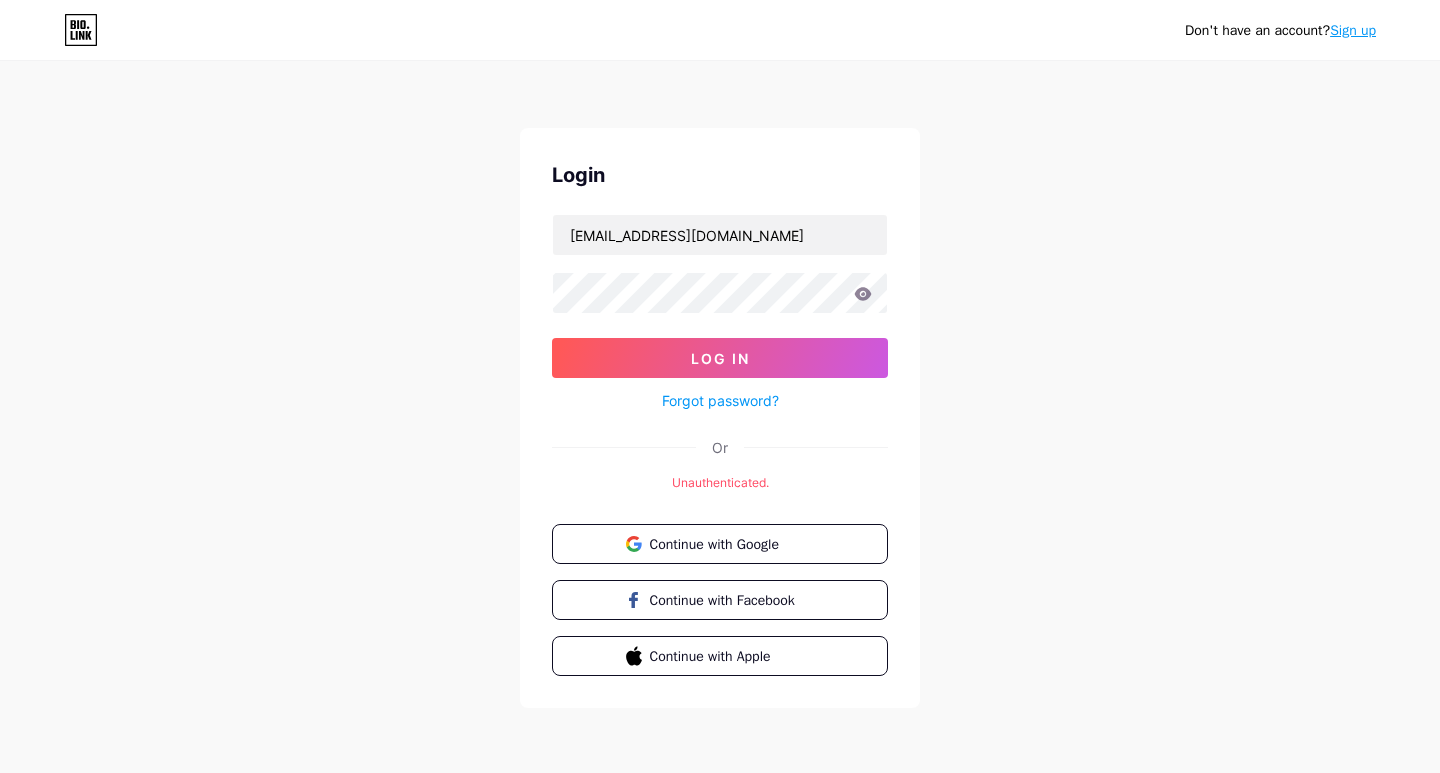 click 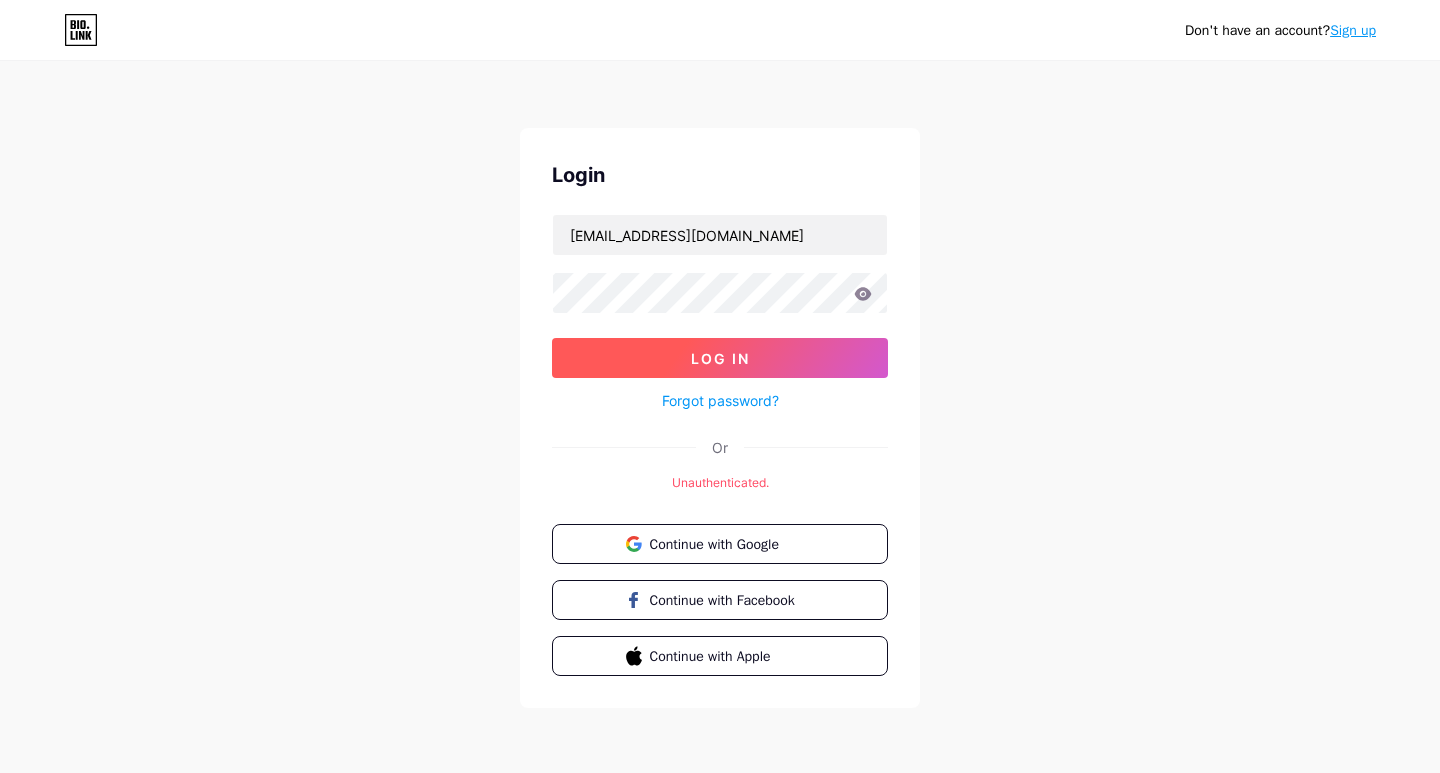 click on "Log In" at bounding box center [720, 358] 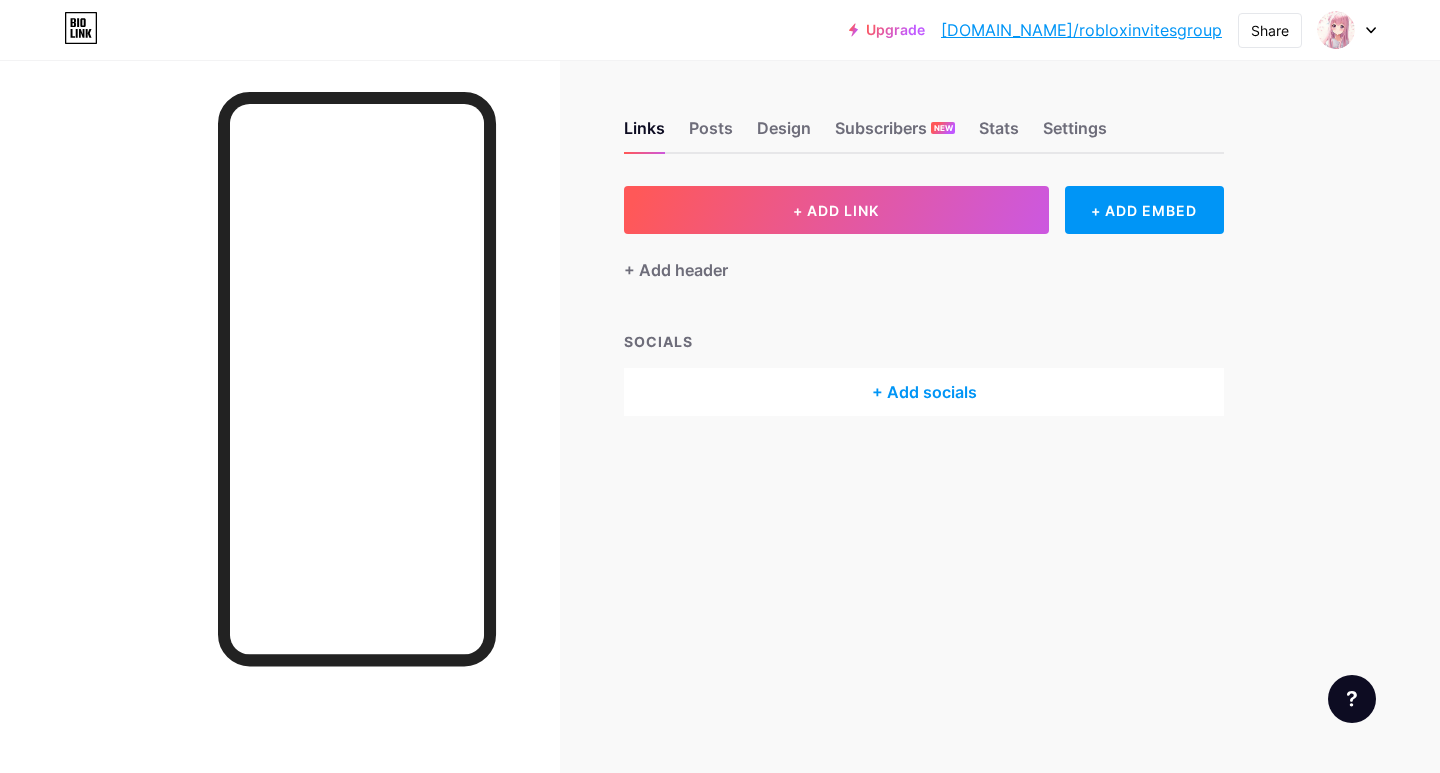 click on "Links
Posts
Design
Subscribers
NEW
Stats
Settings       + ADD LINK     + ADD EMBED
+ Add header     SOCIALS     + Add socials                       Feature requests             Help center         Contact support" at bounding box center [654, 288] 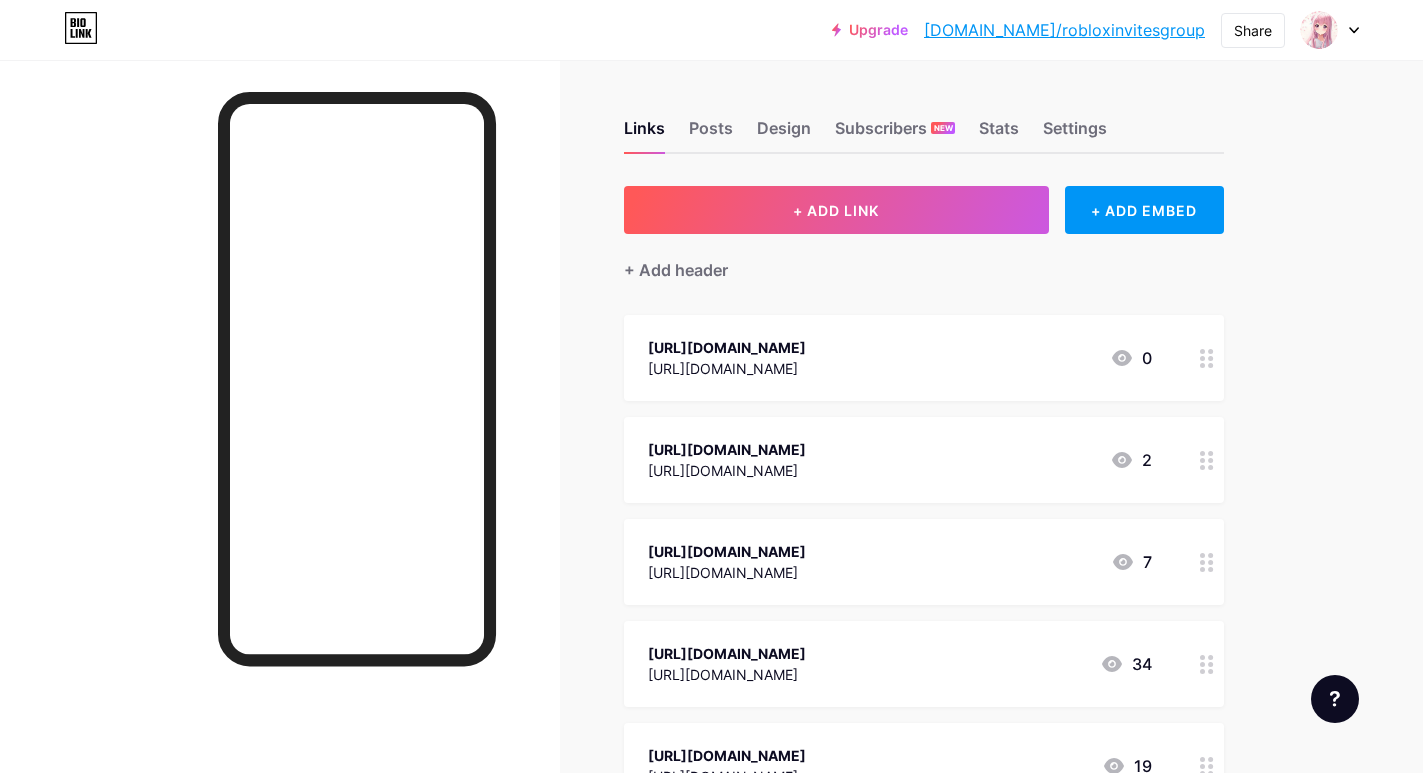 click on "[DOMAIN_NAME]/robloxinvitesgroup" at bounding box center (1064, 30) 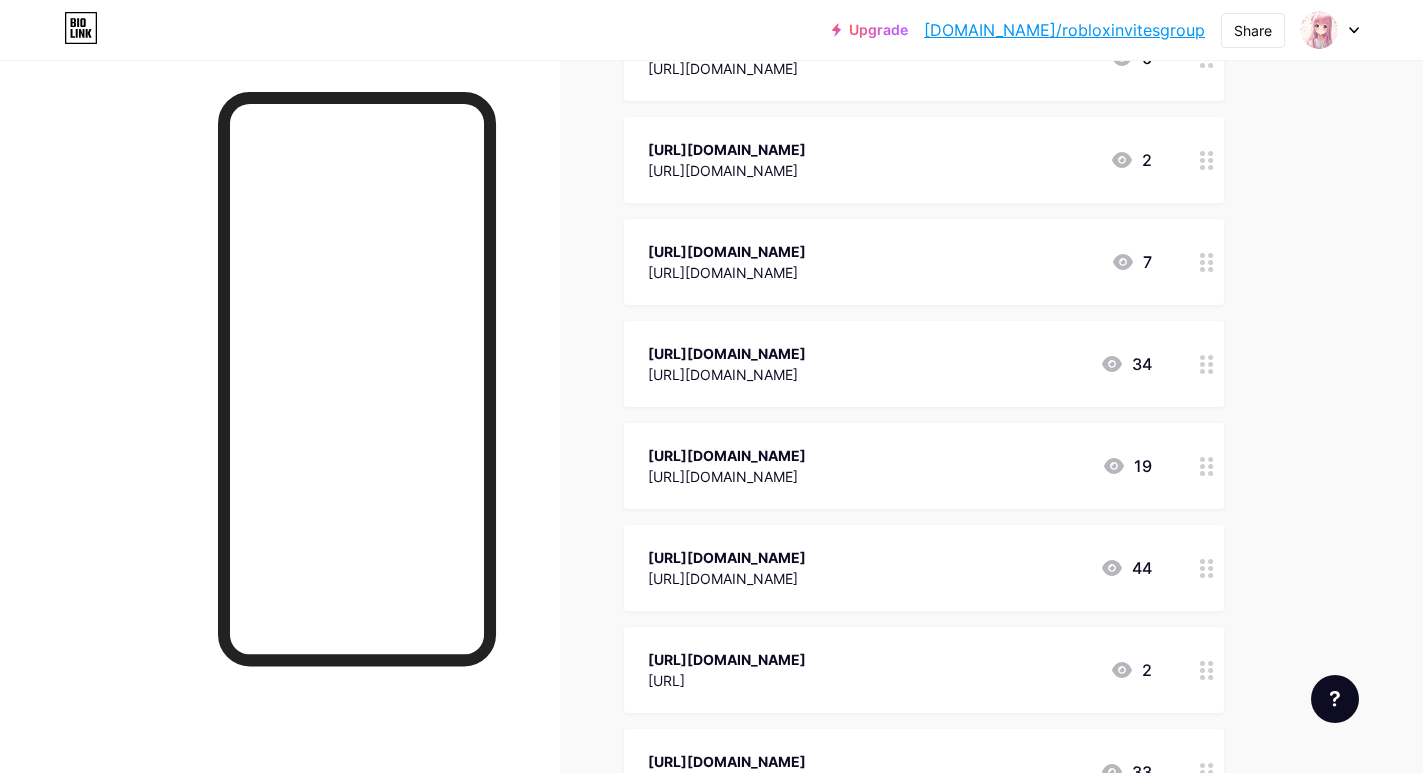 click on "Links
Posts
Design
Subscribers
NEW
Stats
Settings       + ADD LINK     + ADD EMBED
+ Add header
[URL][DOMAIN_NAME]
[URL][DOMAIN_NAME]
0
[URL][DOMAIN_NAME]
[URL][DOMAIN_NAME]
2
[URL][DOMAIN_NAME]
[URL][DOMAIN_NAME]
7
[URL][DOMAIN_NAME]
[URL][DOMAIN_NAME]" at bounding box center [654, 557] 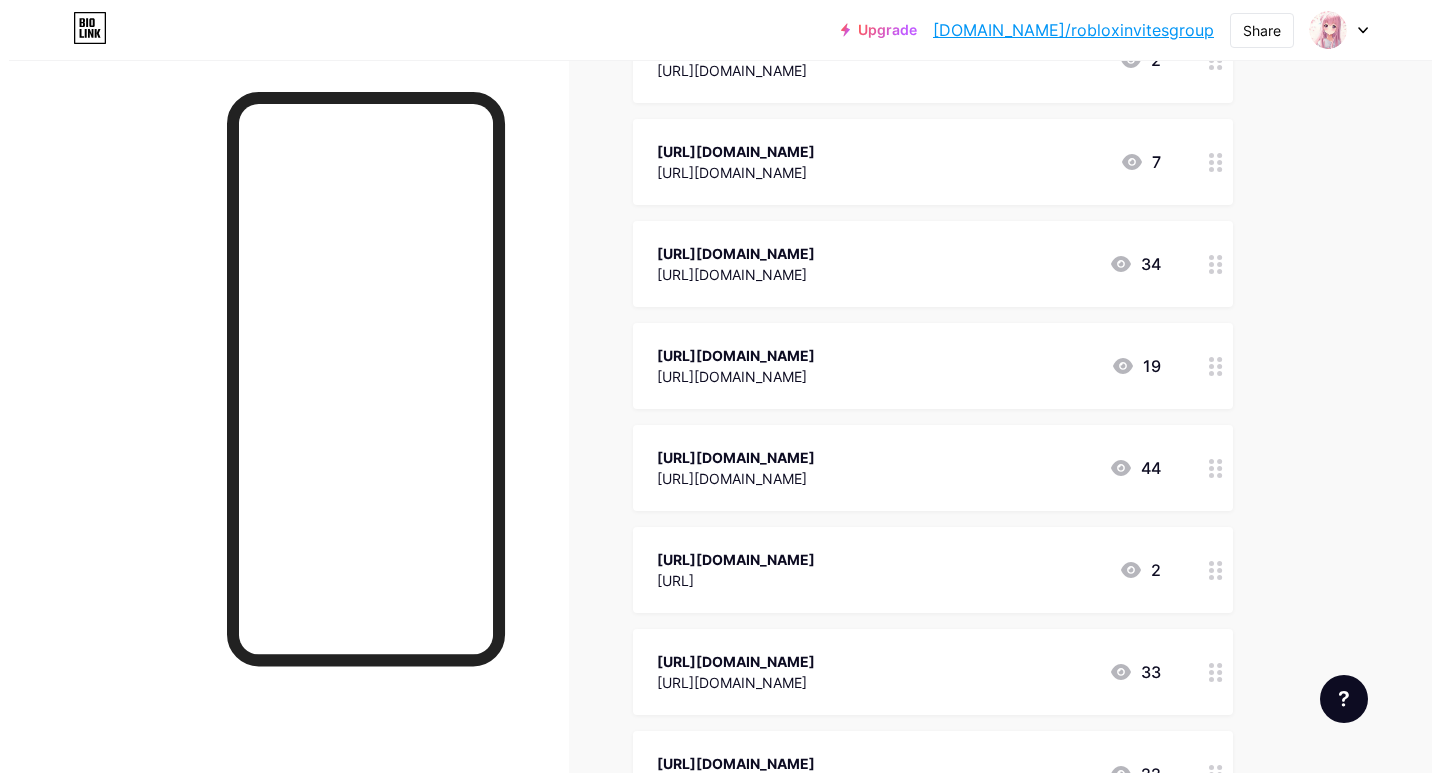 scroll, scrollTop: 500, scrollLeft: 0, axis: vertical 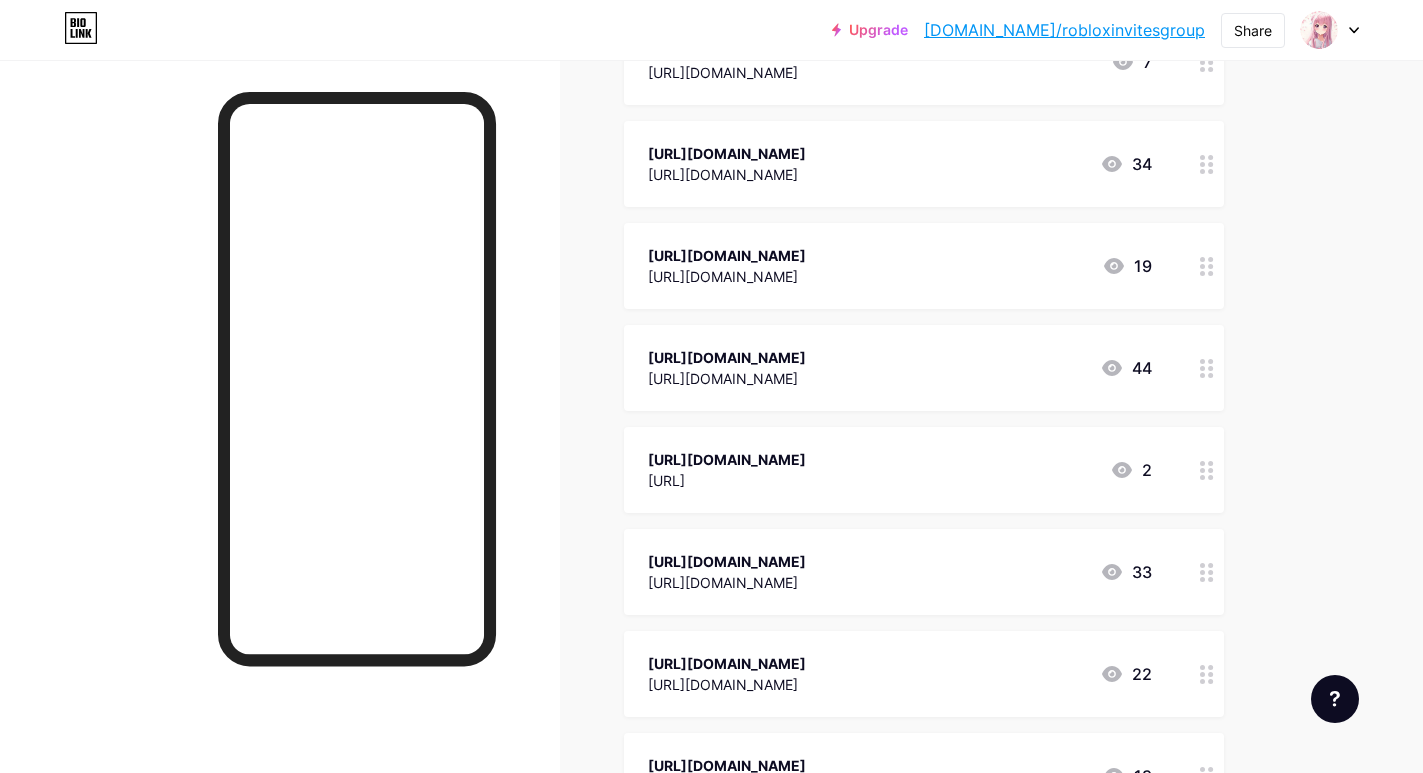 click at bounding box center [1207, 266] 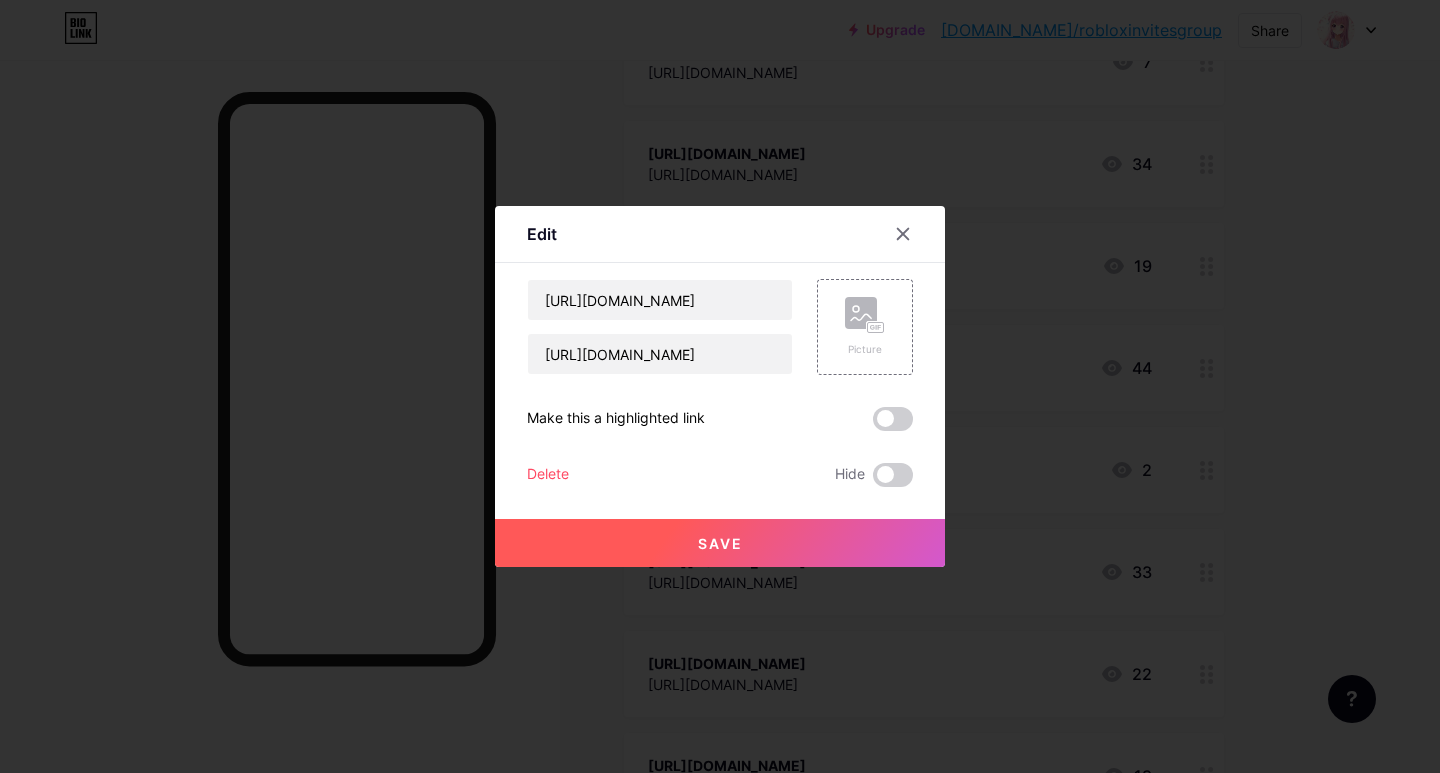 click at bounding box center (720, 386) 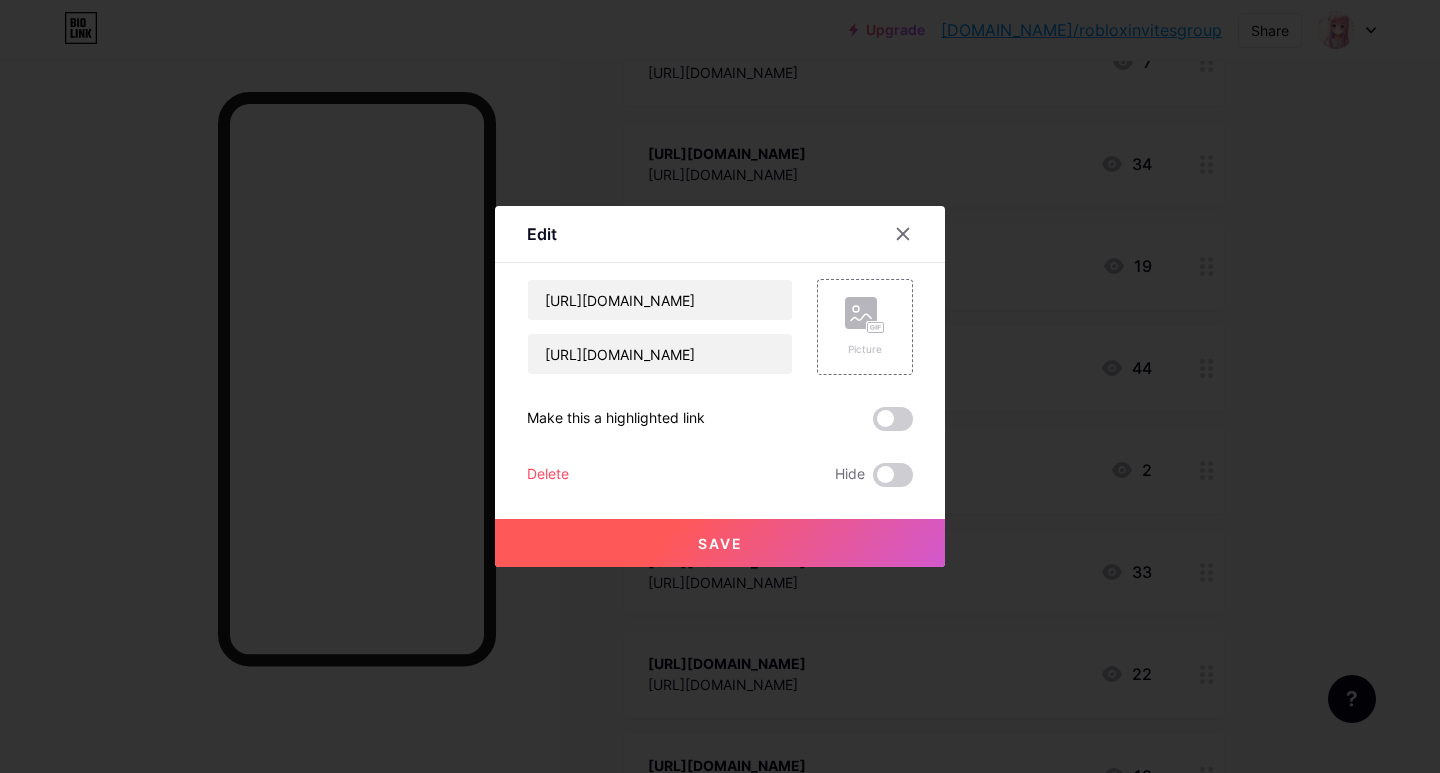 click on "Upgrade   [DOMAIN_NAME]/roblox...   [DOMAIN_NAME]/robloxinvitesgroup   Share               Switch accounts     roblox.com.invite   [DOMAIN_NAME]/robloxinvitesgroup       + Add a new page        Account settings   Logout   Link Copied
Links
Posts
Design
Subscribers
NEW
Stats
Settings       + ADD LINK     + ADD EMBED
+ Add header
[URL][DOMAIN_NAME]
[URL][DOMAIN_NAME]
0
[URL][DOMAIN_NAME]
[URL][DOMAIN_NAME]
2
[URL][DOMAIN_NAME]
7
34" at bounding box center (720, 327) 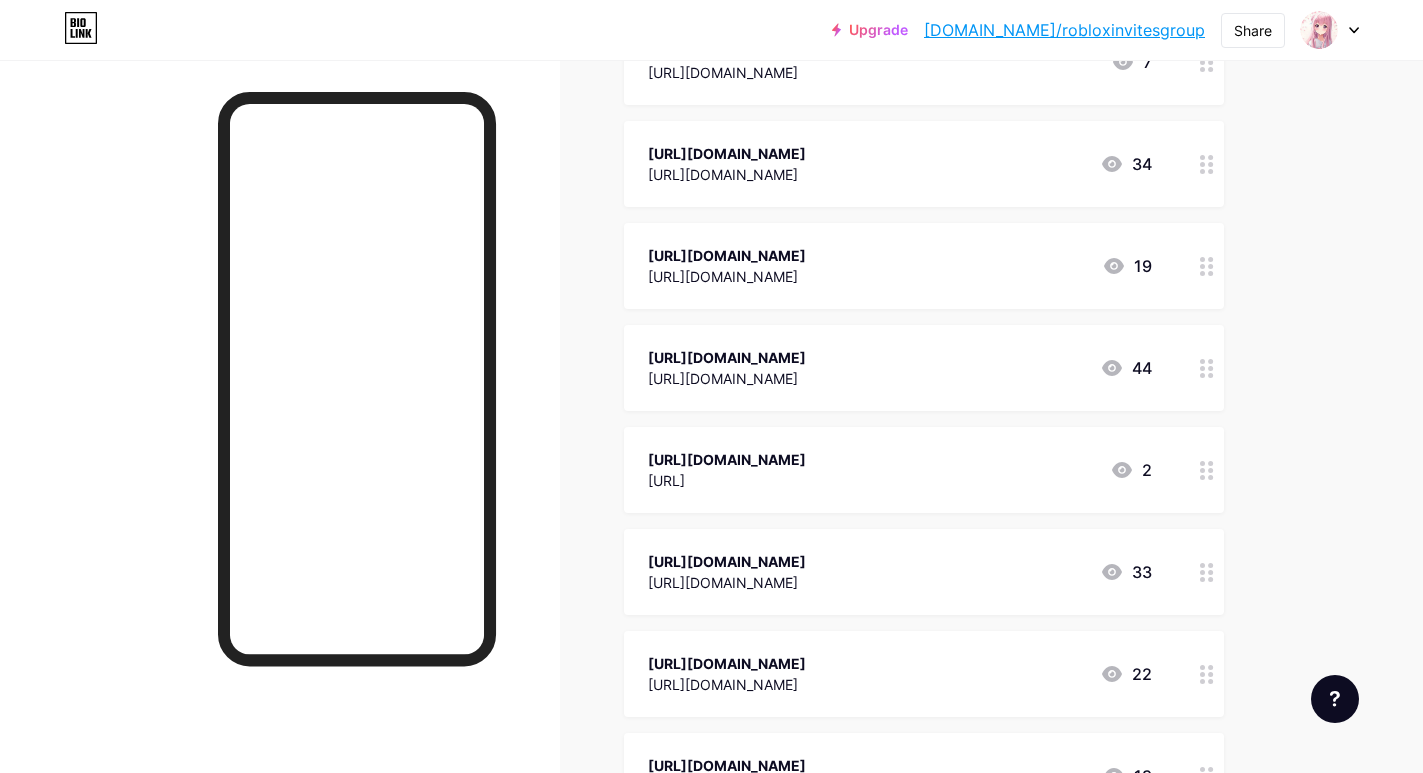 click at bounding box center [1207, 470] 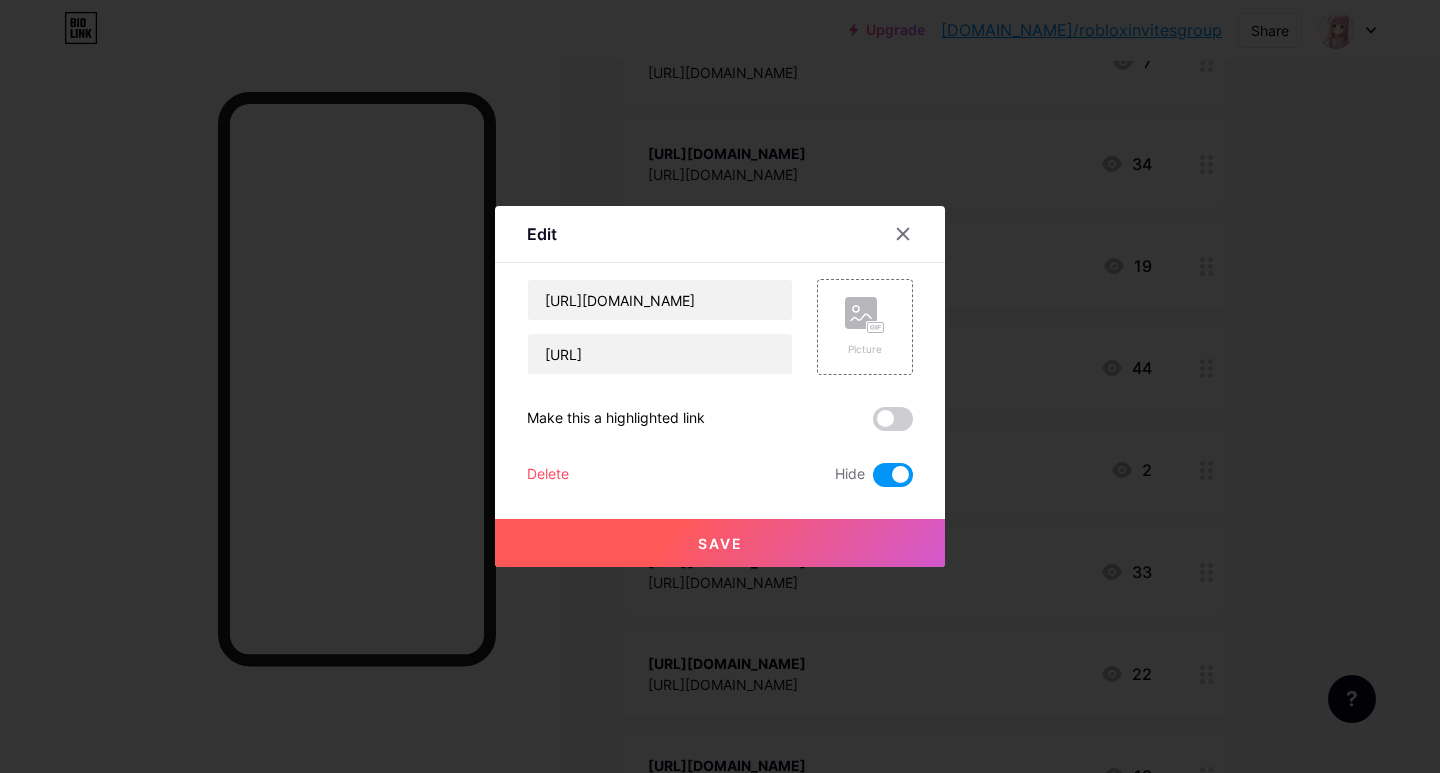click at bounding box center (720, 386) 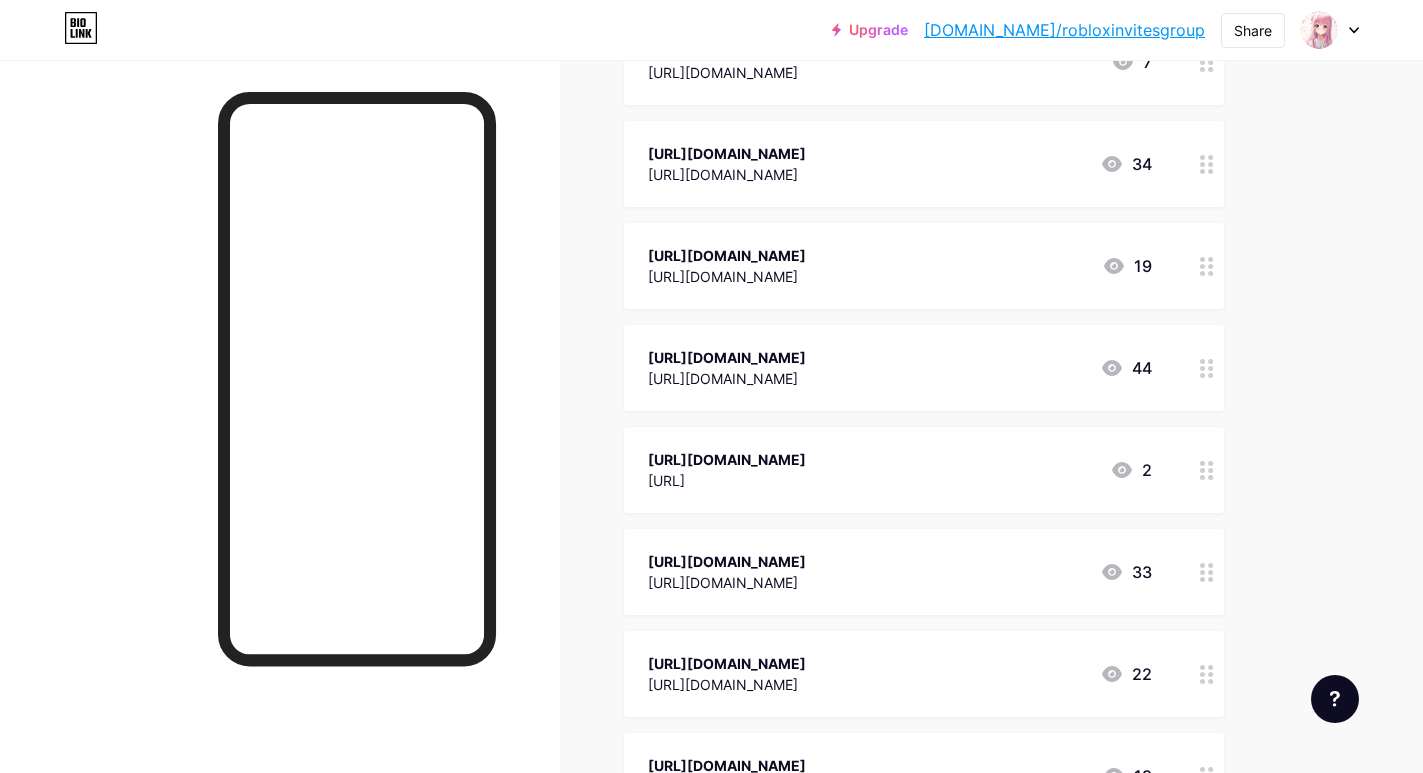 click on "[URL][DOMAIN_NAME]
[URL][DOMAIN_NAME]
19" at bounding box center (924, 266) 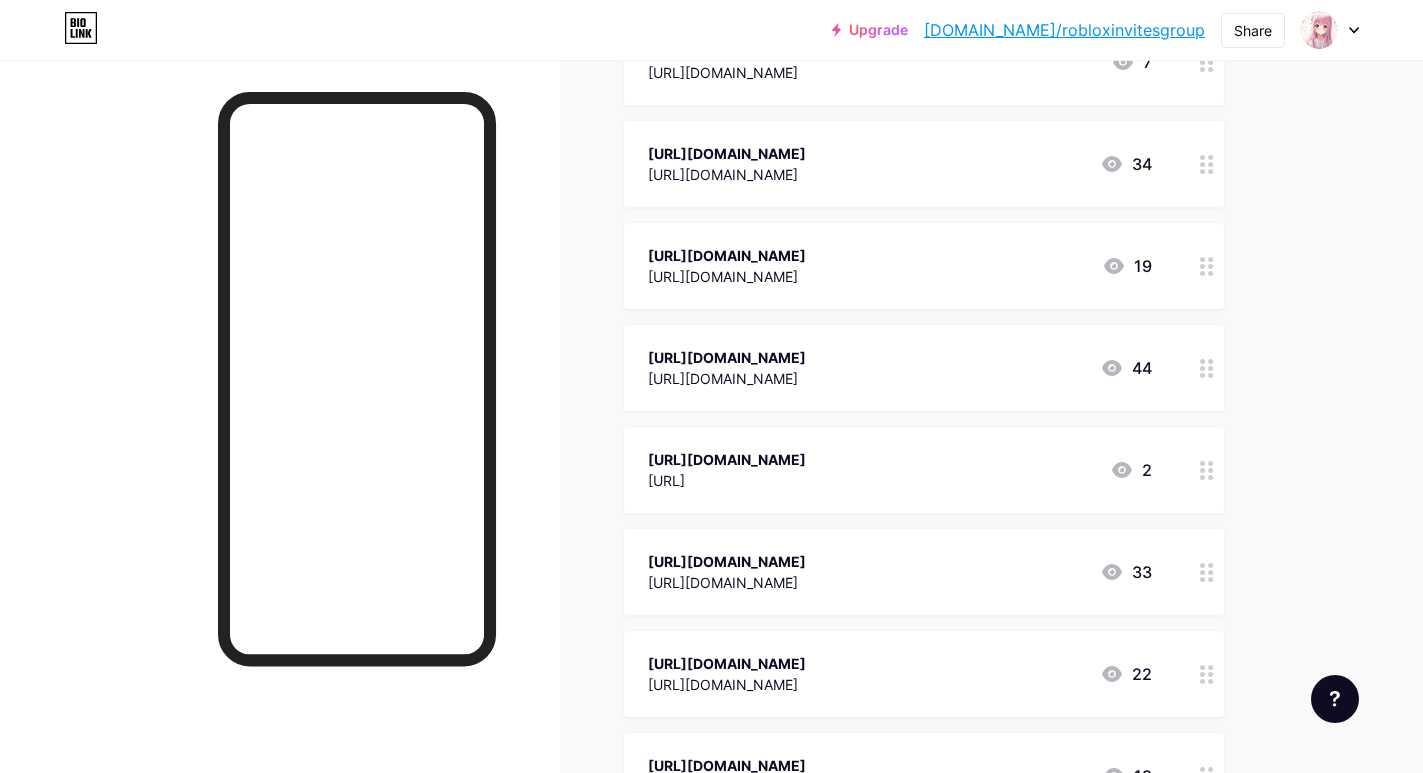 click on "[URL][DOMAIN_NAME]
[URL][DOMAIN_NAME]
19" at bounding box center (924, 266) 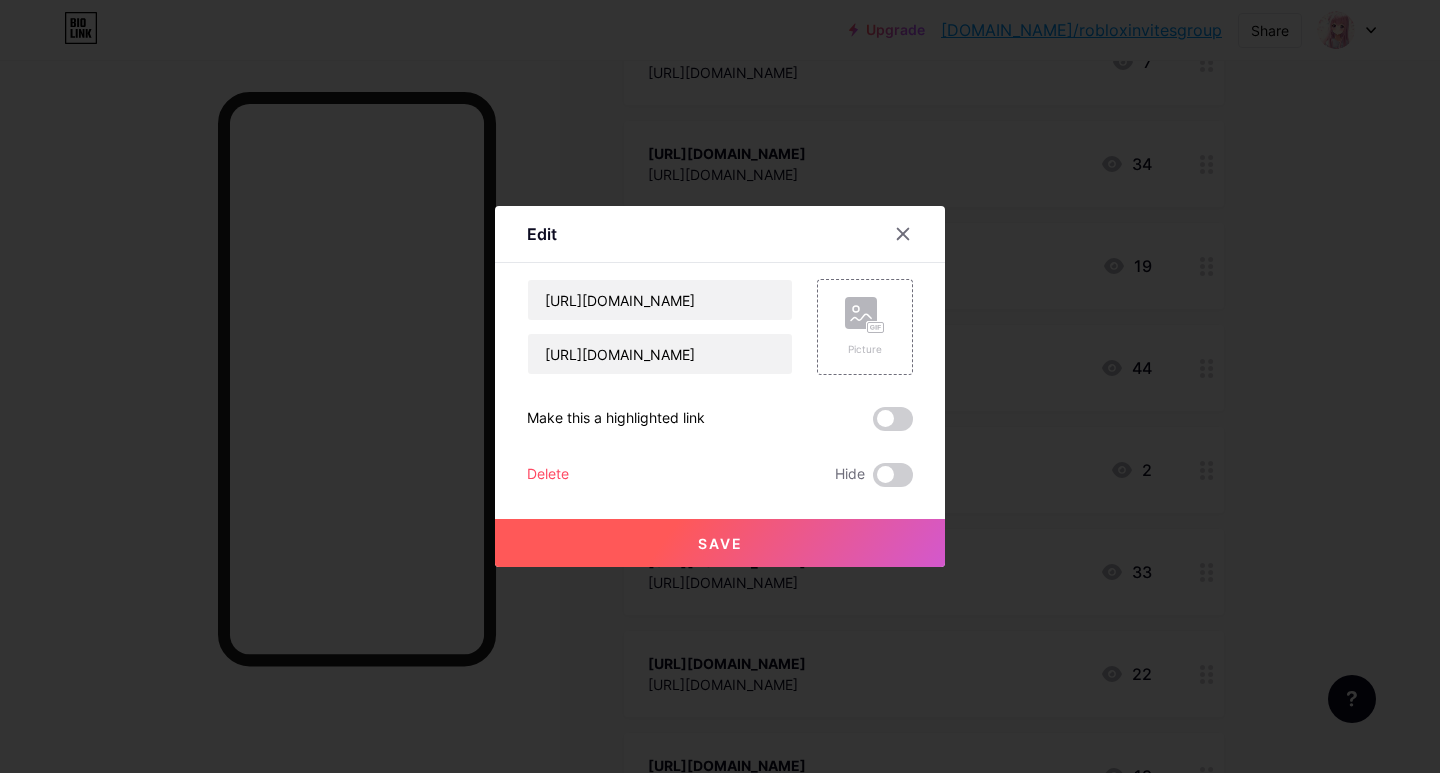 click at bounding box center (720, 386) 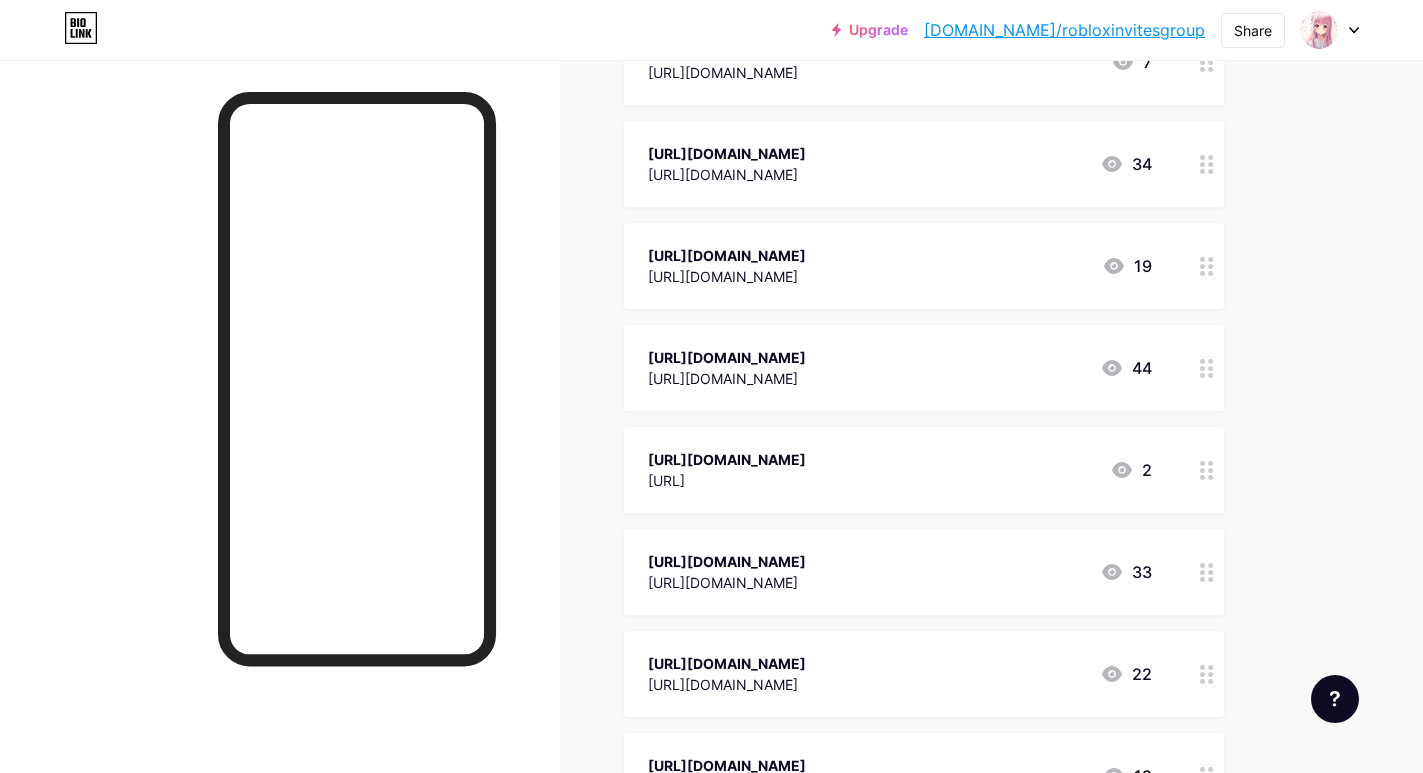 click at bounding box center (1207, 266) 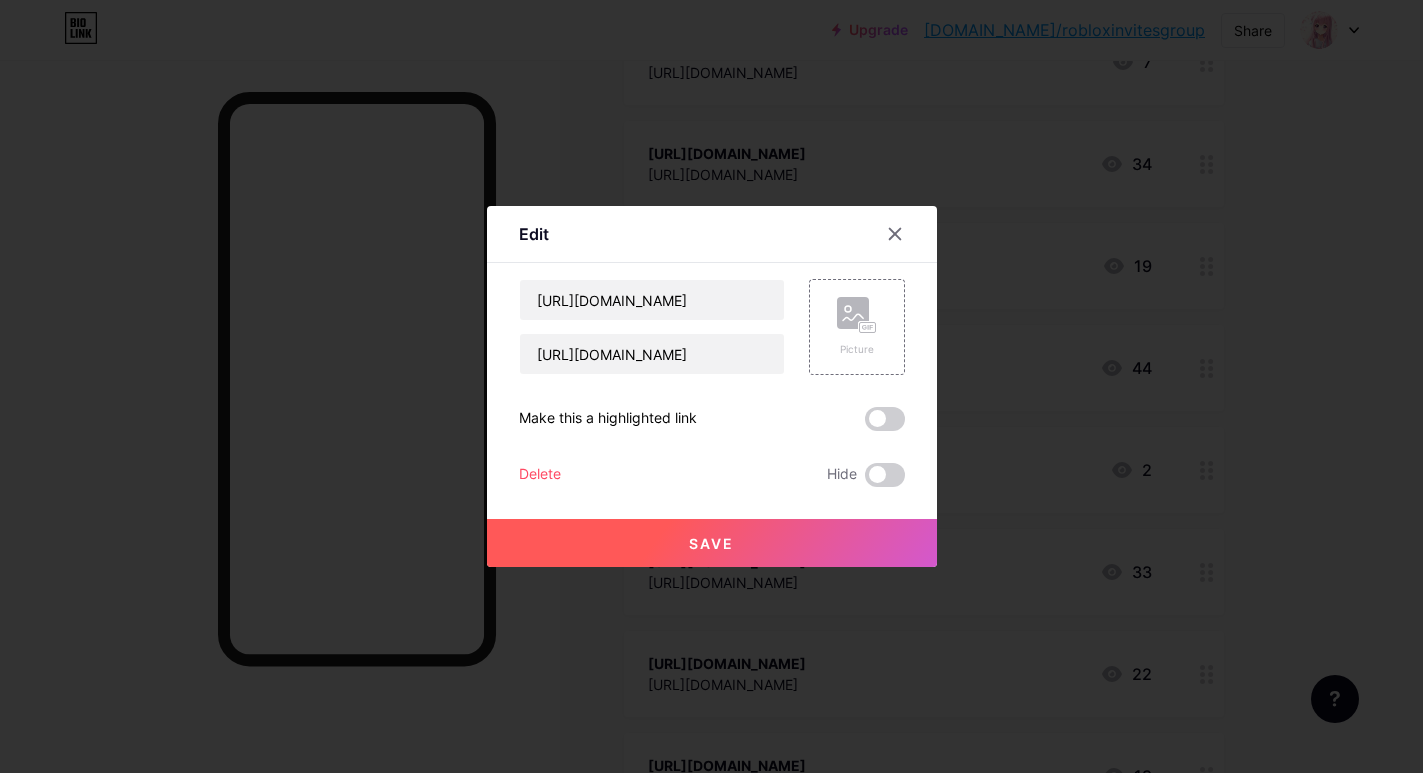 click at bounding box center (711, 386) 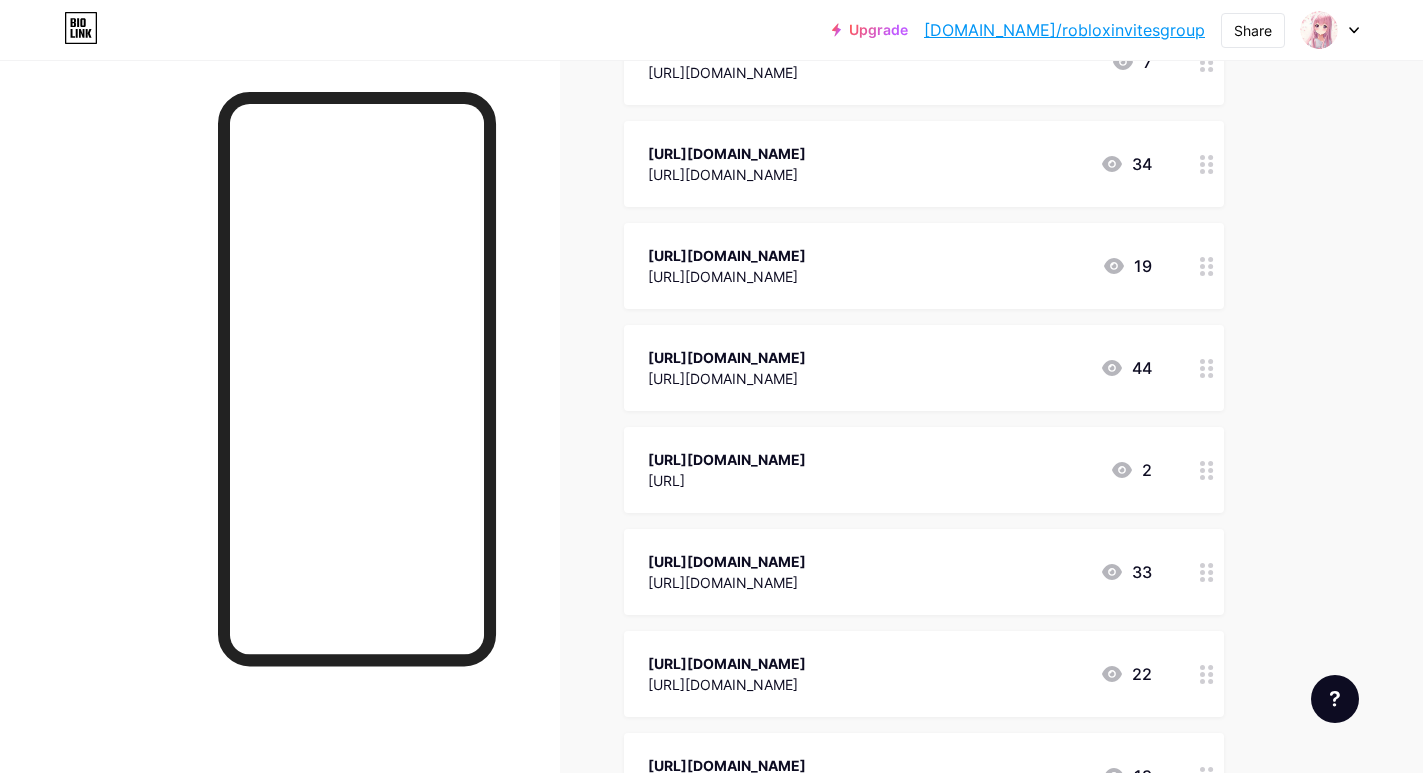 click at bounding box center [1207, 266] 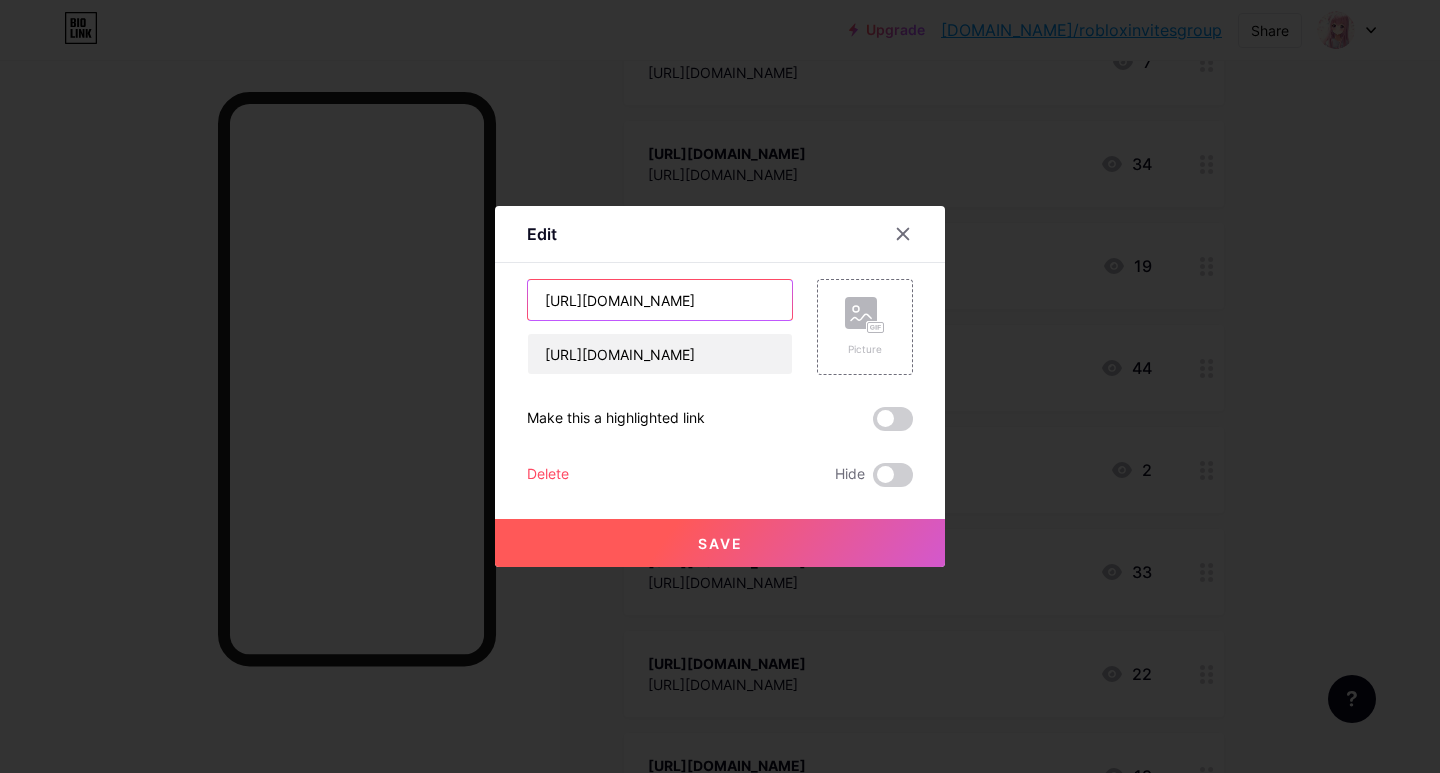 click on "[URL][DOMAIN_NAME]" at bounding box center [660, 300] 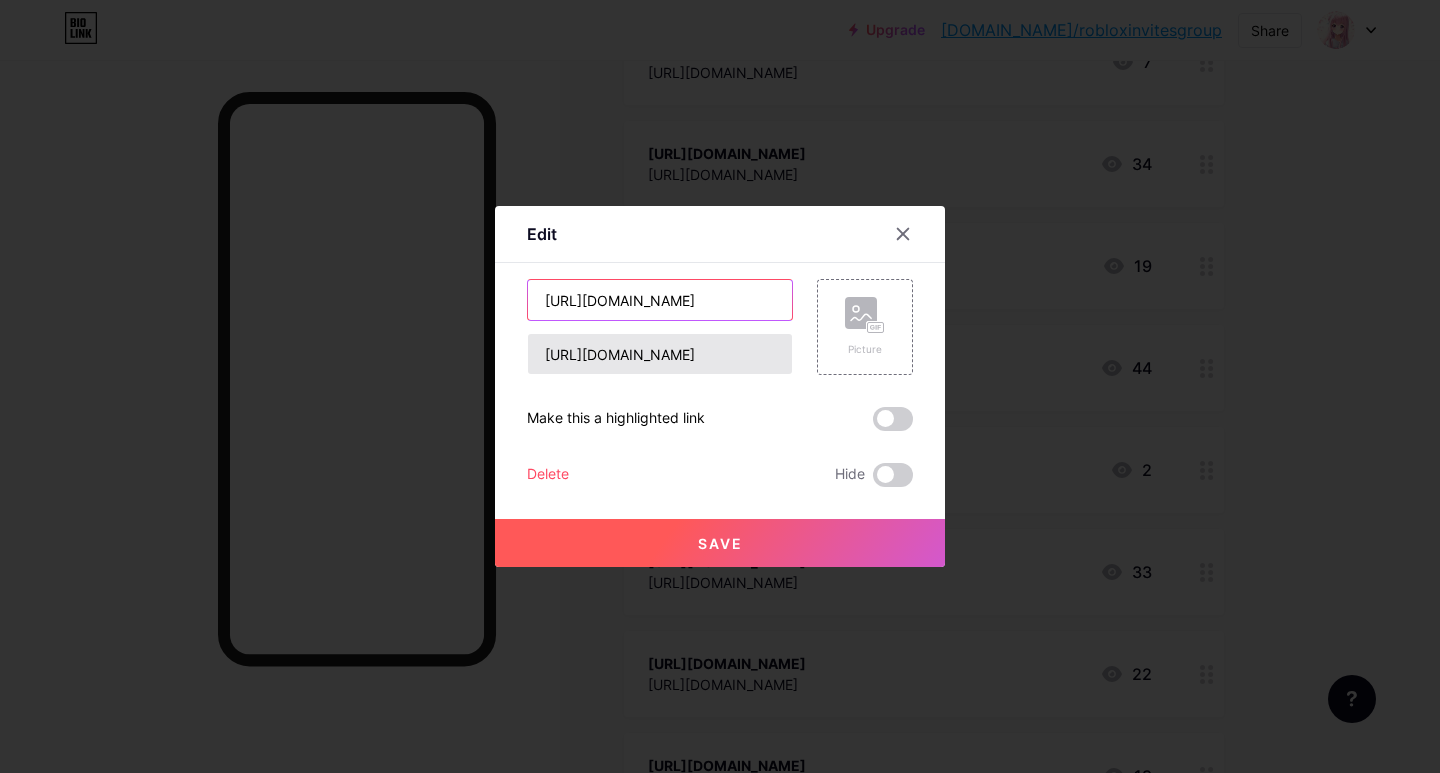 type on "[URL][DOMAIN_NAME]" 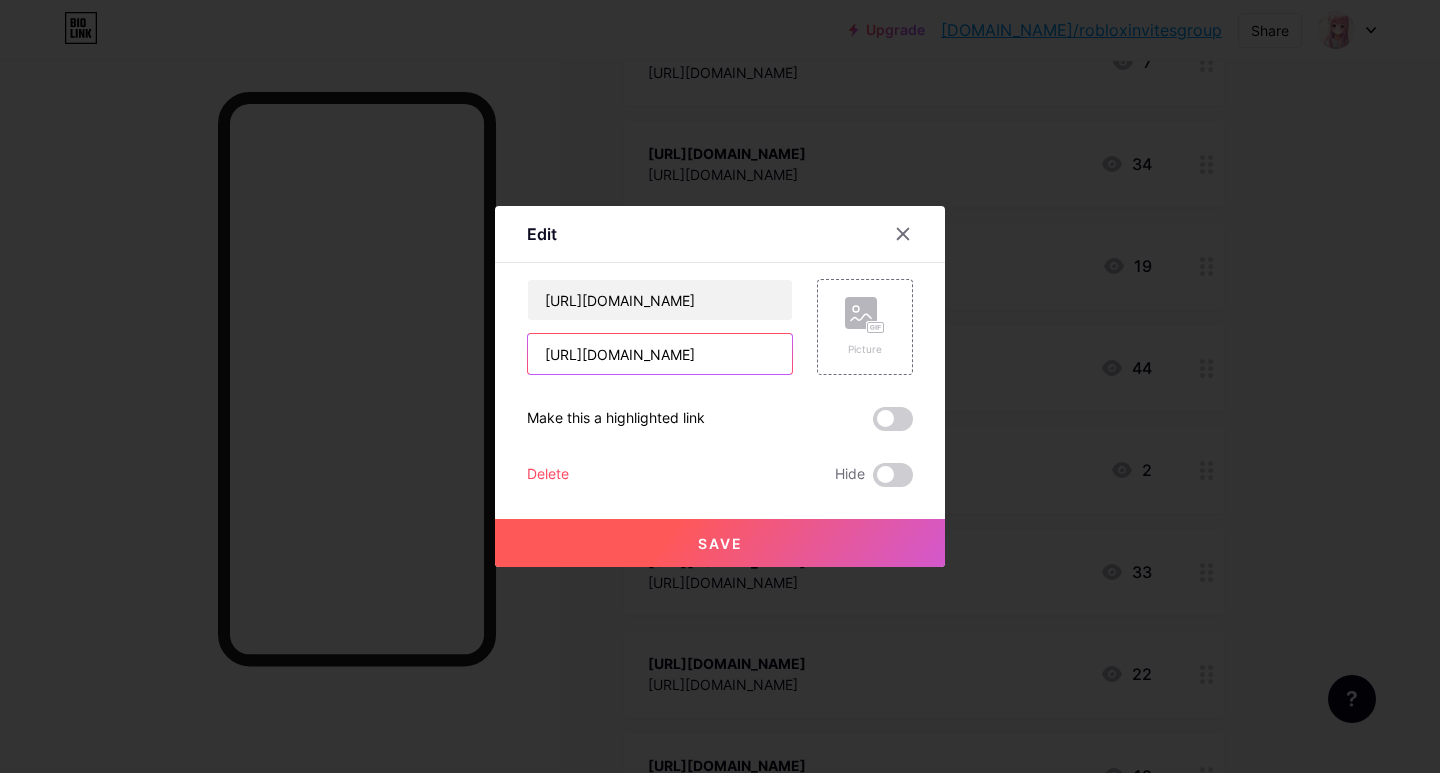 scroll, scrollTop: 0, scrollLeft: 0, axis: both 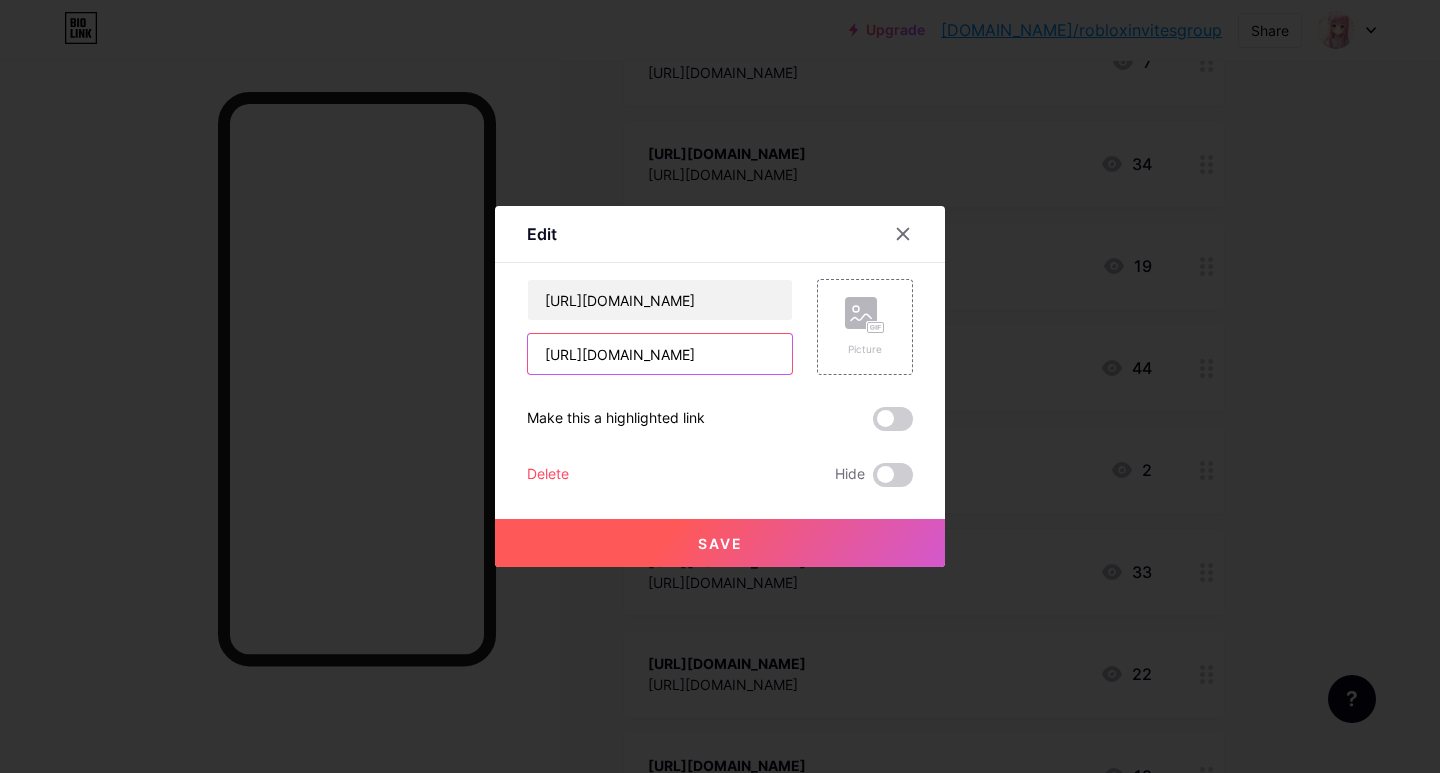 drag, startPoint x: 666, startPoint y: 356, endPoint x: 602, endPoint y: 349, distance: 64.381676 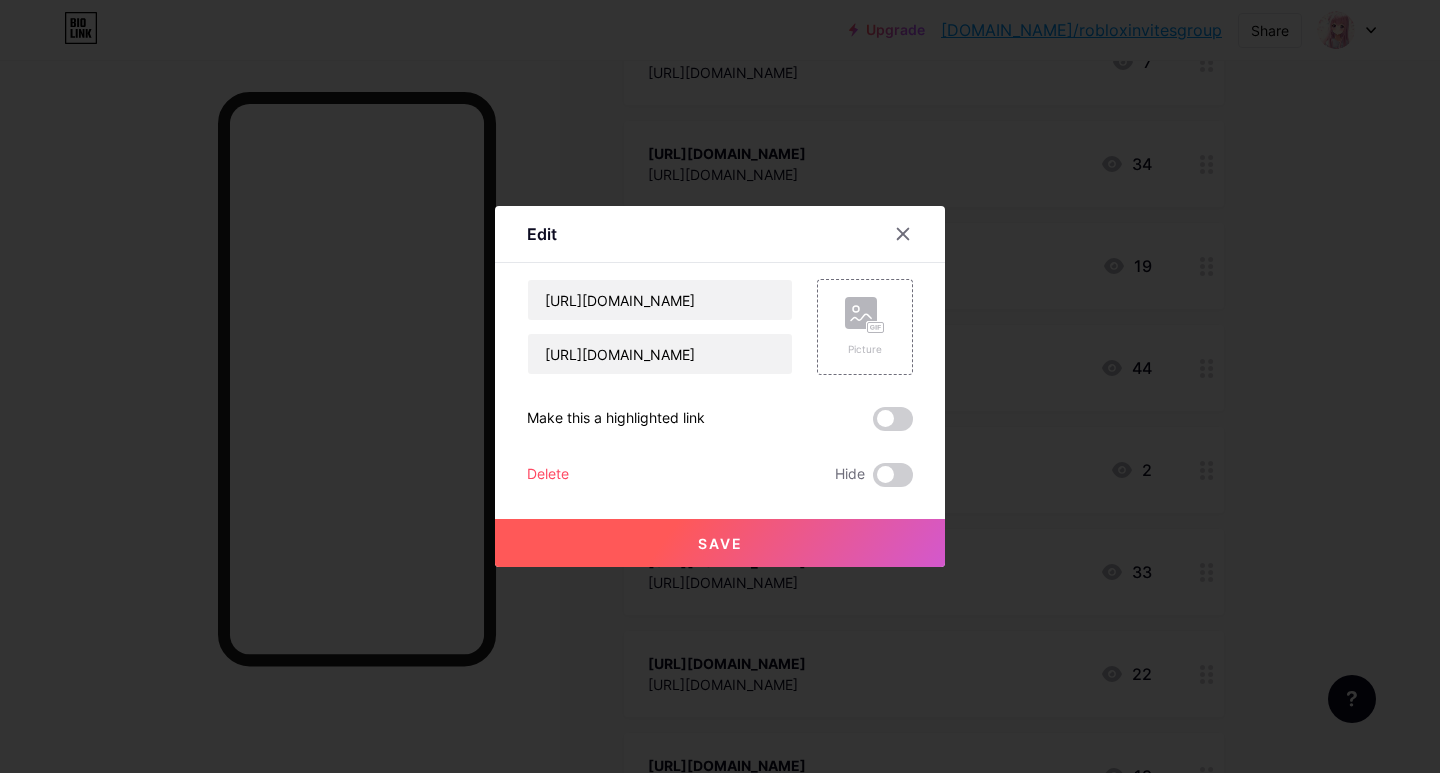 scroll, scrollTop: 0, scrollLeft: 0, axis: both 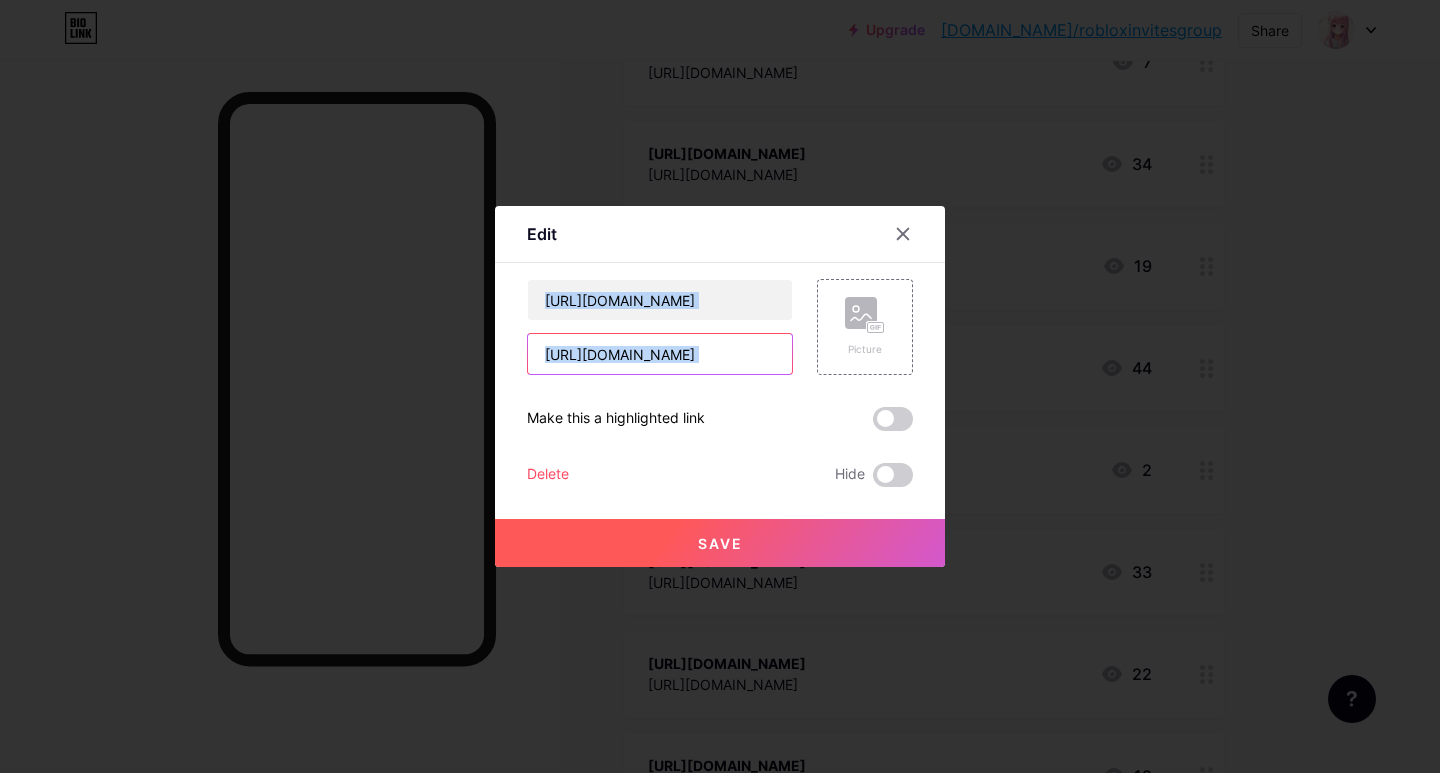 click on "[URL][DOMAIN_NAME]" at bounding box center [660, 354] 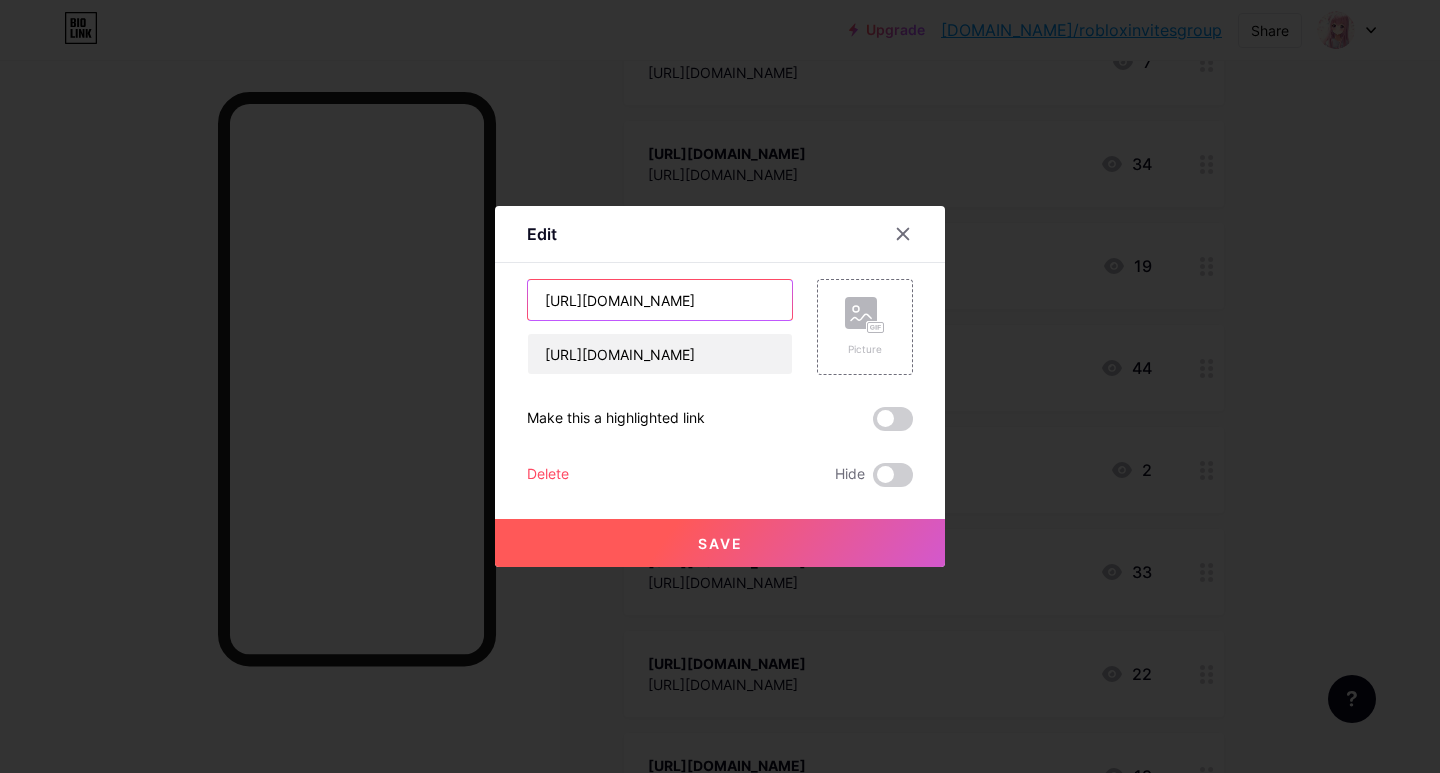 click on "[URL][DOMAIN_NAME]" at bounding box center (660, 300) 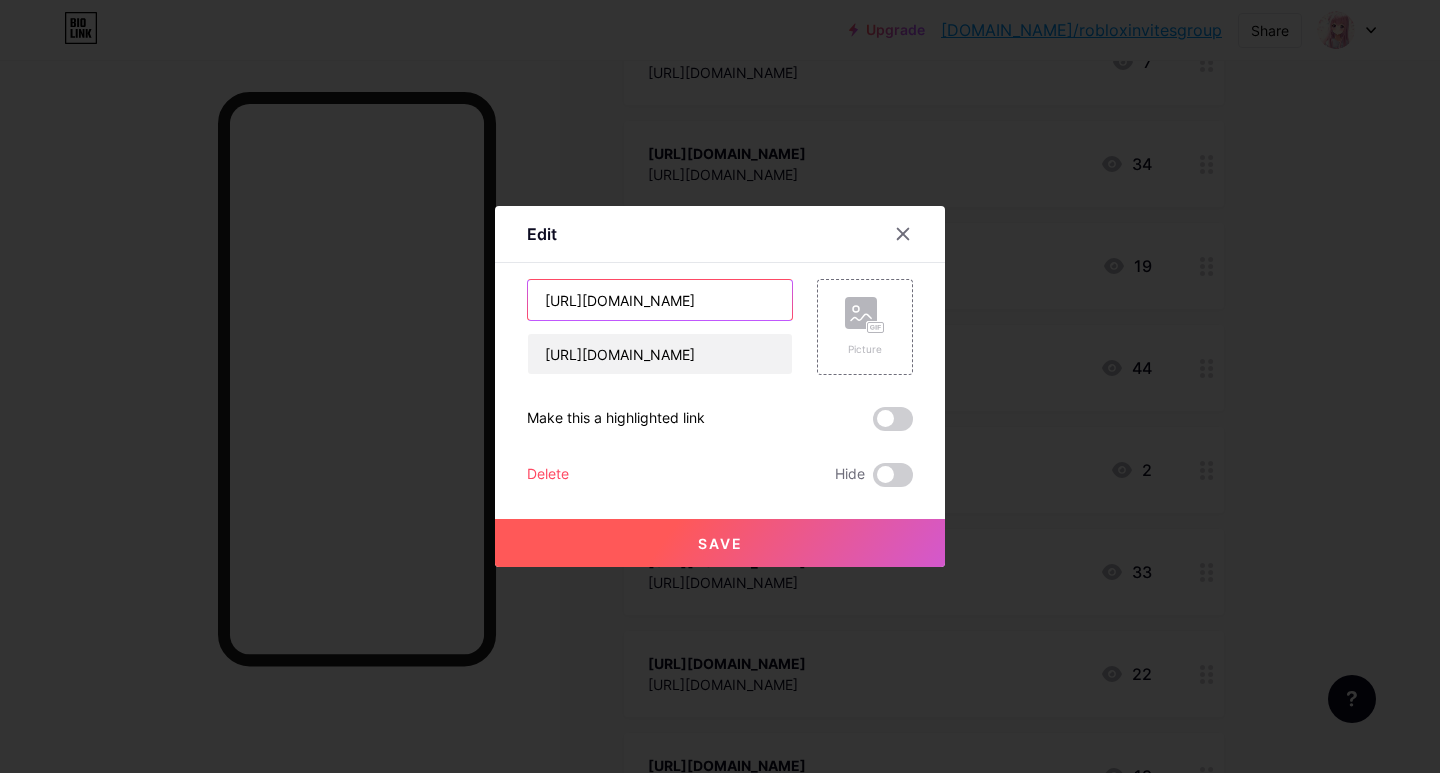 type on "[URL][DOMAIN_NAME]" 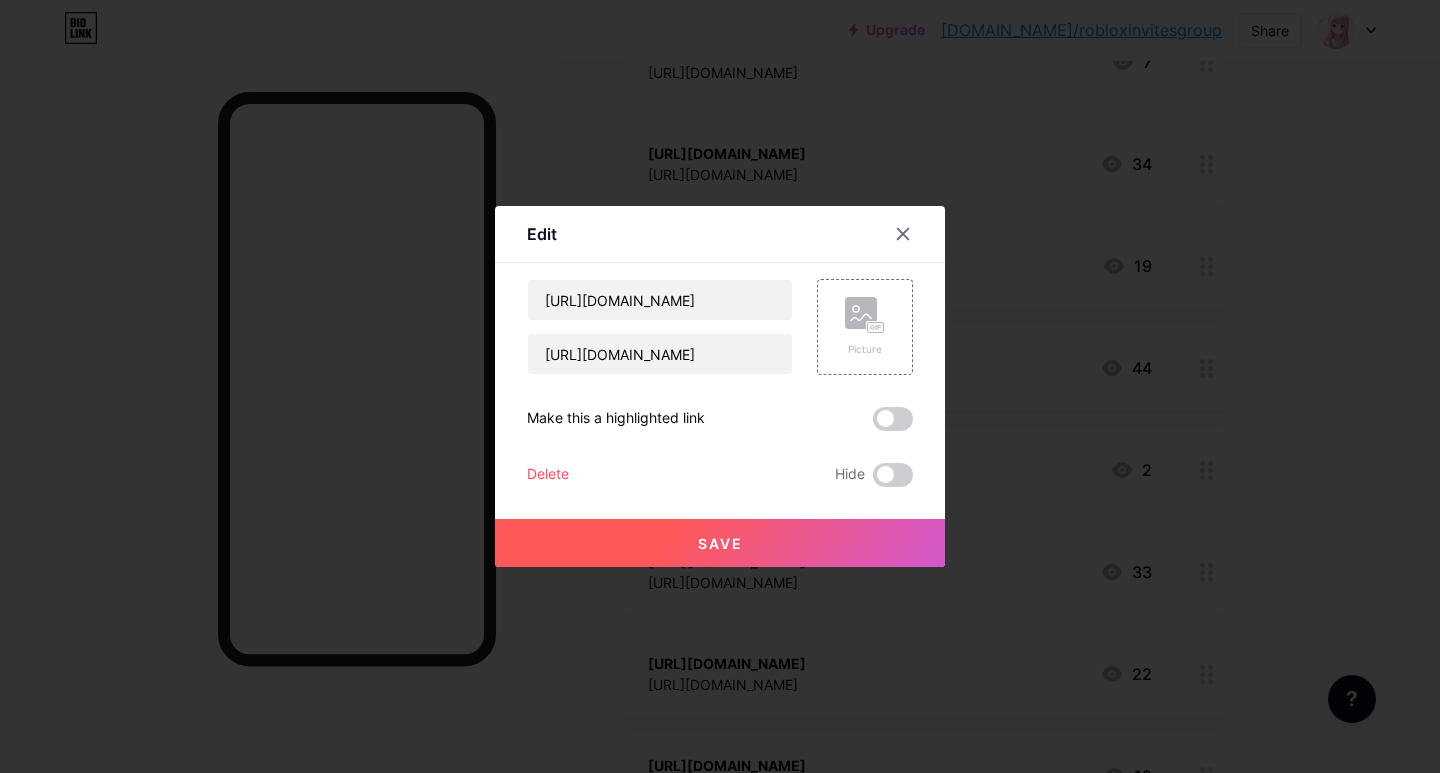 click on "Save" at bounding box center [720, 543] 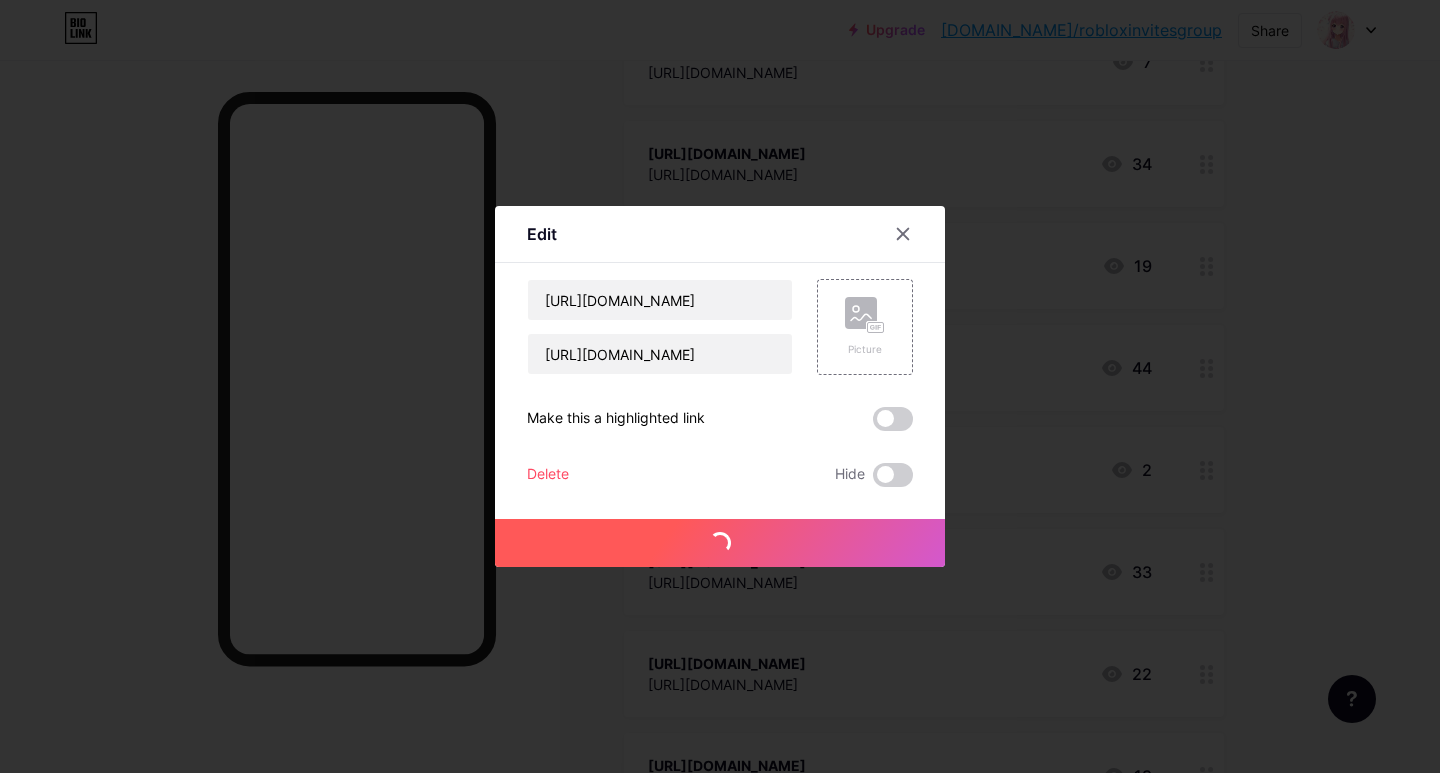 click on "Save" at bounding box center (720, 543) 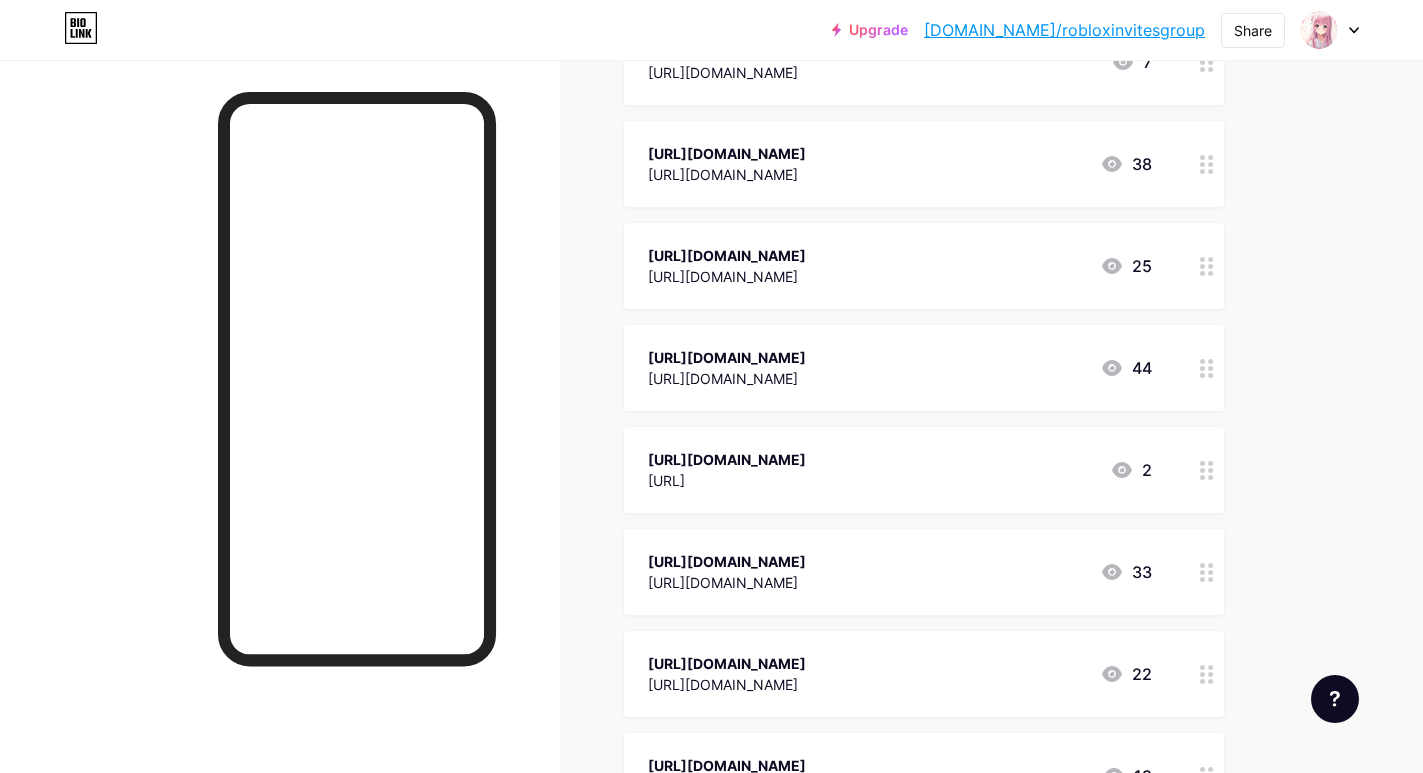 click 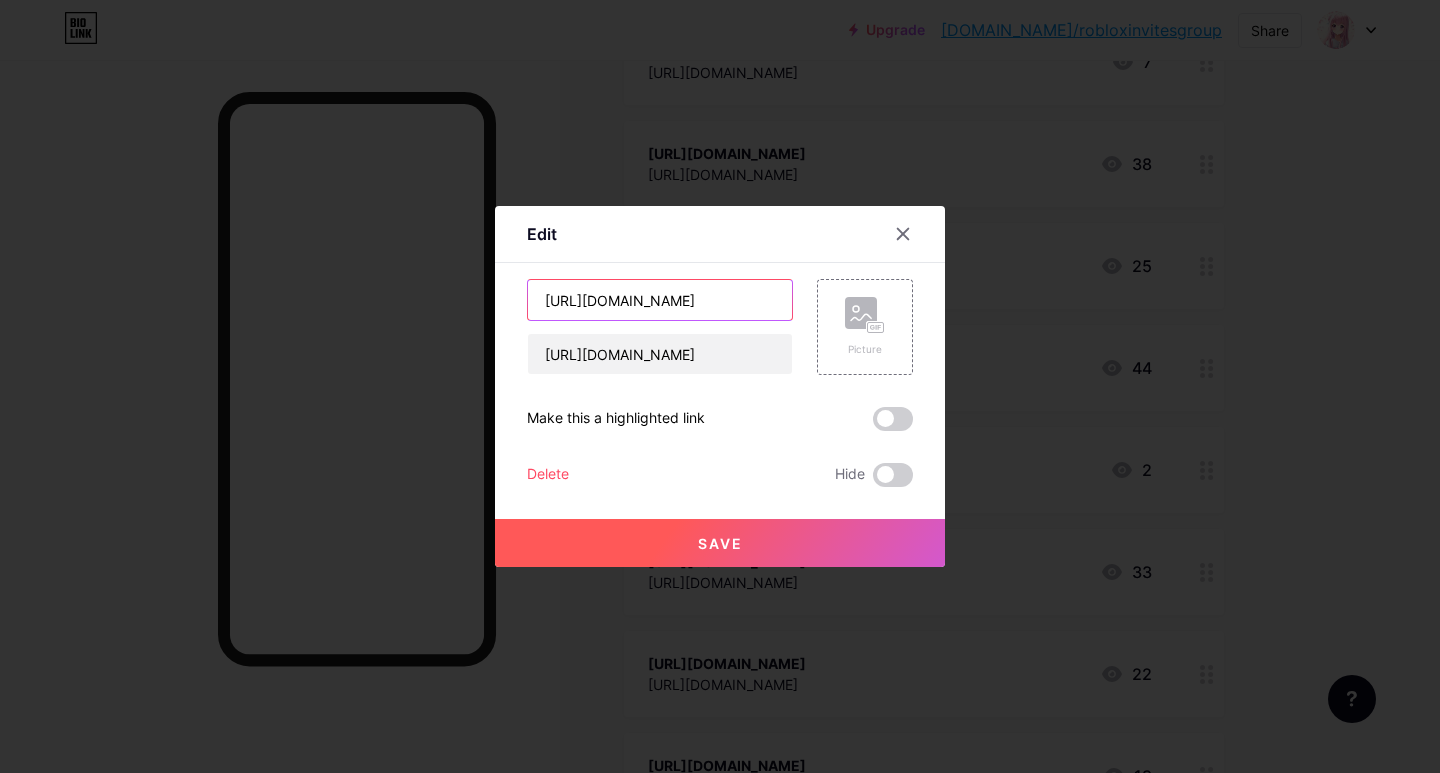 click on "[URL][DOMAIN_NAME]" at bounding box center [660, 300] 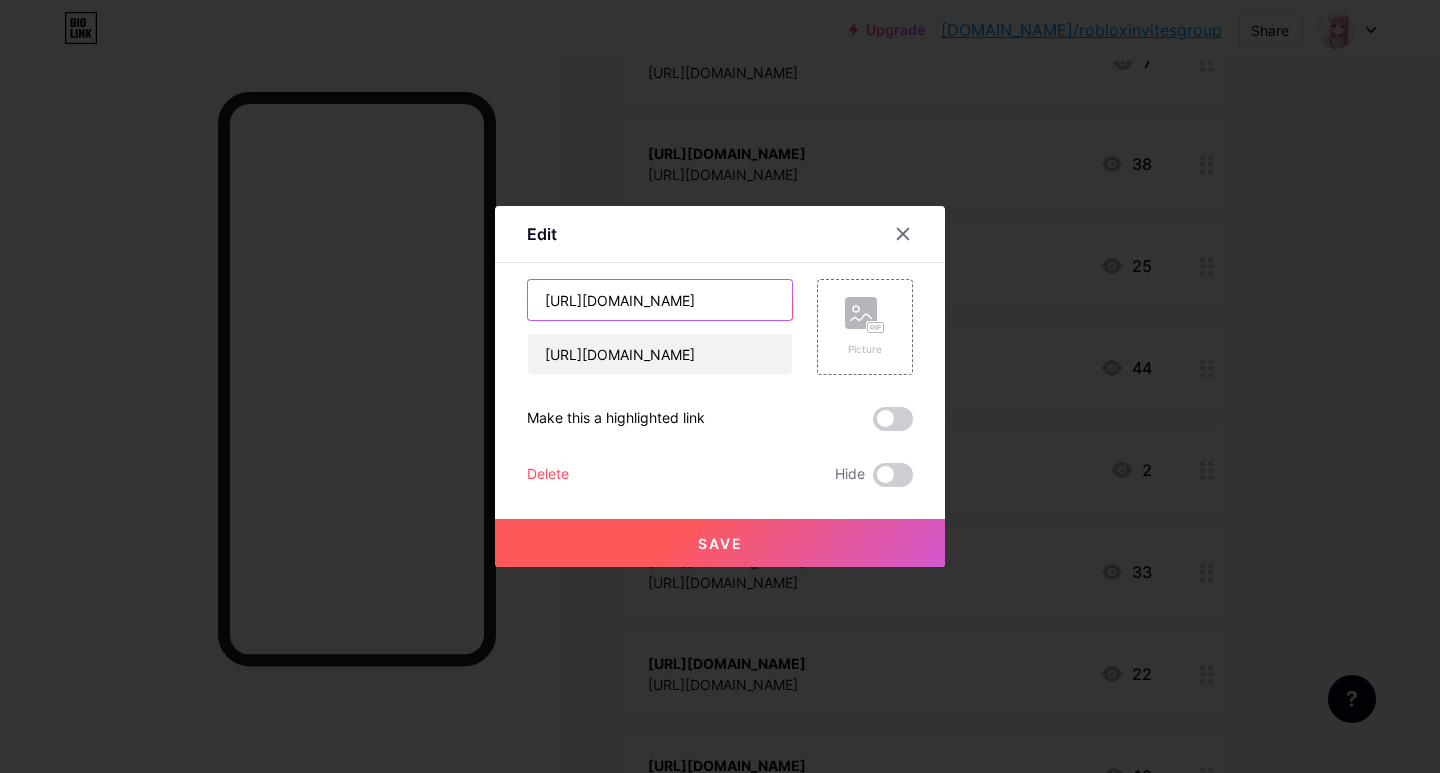 type on "[URL][DOMAIN_NAME]" 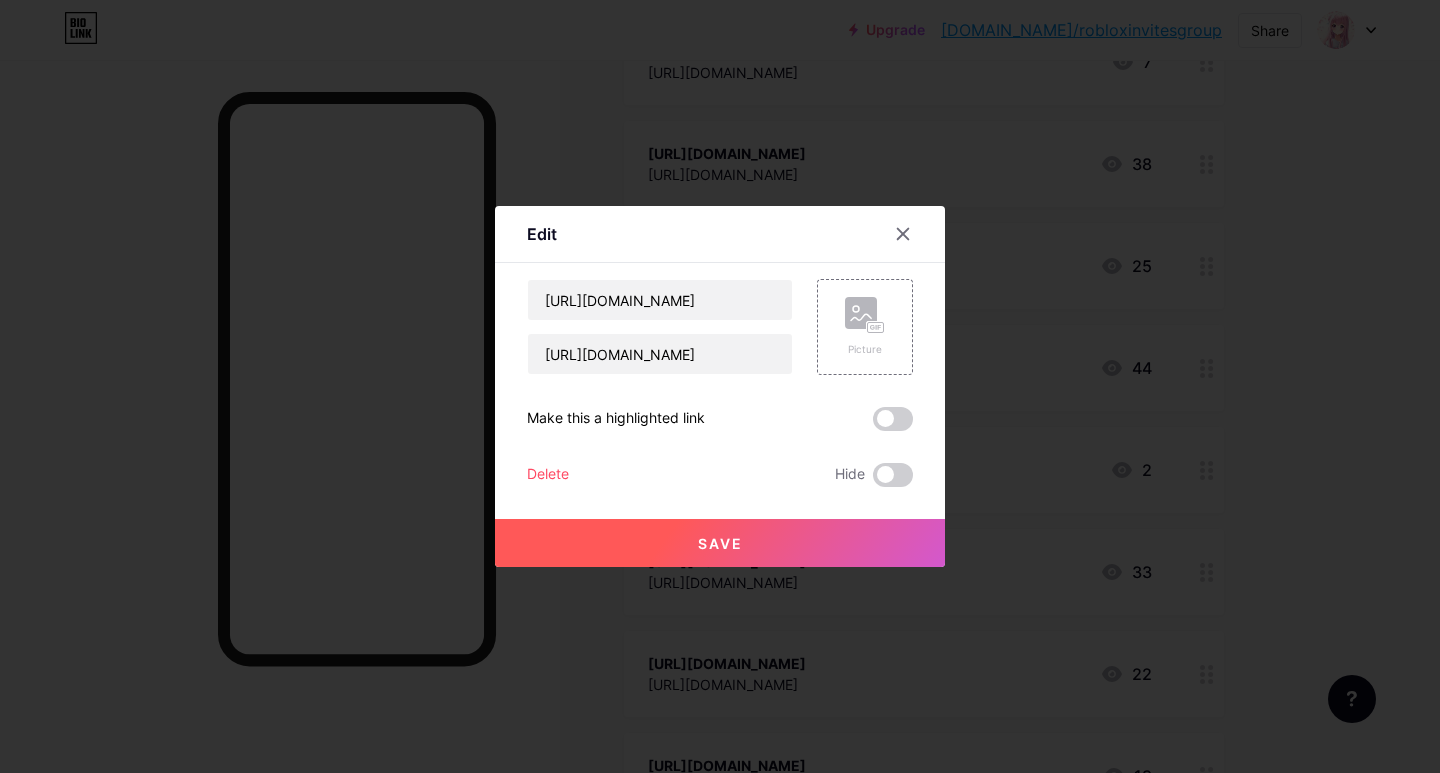 click on "Save" at bounding box center [720, 543] 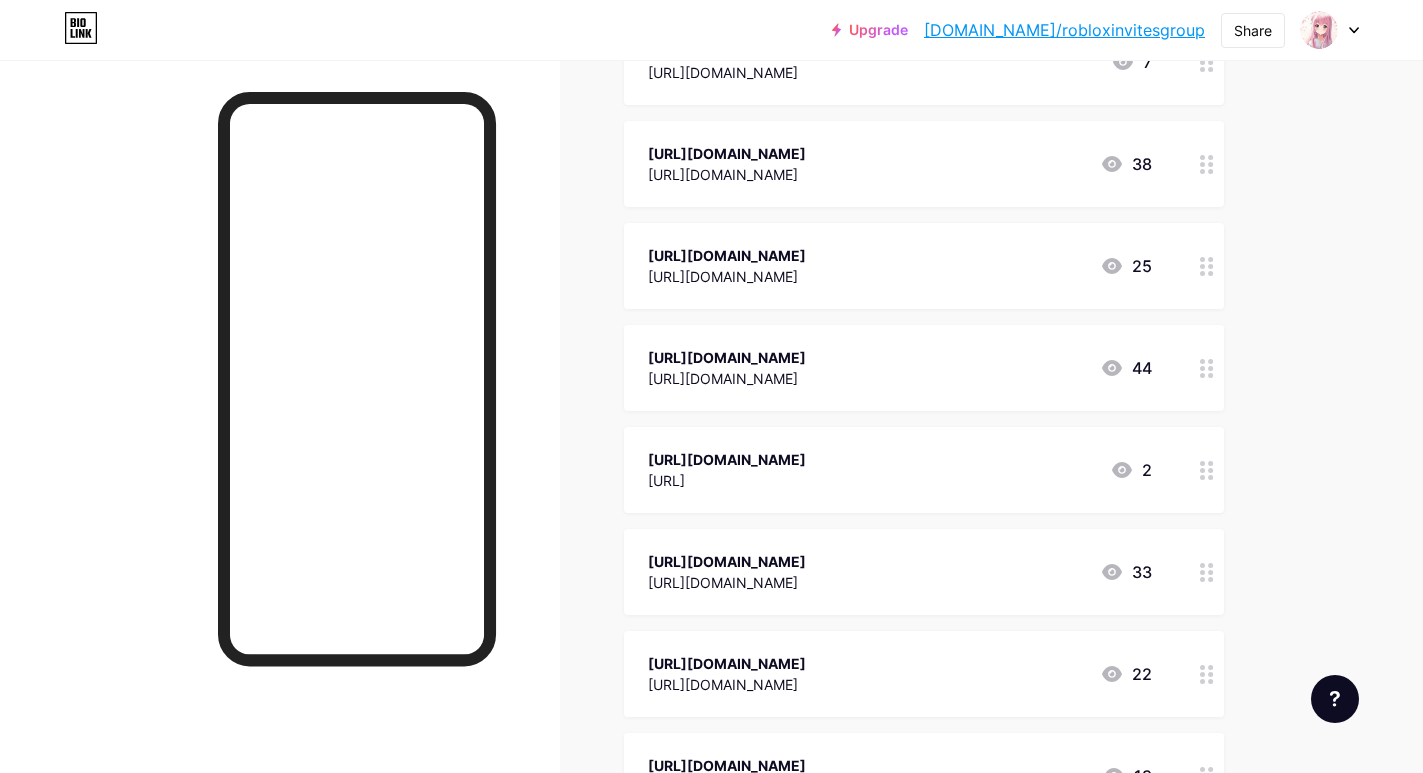 click on "[URL][DOMAIN_NAME]
[URL][DOMAIN_NAME]
25" at bounding box center [924, 266] 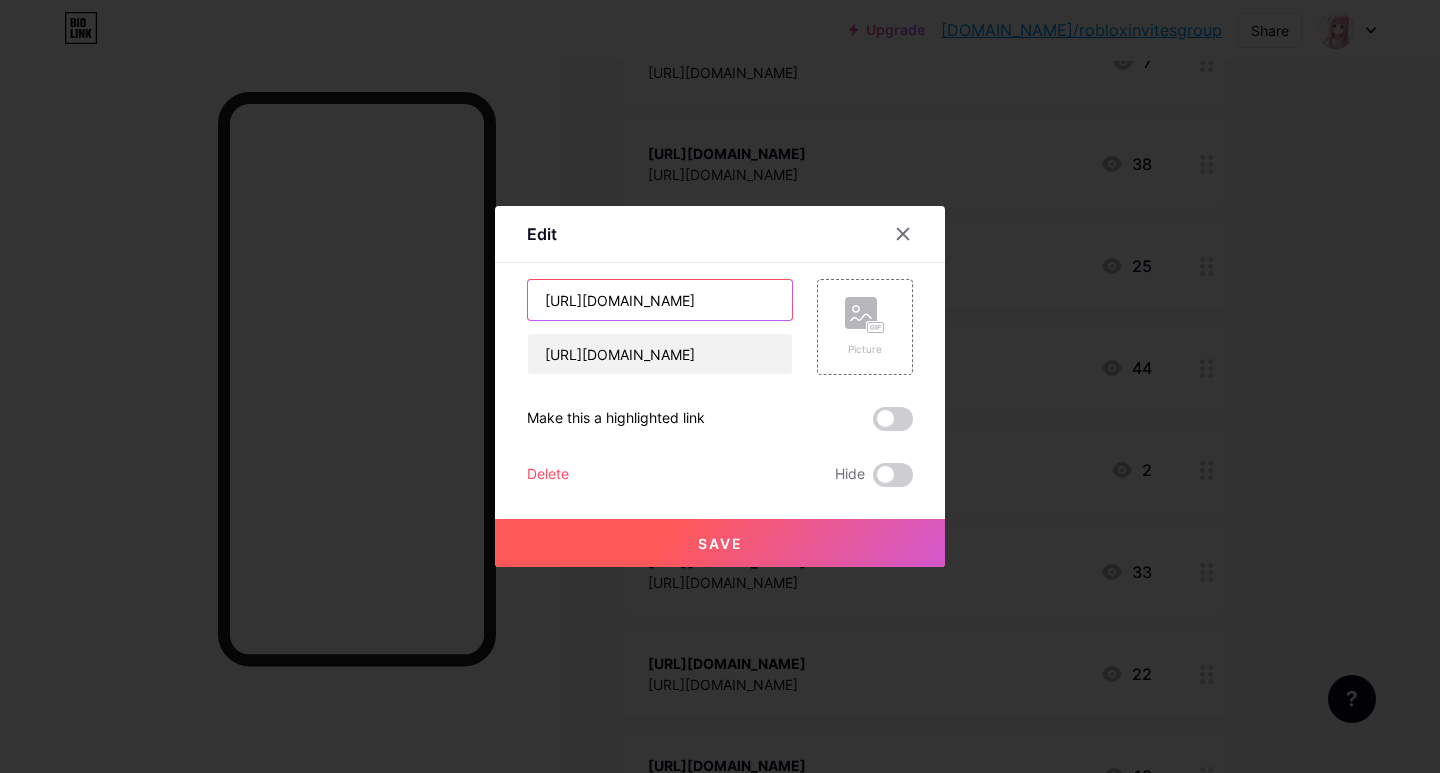 scroll, scrollTop: 0, scrollLeft: 158, axis: horizontal 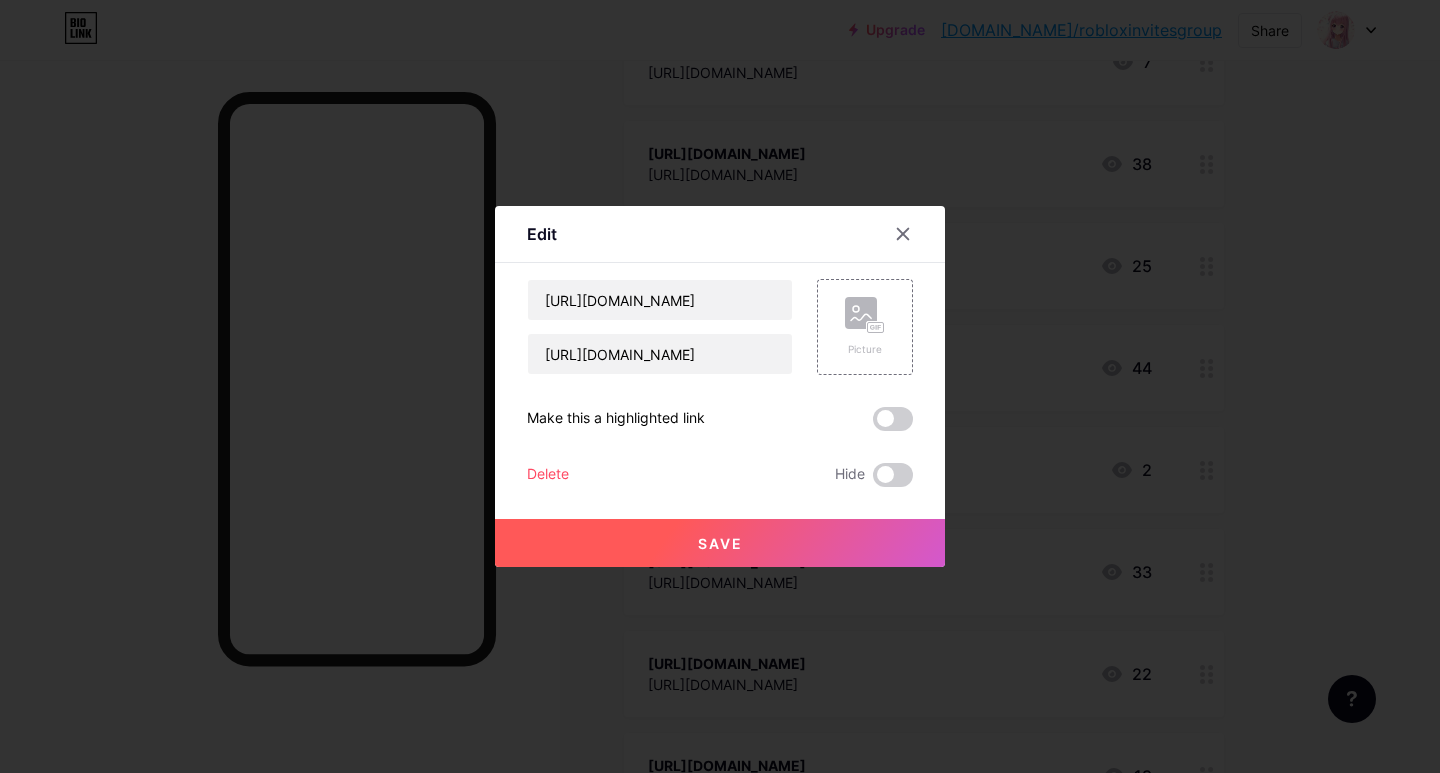 click on "Picture" at bounding box center [853, 327] 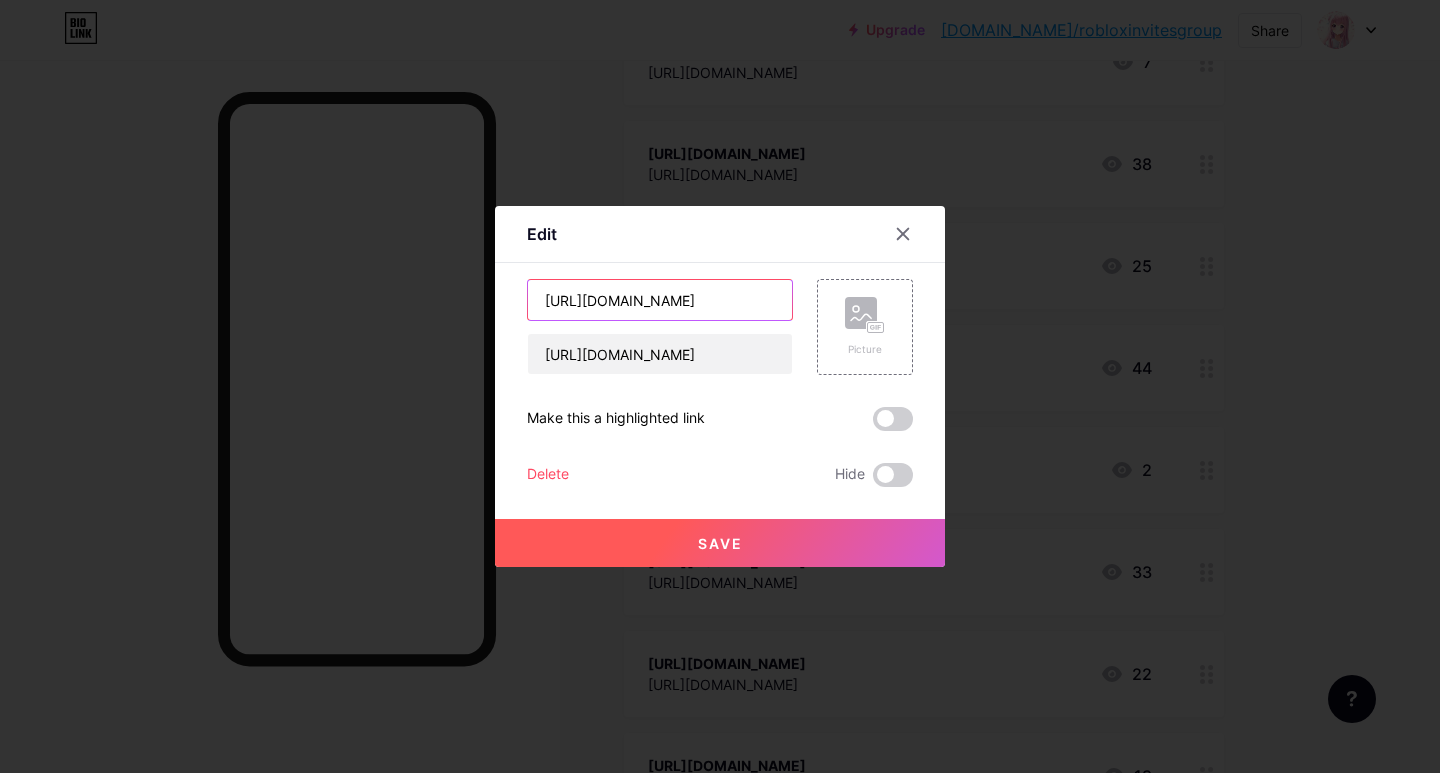 click on "[URL][DOMAIN_NAME]" at bounding box center (660, 300) 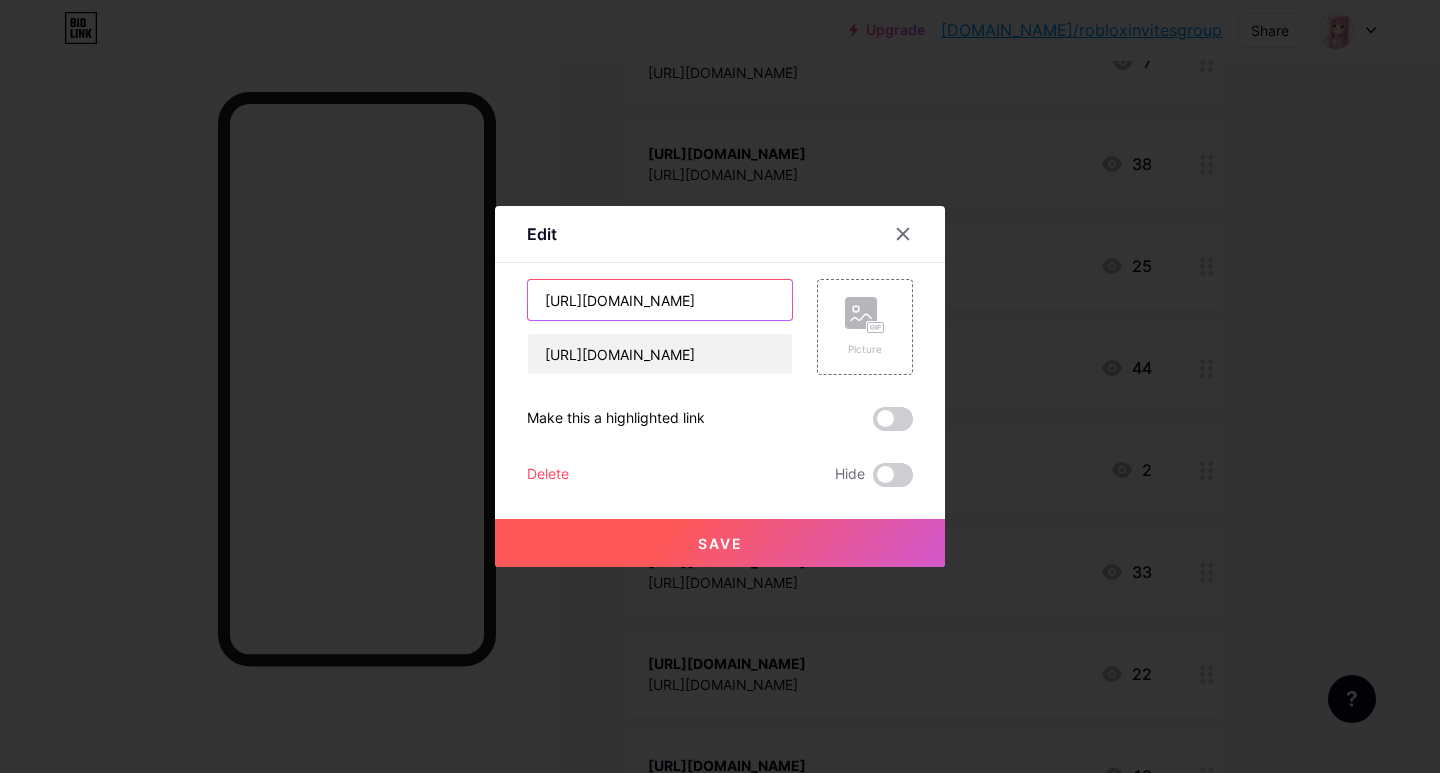 scroll, scrollTop: 0, scrollLeft: 258, axis: horizontal 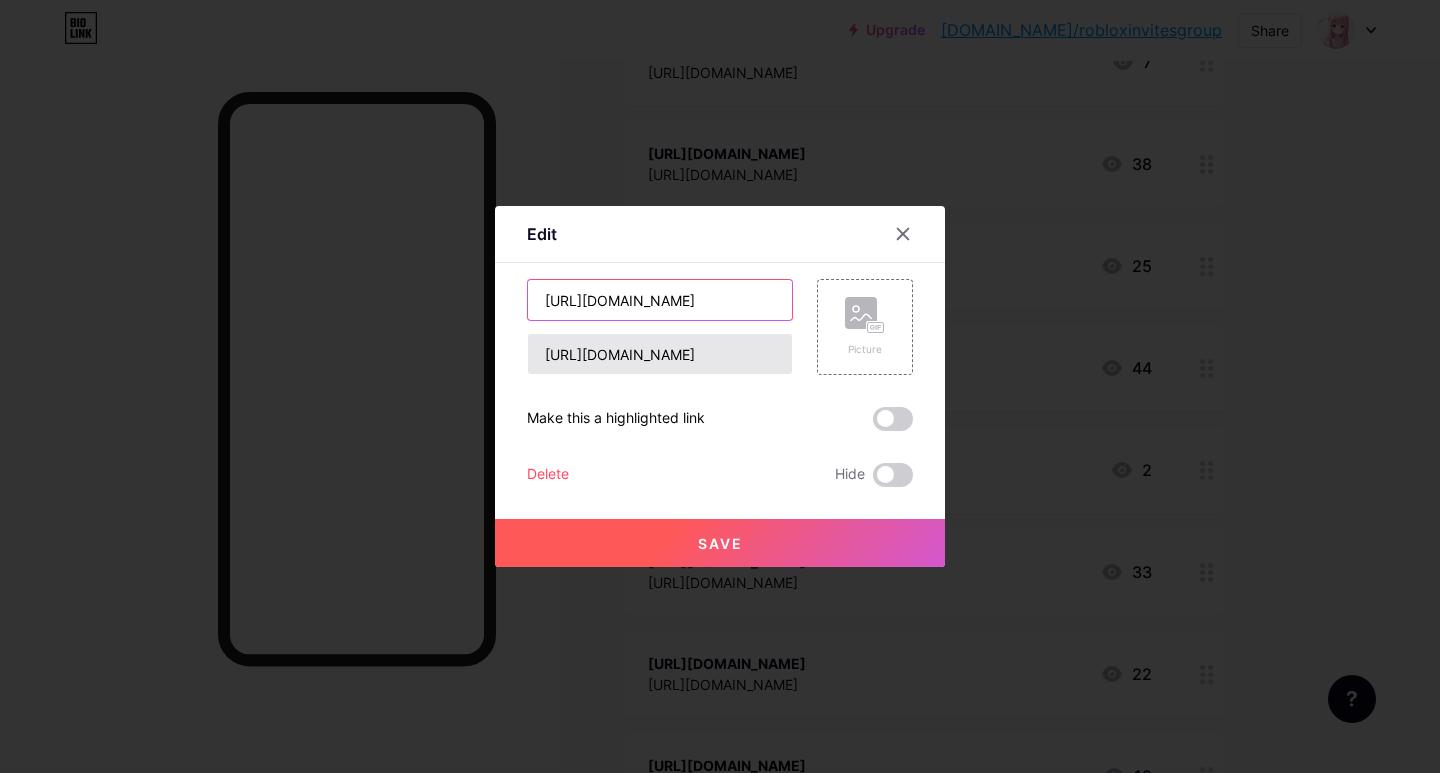 type on "[URL][DOMAIN_NAME]" 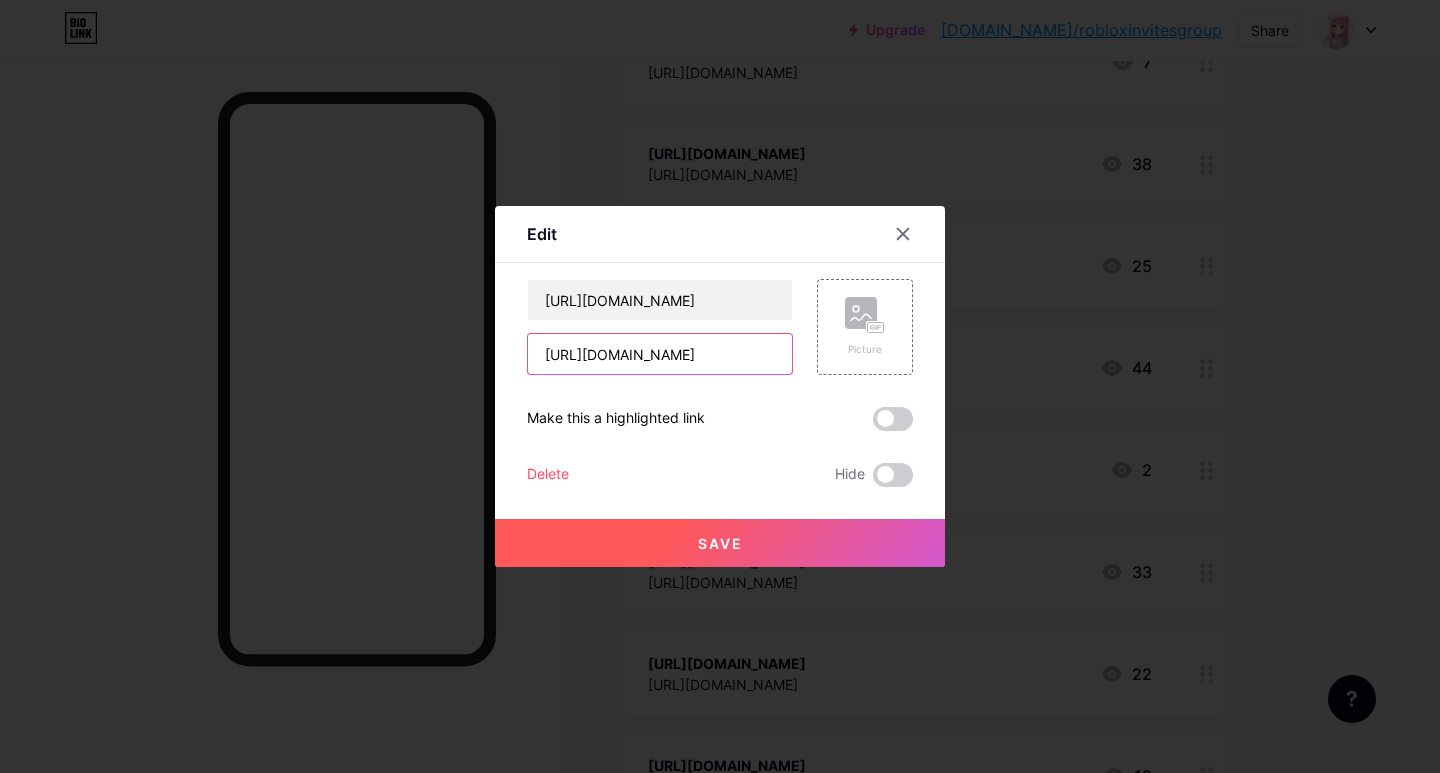 drag, startPoint x: 739, startPoint y: 355, endPoint x: 790, endPoint y: 349, distance: 51.351727 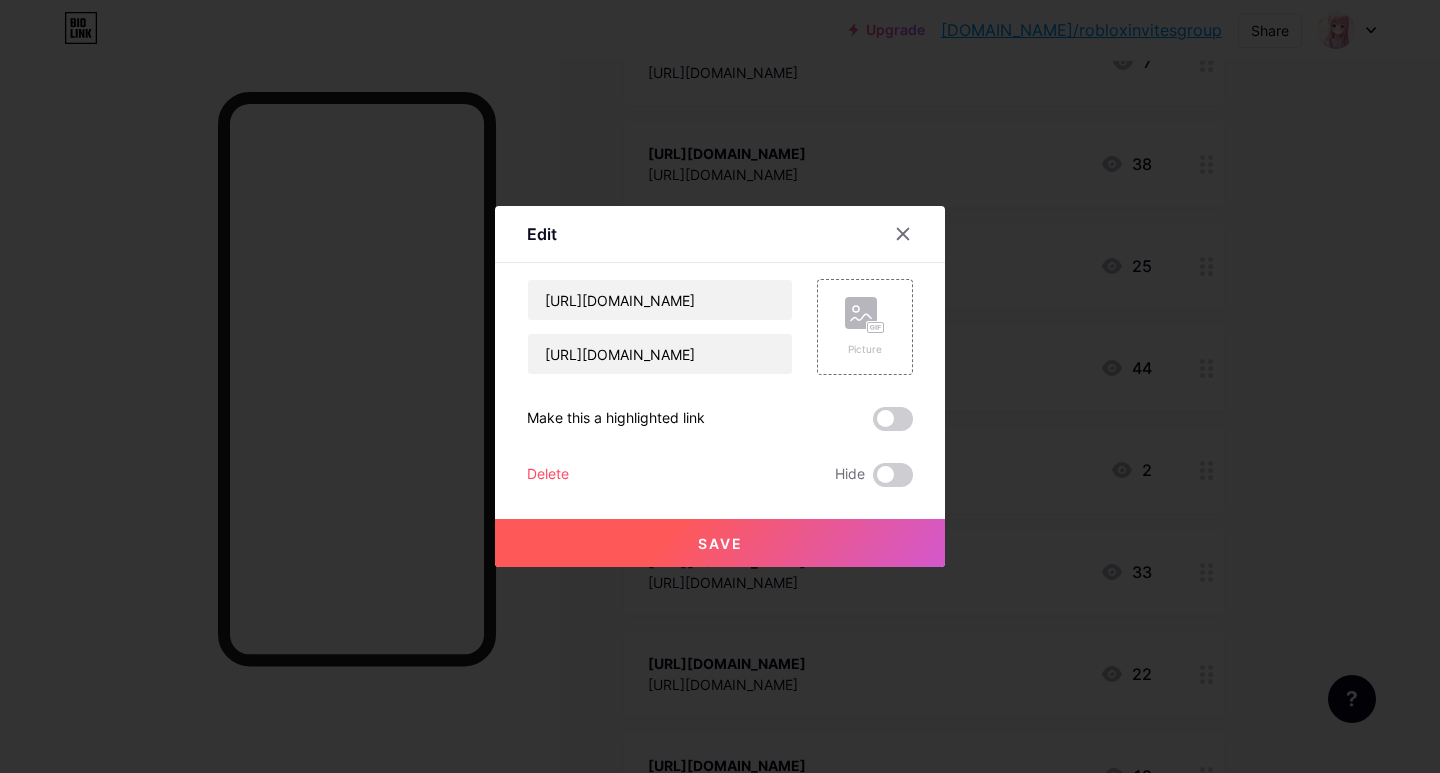 click on "Picture" at bounding box center [853, 327] 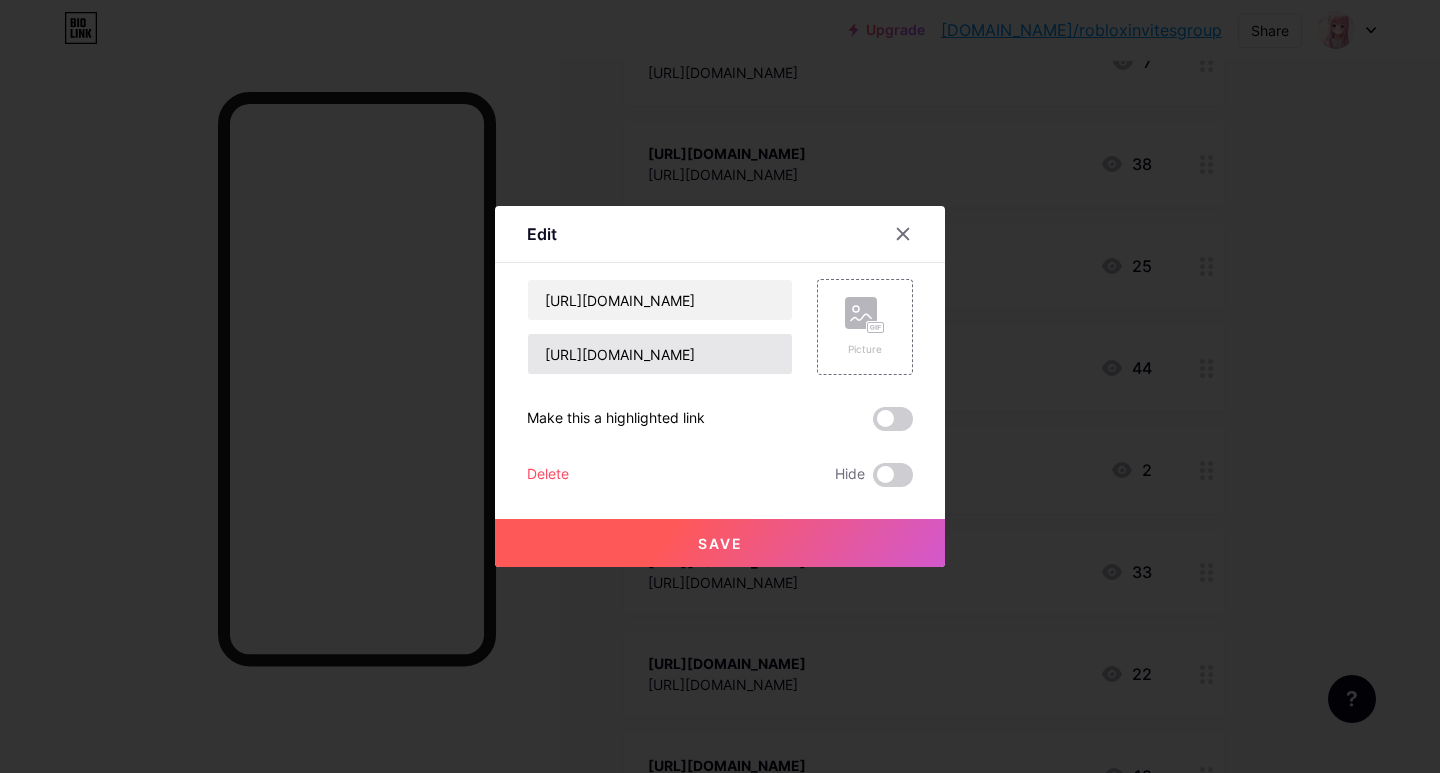 click on "Picture" at bounding box center (853, 327) 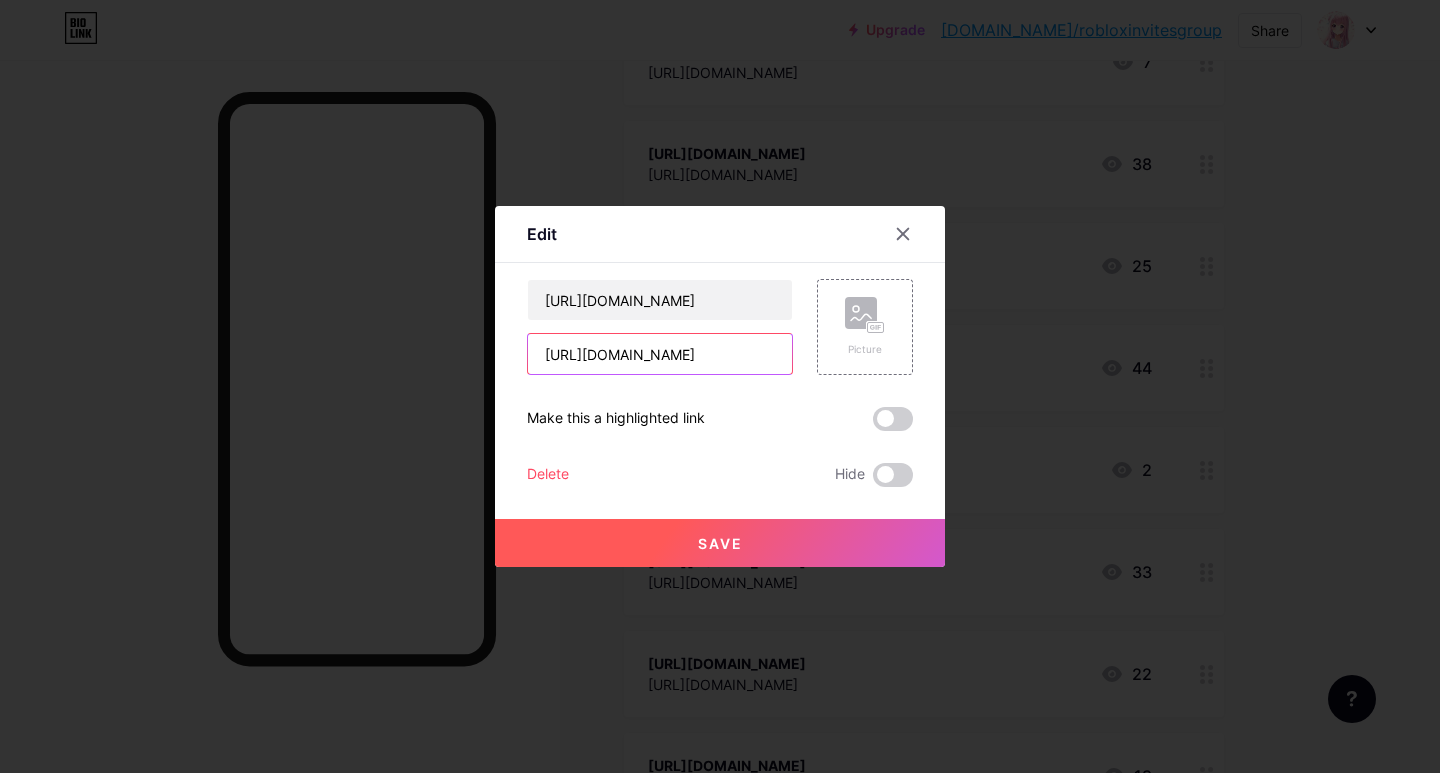 drag, startPoint x: 721, startPoint y: 354, endPoint x: 774, endPoint y: 346, distance: 53.600372 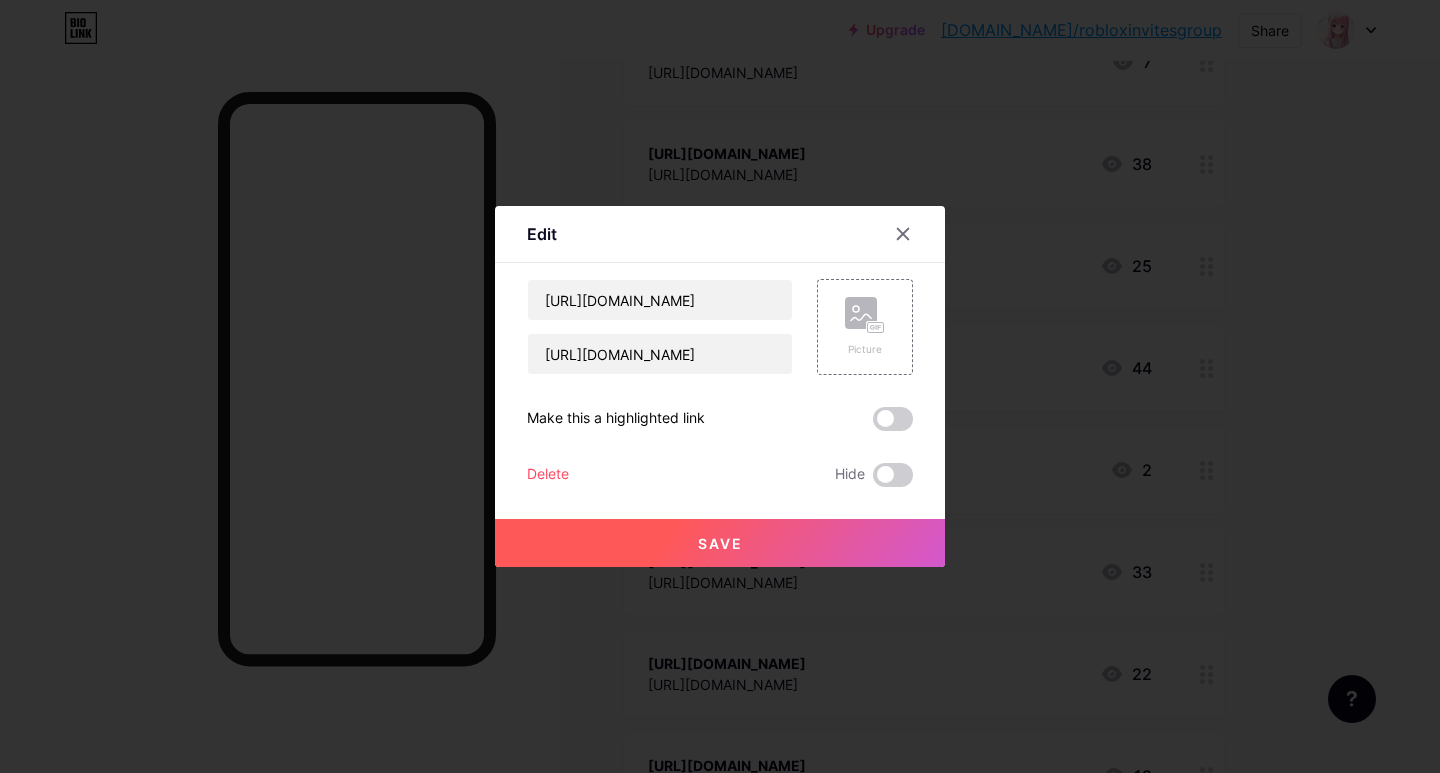 click on "Picture" at bounding box center (853, 327) 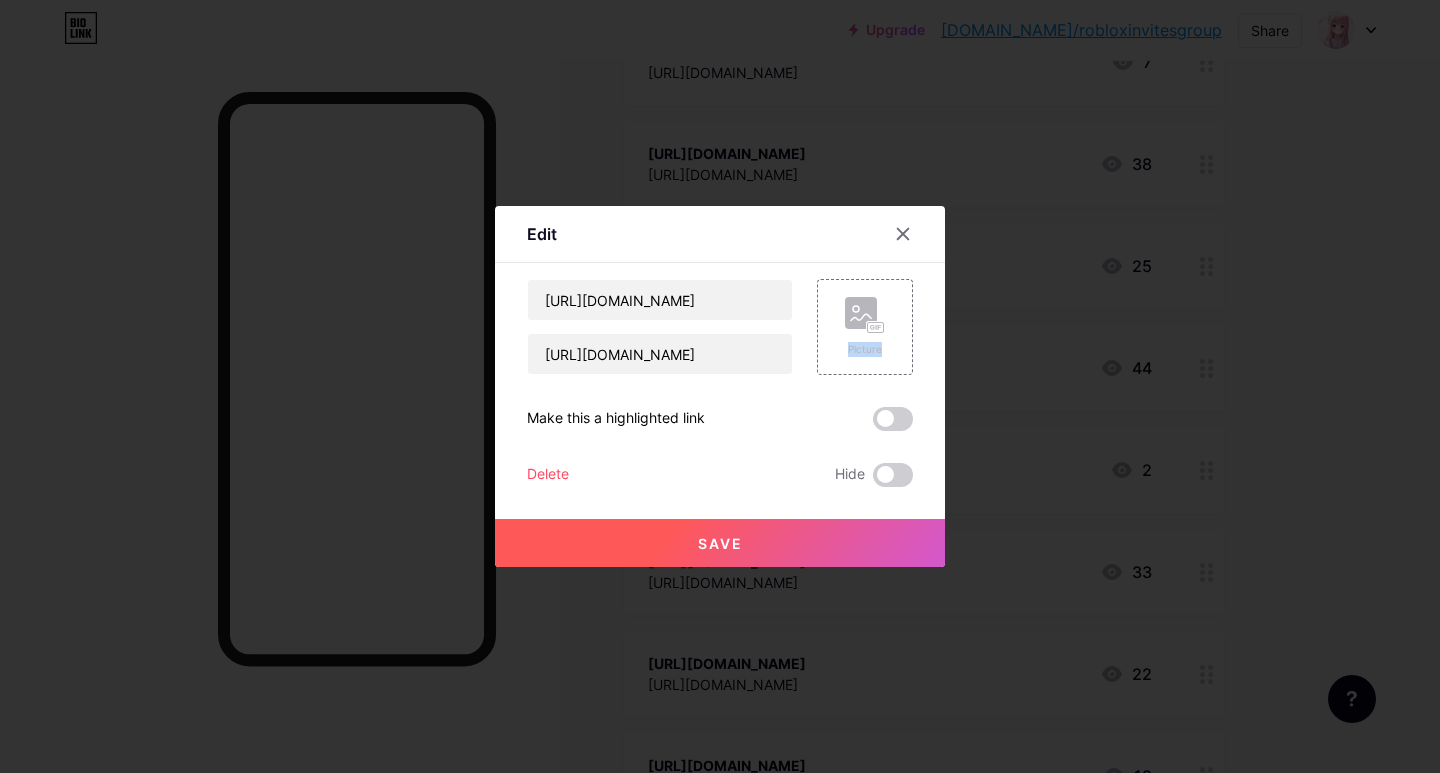 click on "Picture" at bounding box center (853, 327) 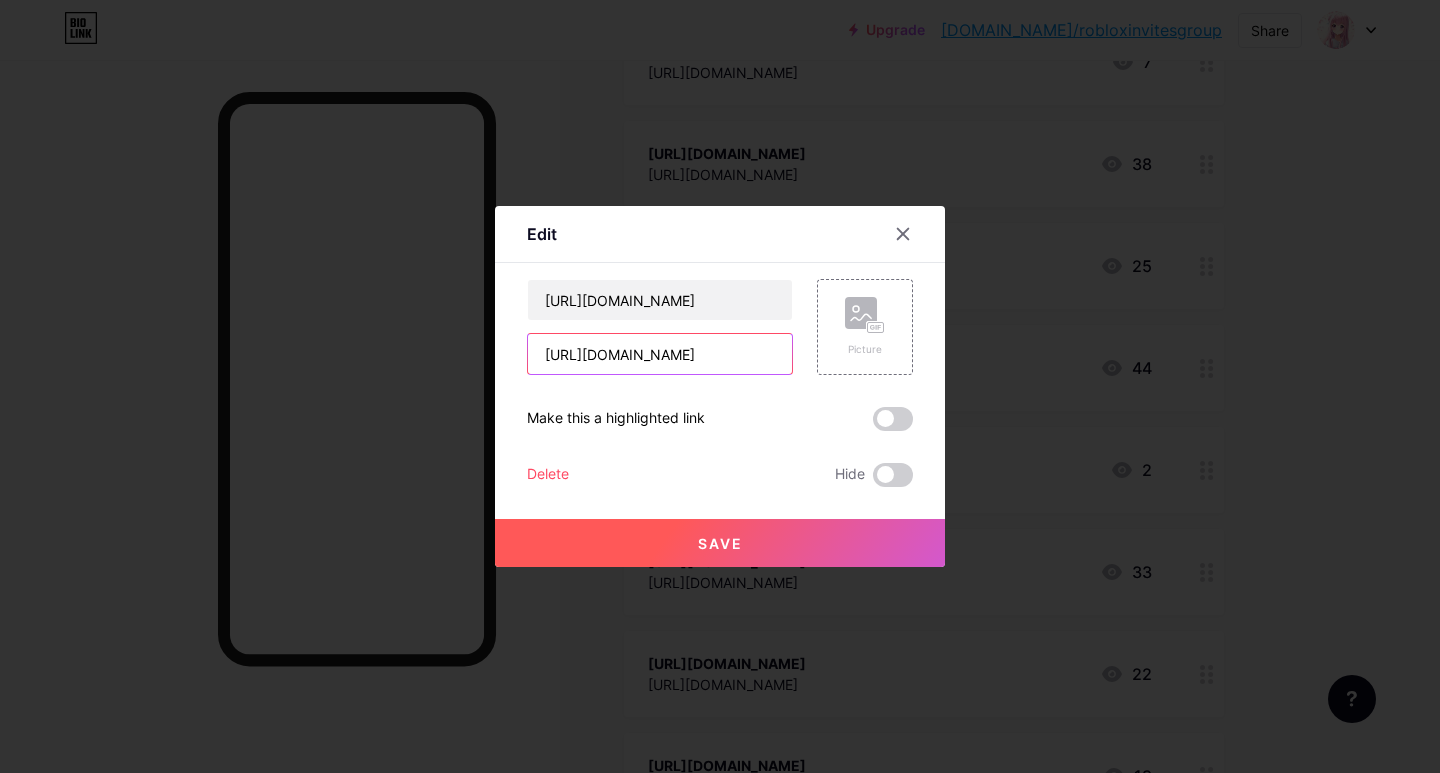 scroll, scrollTop: 0, scrollLeft: 175, axis: horizontal 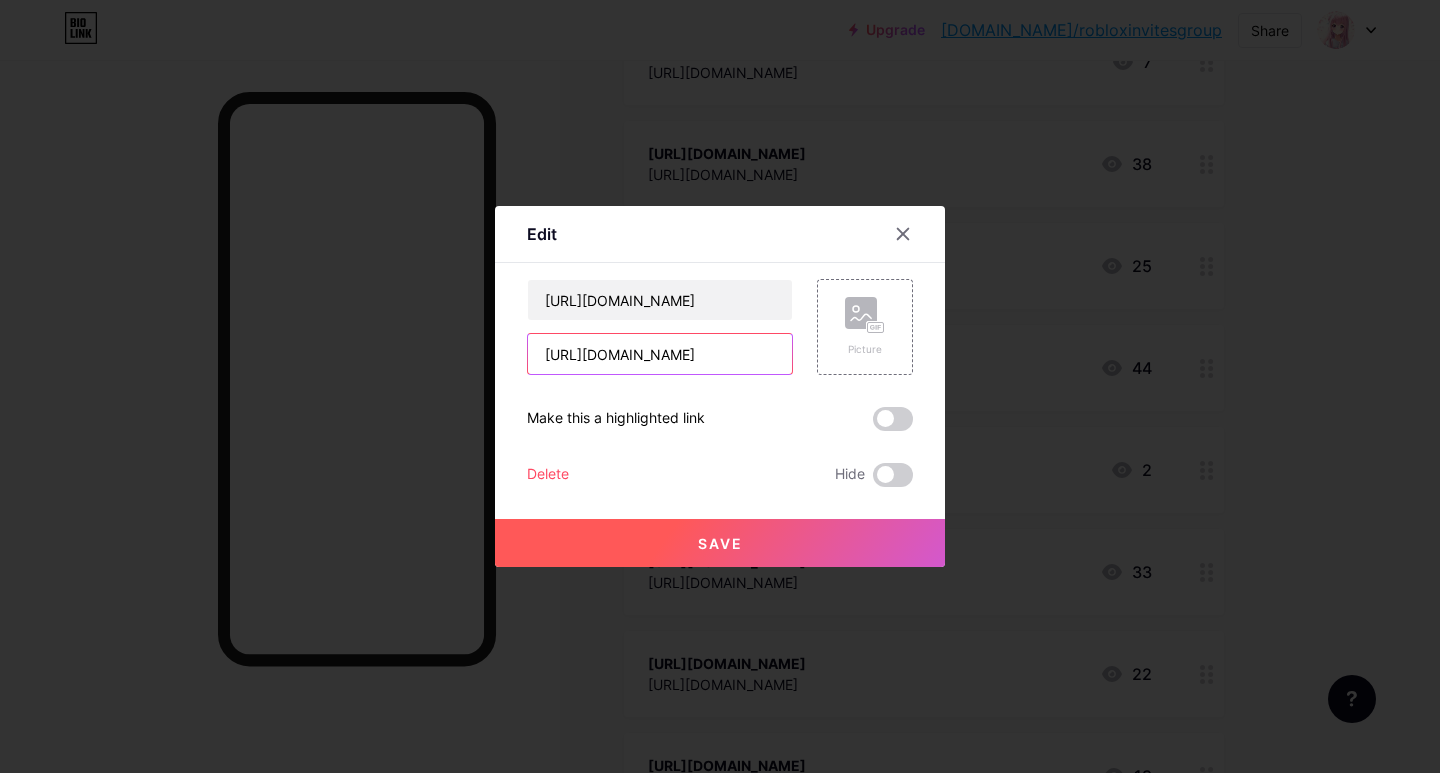 type on "[URL][DOMAIN_NAME]" 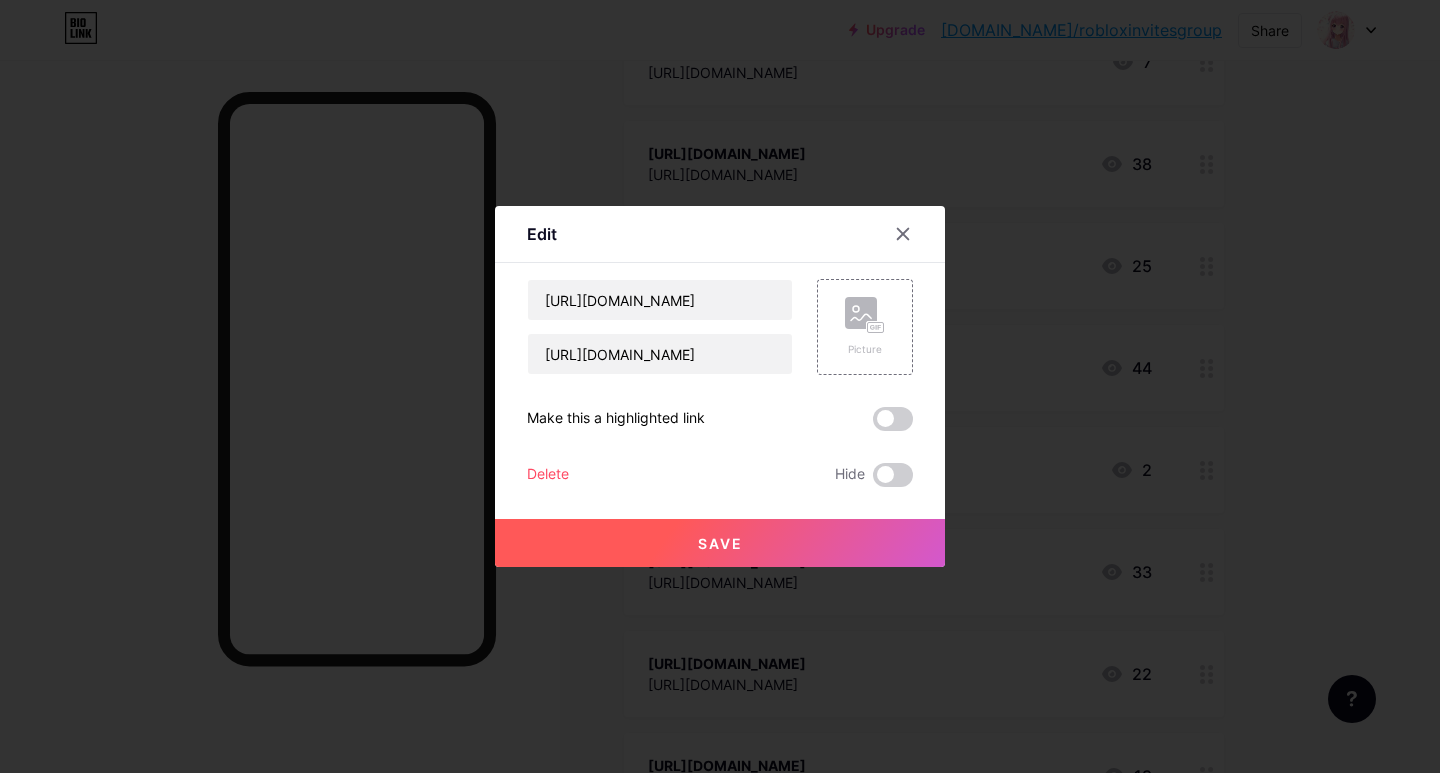 click on "Save" at bounding box center (720, 543) 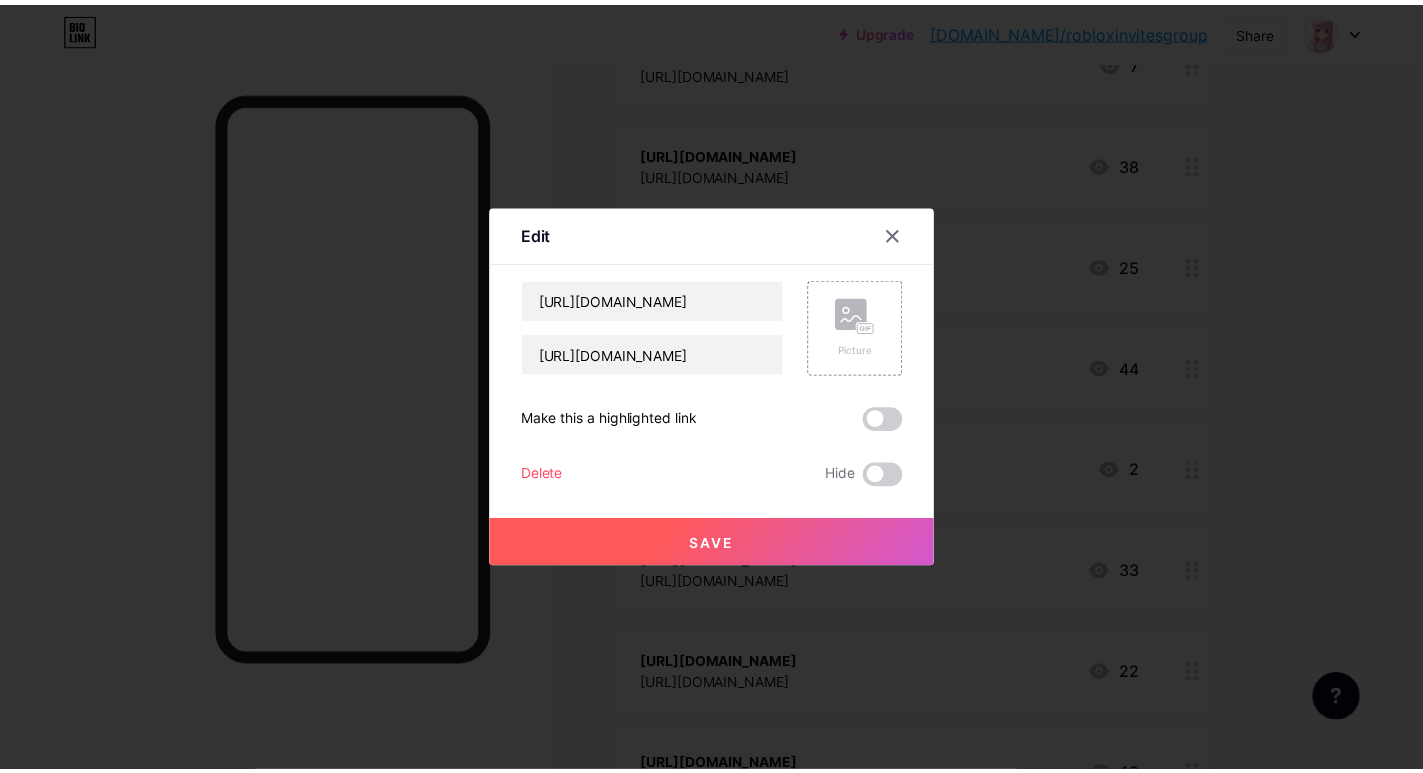 scroll, scrollTop: 0, scrollLeft: 0, axis: both 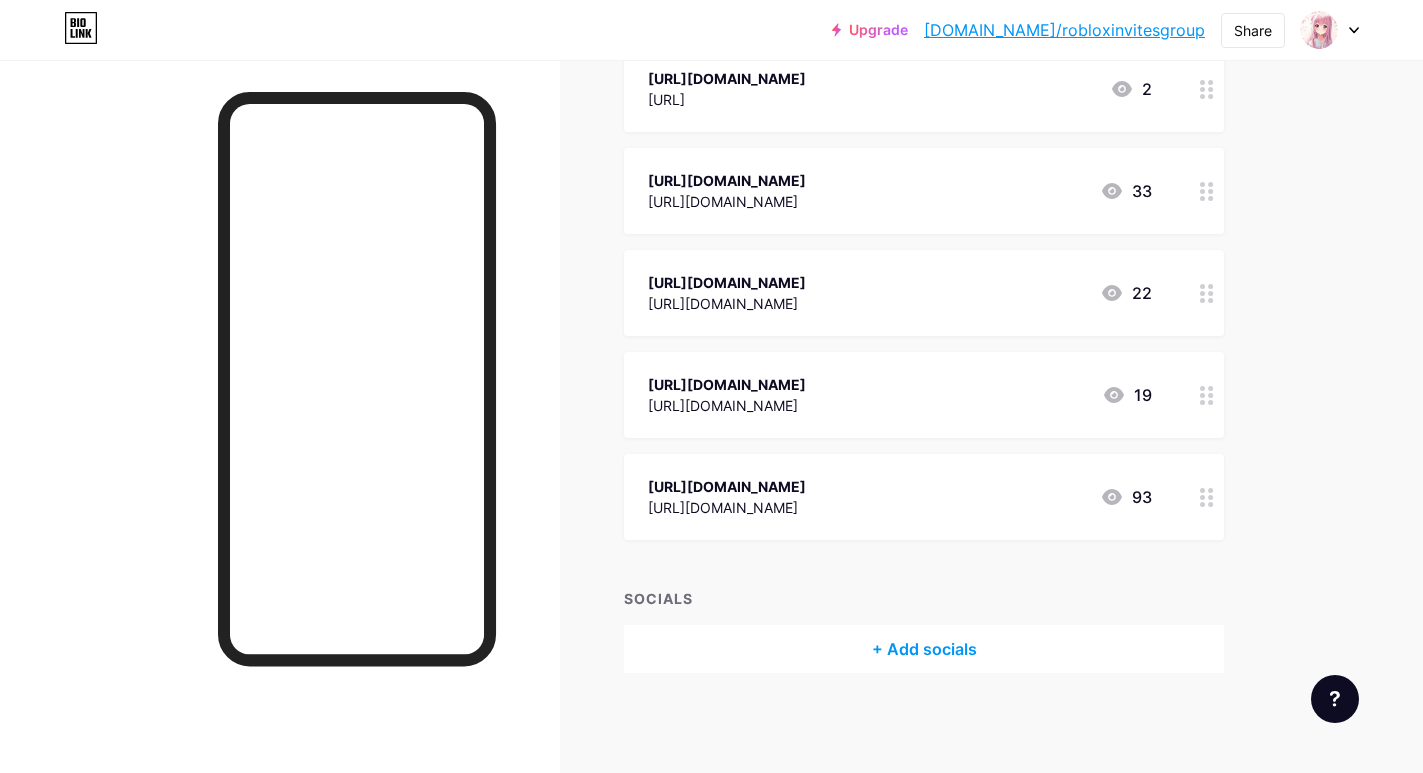 click at bounding box center (1207, 395) 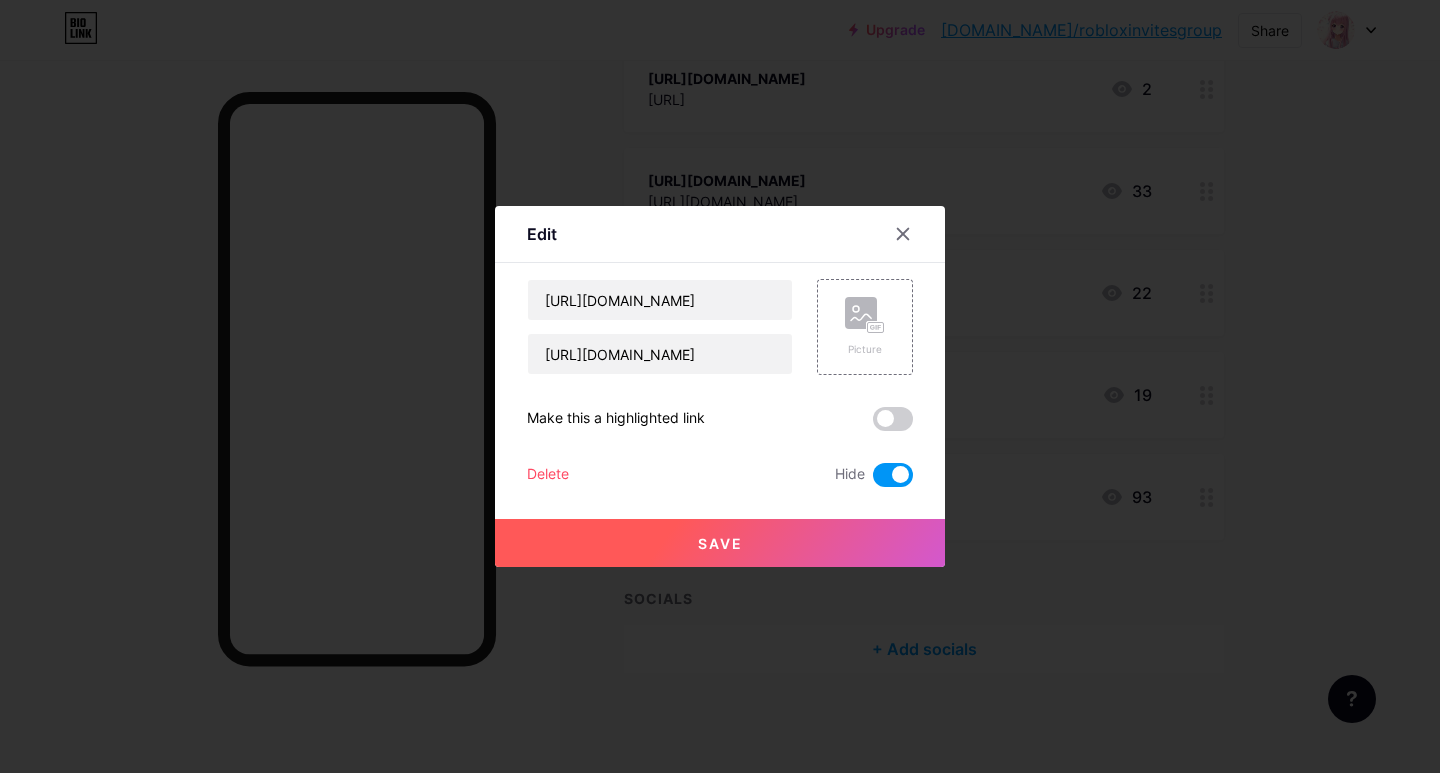 click at bounding box center [720, 386] 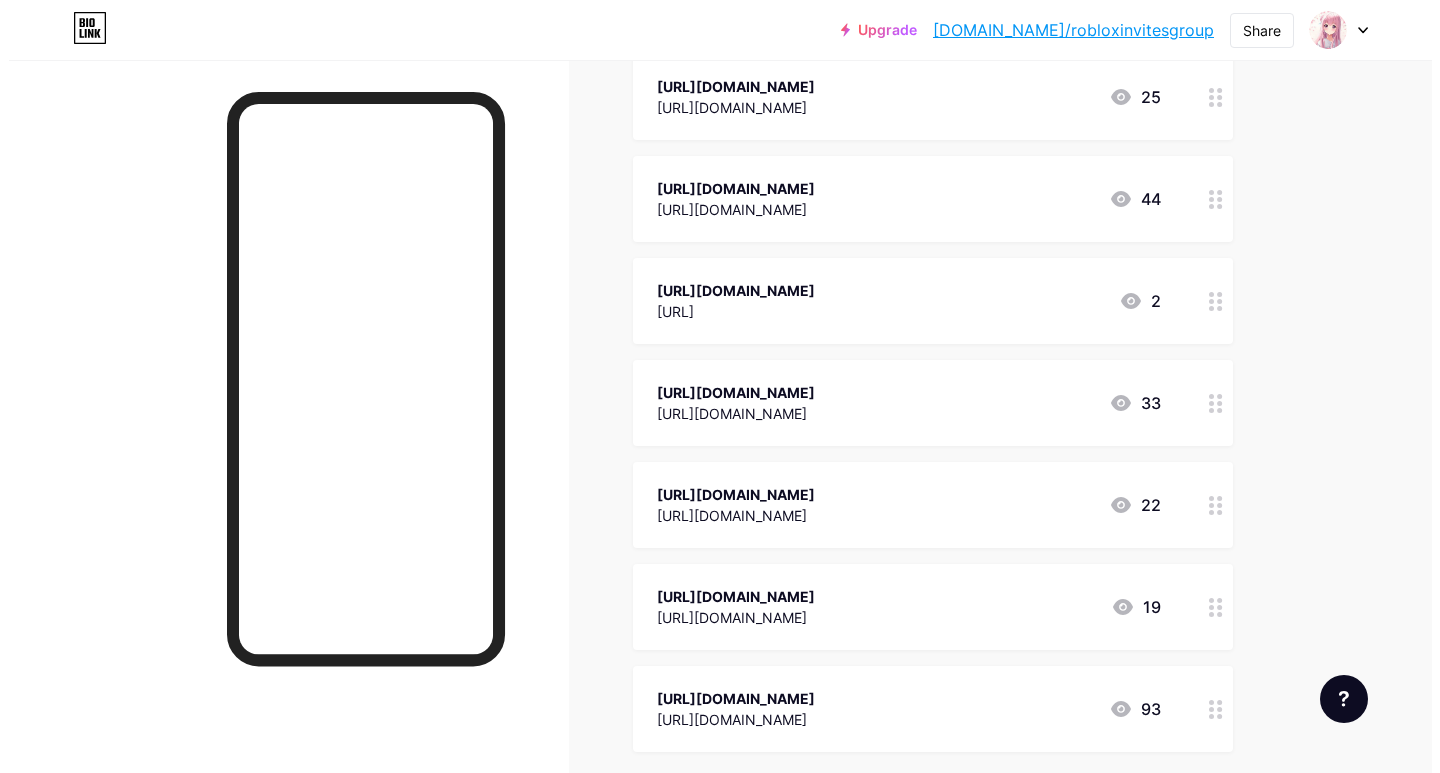 scroll, scrollTop: 369, scrollLeft: 0, axis: vertical 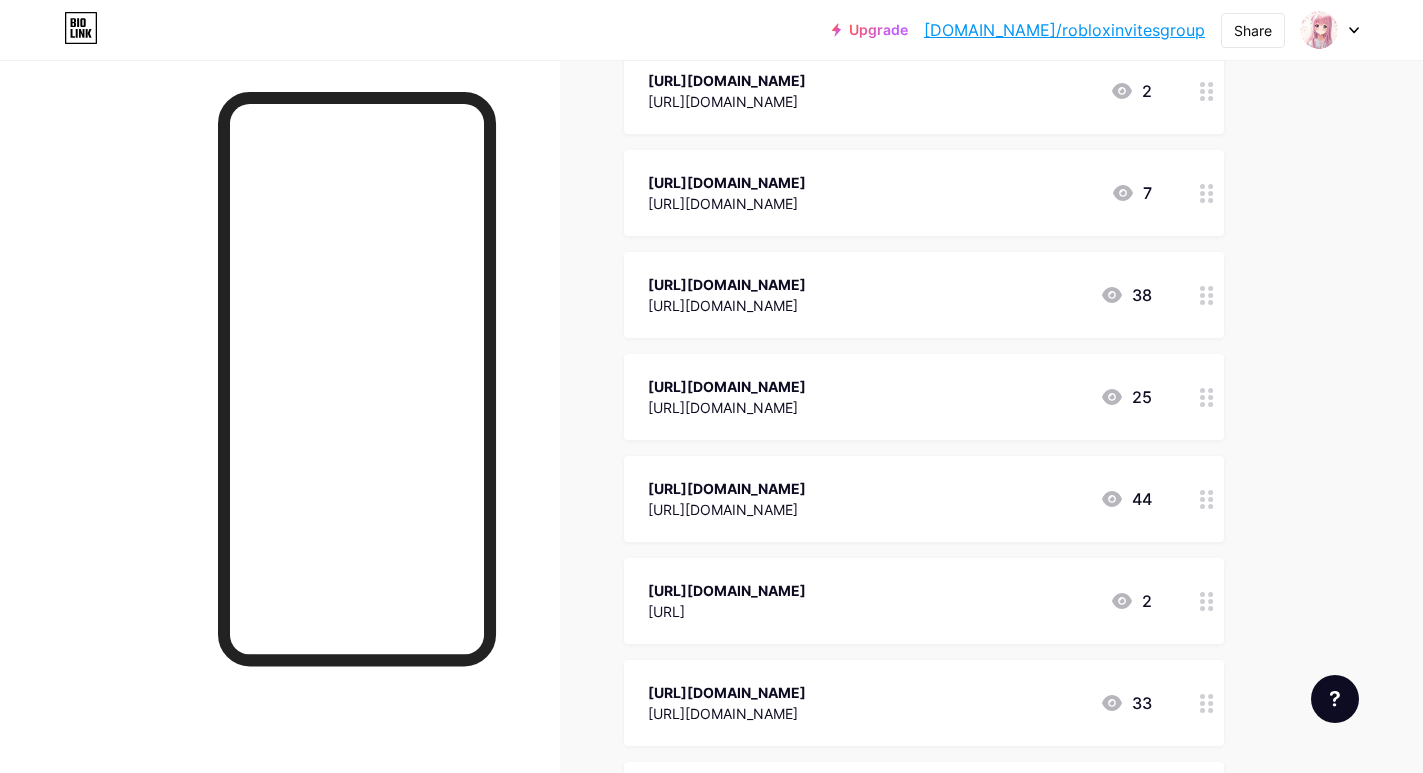 click 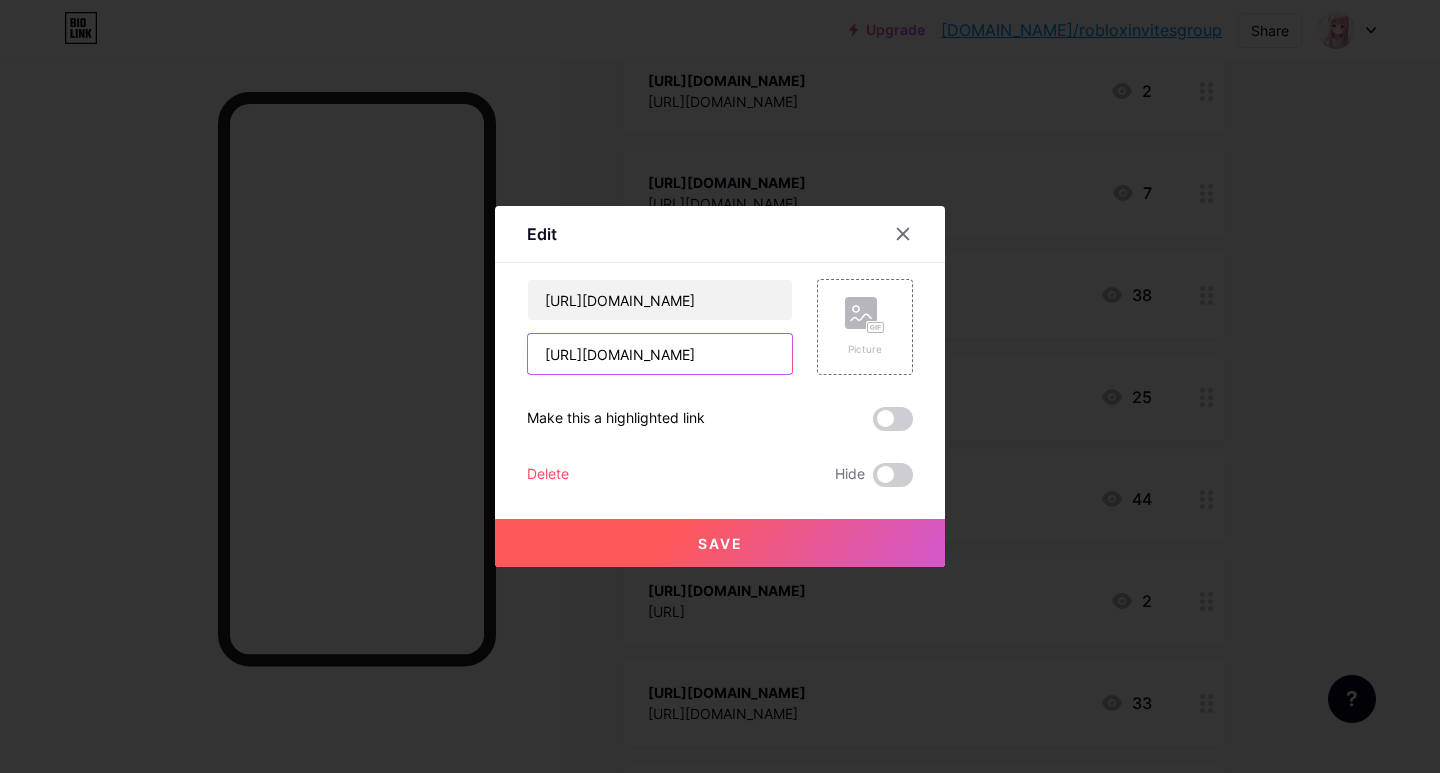 click on "[URL][DOMAIN_NAME]" at bounding box center (660, 354) 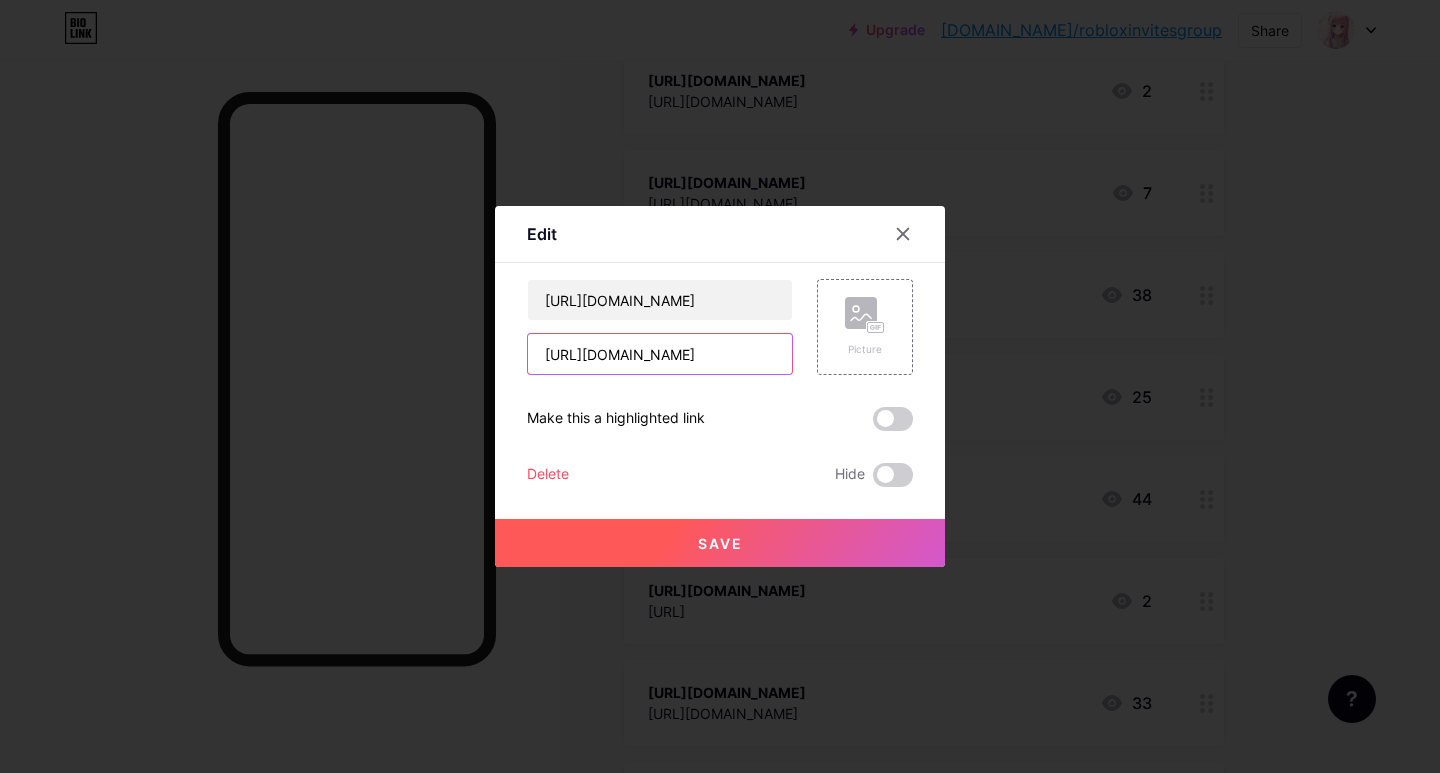 paste on "roblox.tg/communities/6168249887/Cuti" 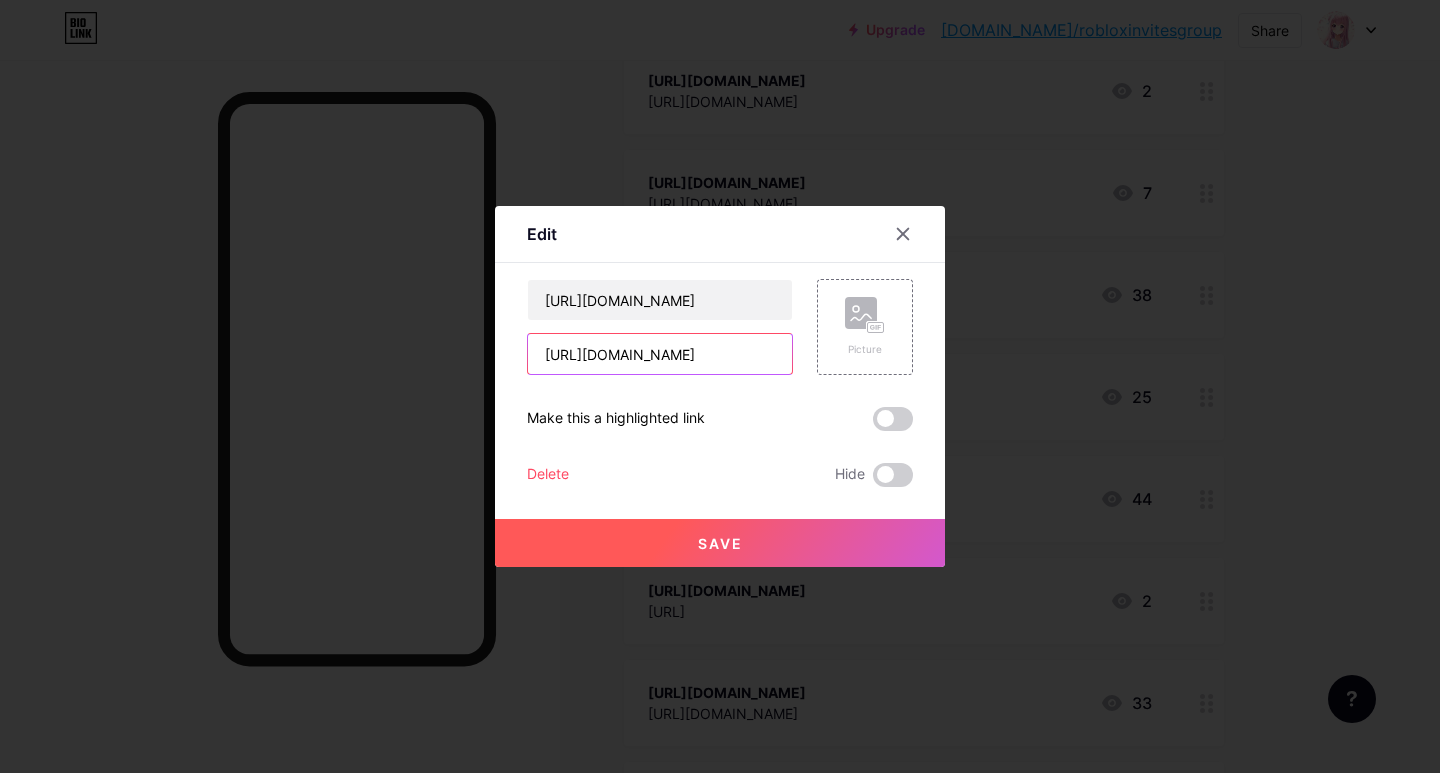 scroll, scrollTop: 0, scrollLeft: 194, axis: horizontal 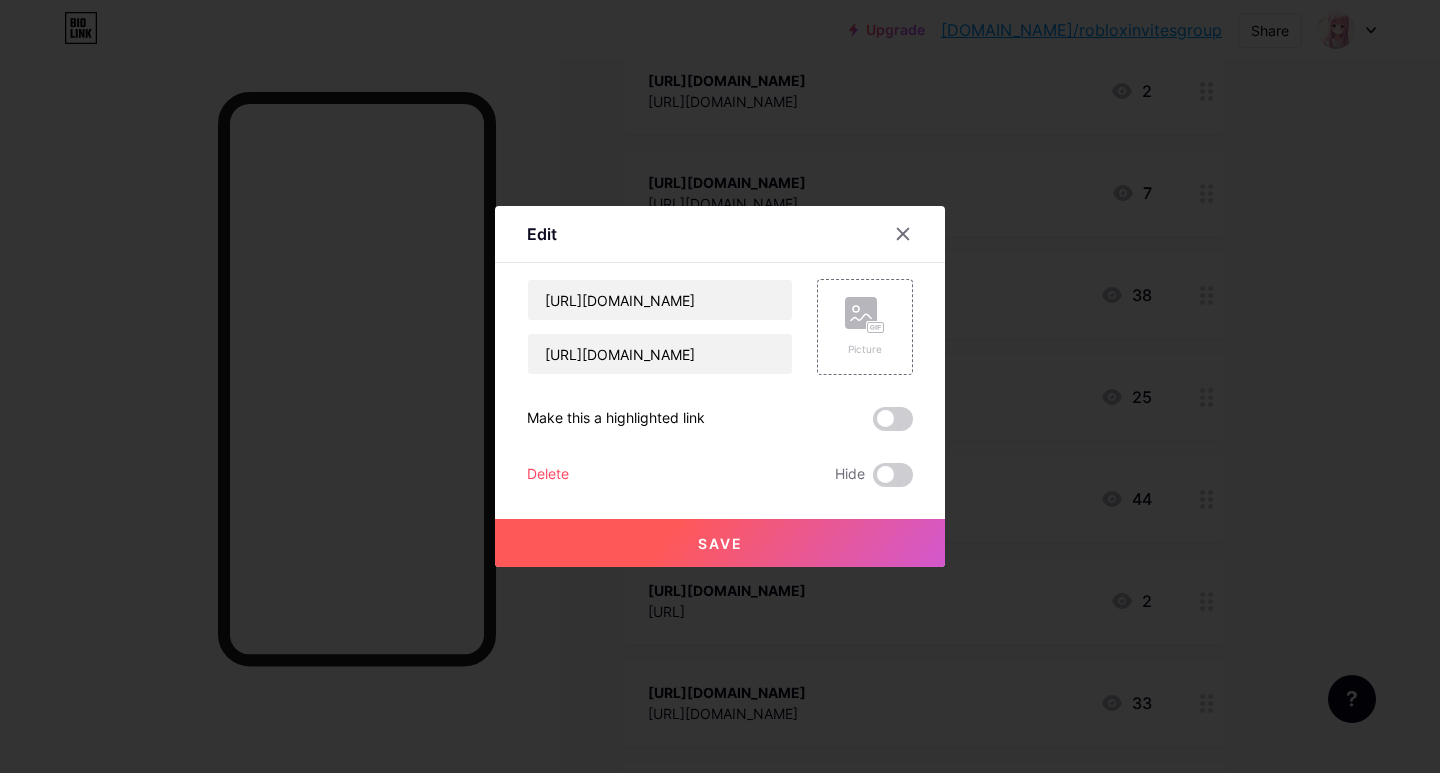 click on "Save" at bounding box center (720, 543) 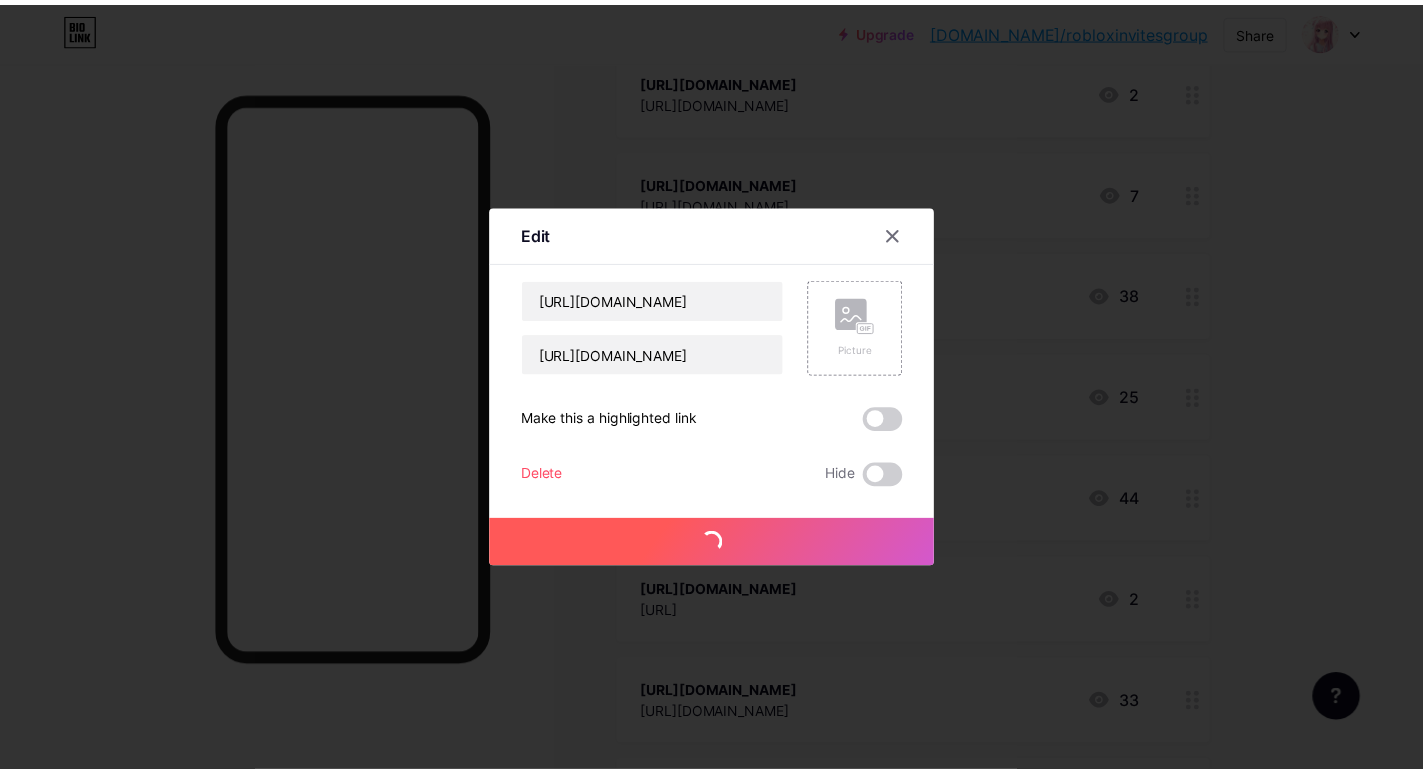 scroll, scrollTop: 0, scrollLeft: 0, axis: both 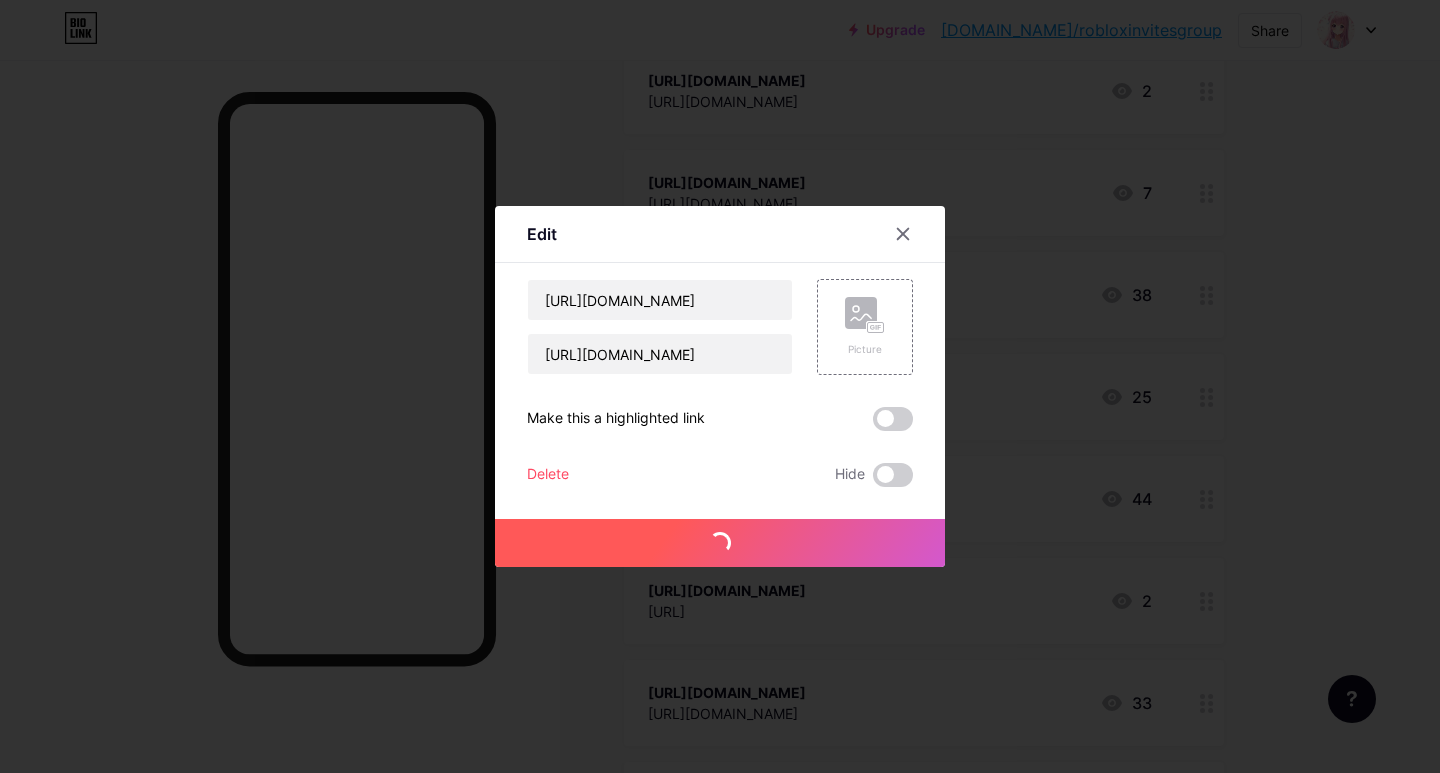 type 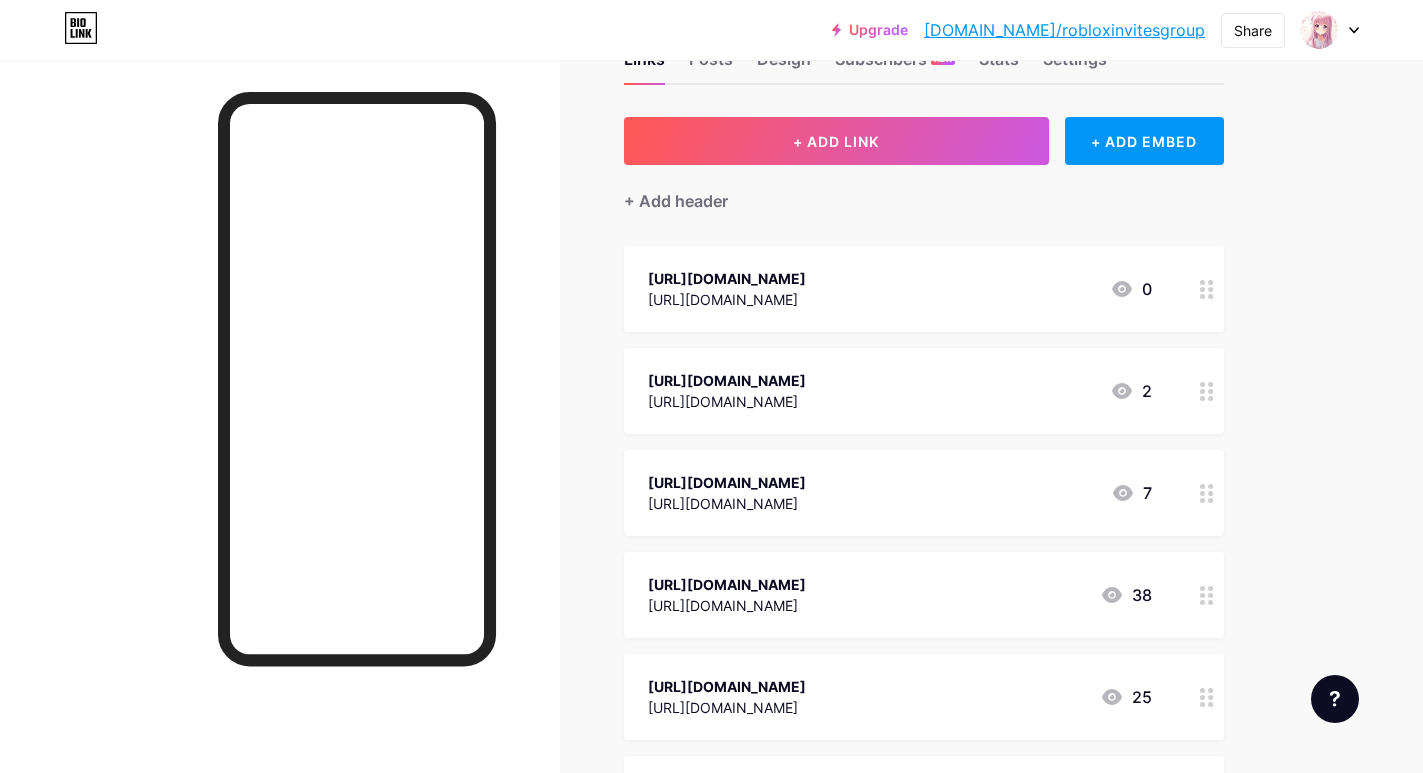 scroll, scrollTop: 0, scrollLeft: 0, axis: both 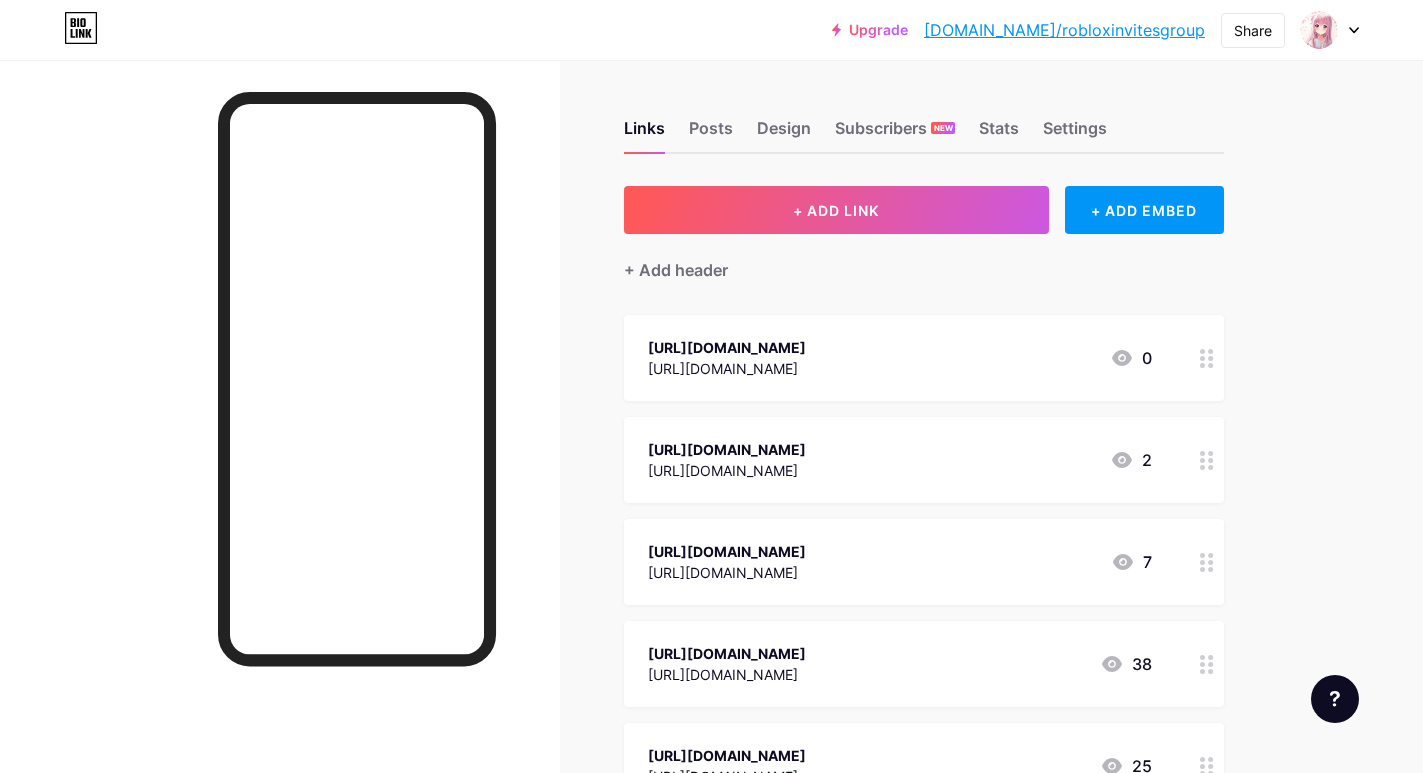 click 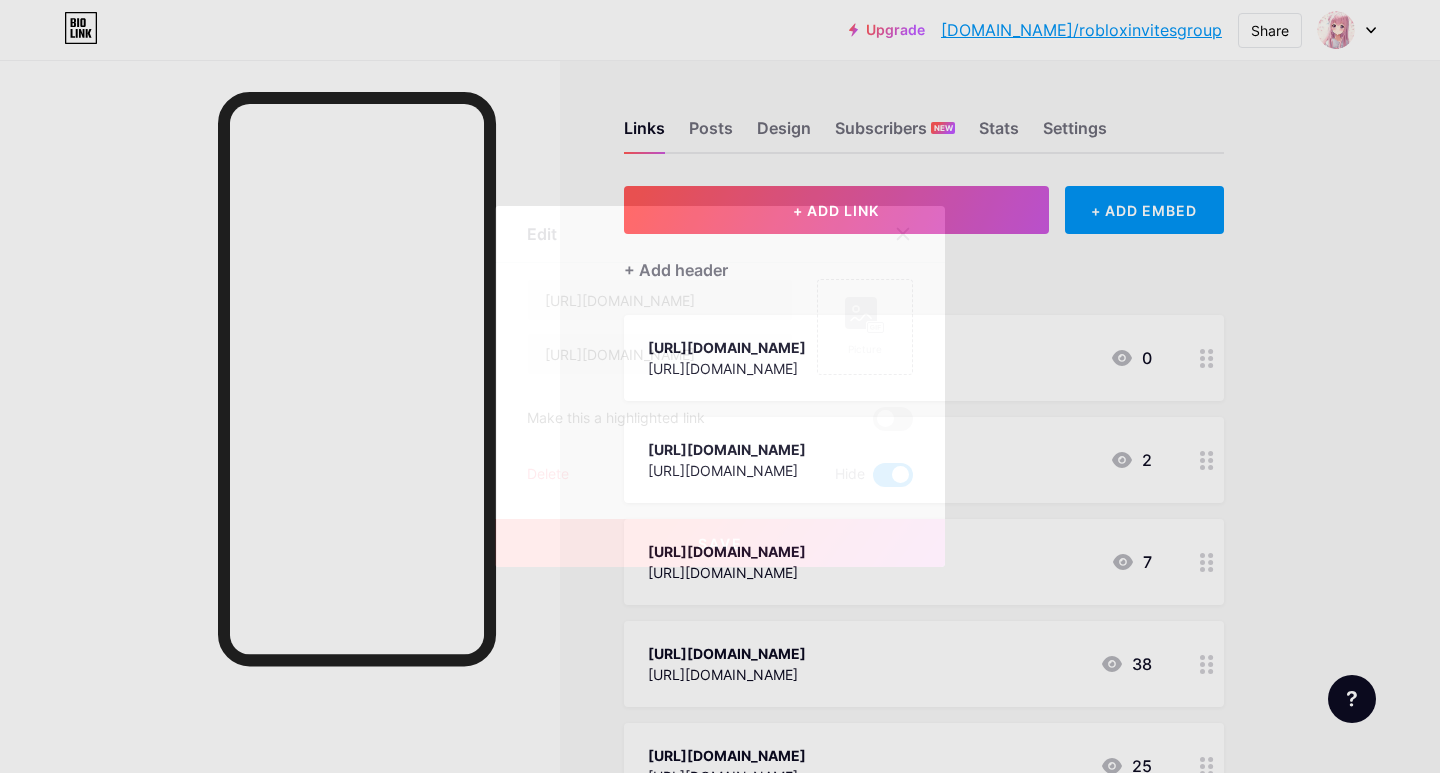 drag, startPoint x: 1250, startPoint y: 343, endPoint x: 1218, endPoint y: 390, distance: 56.859474 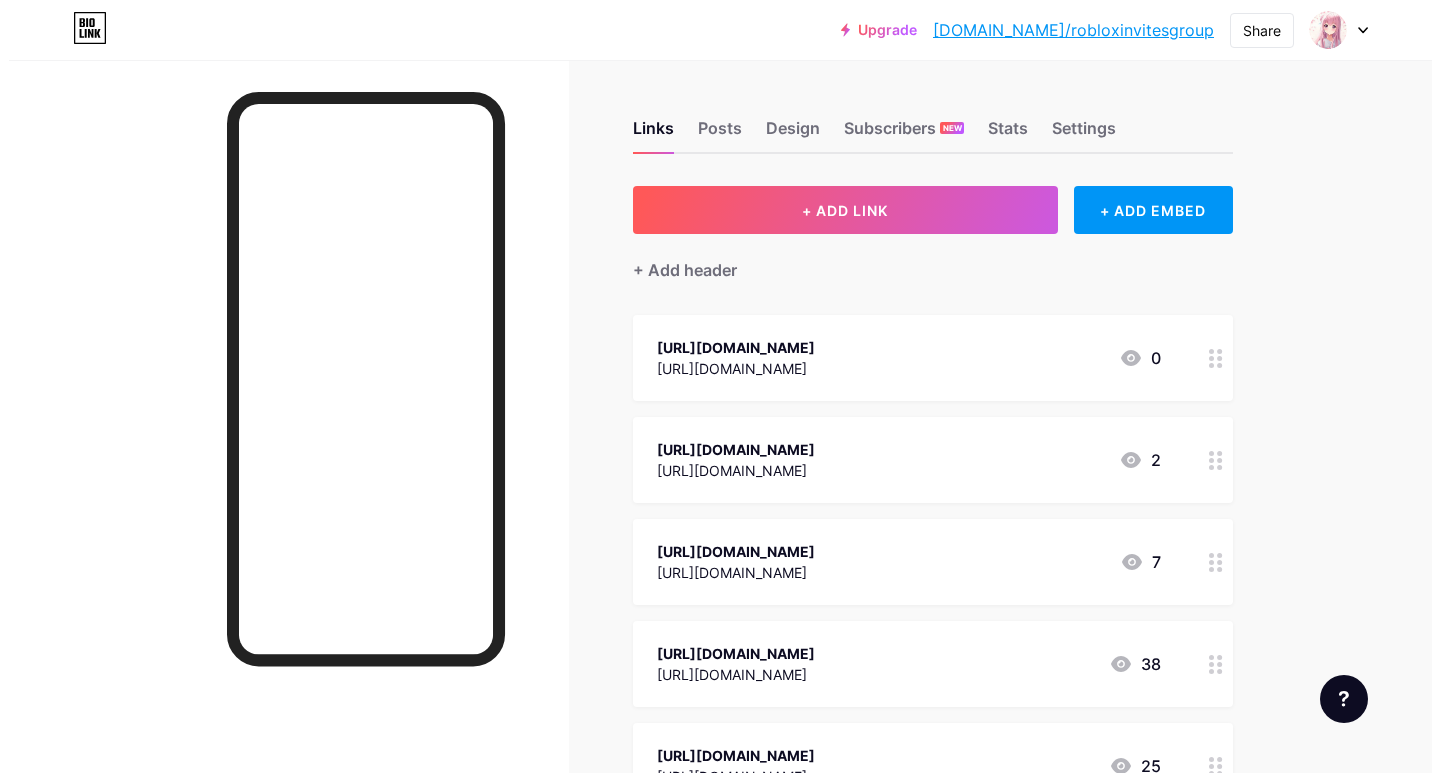 scroll, scrollTop: 200, scrollLeft: 0, axis: vertical 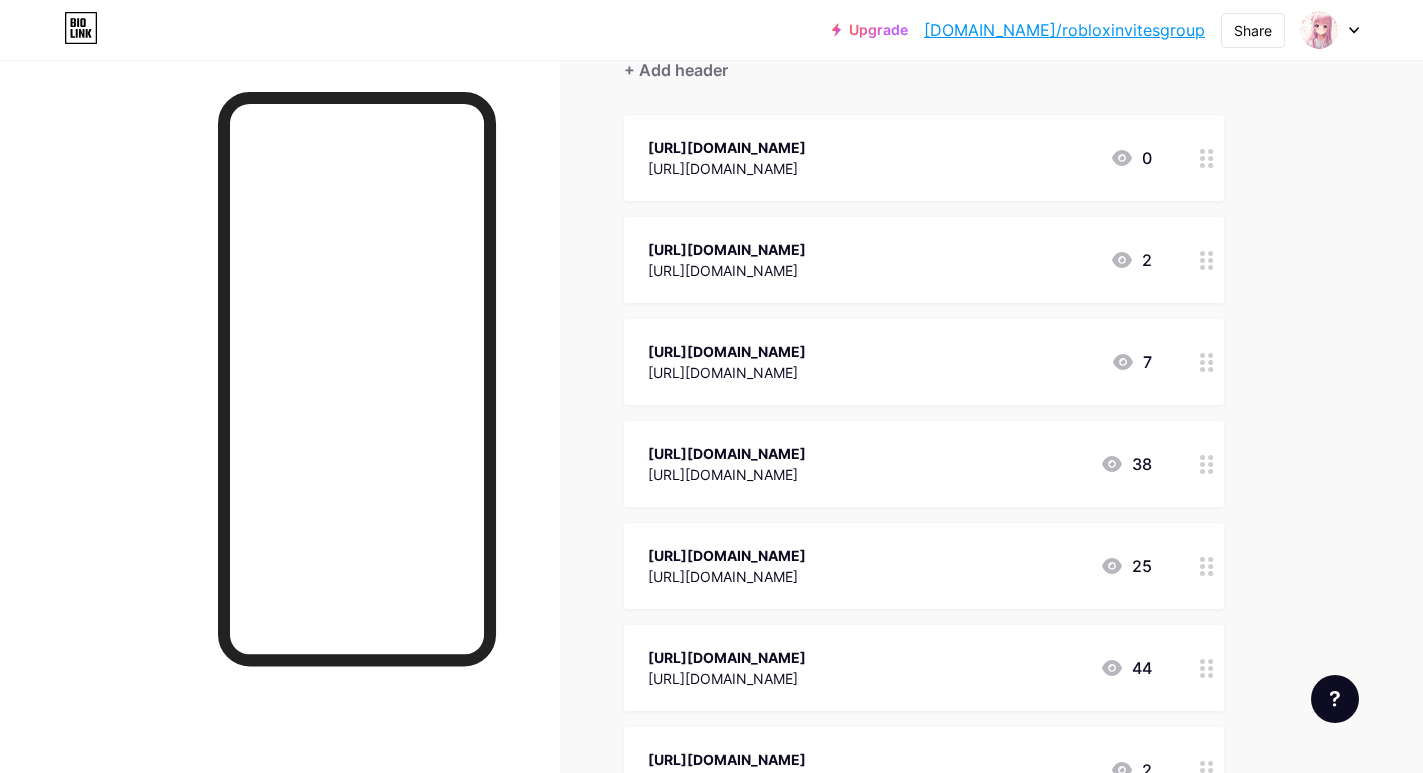 click 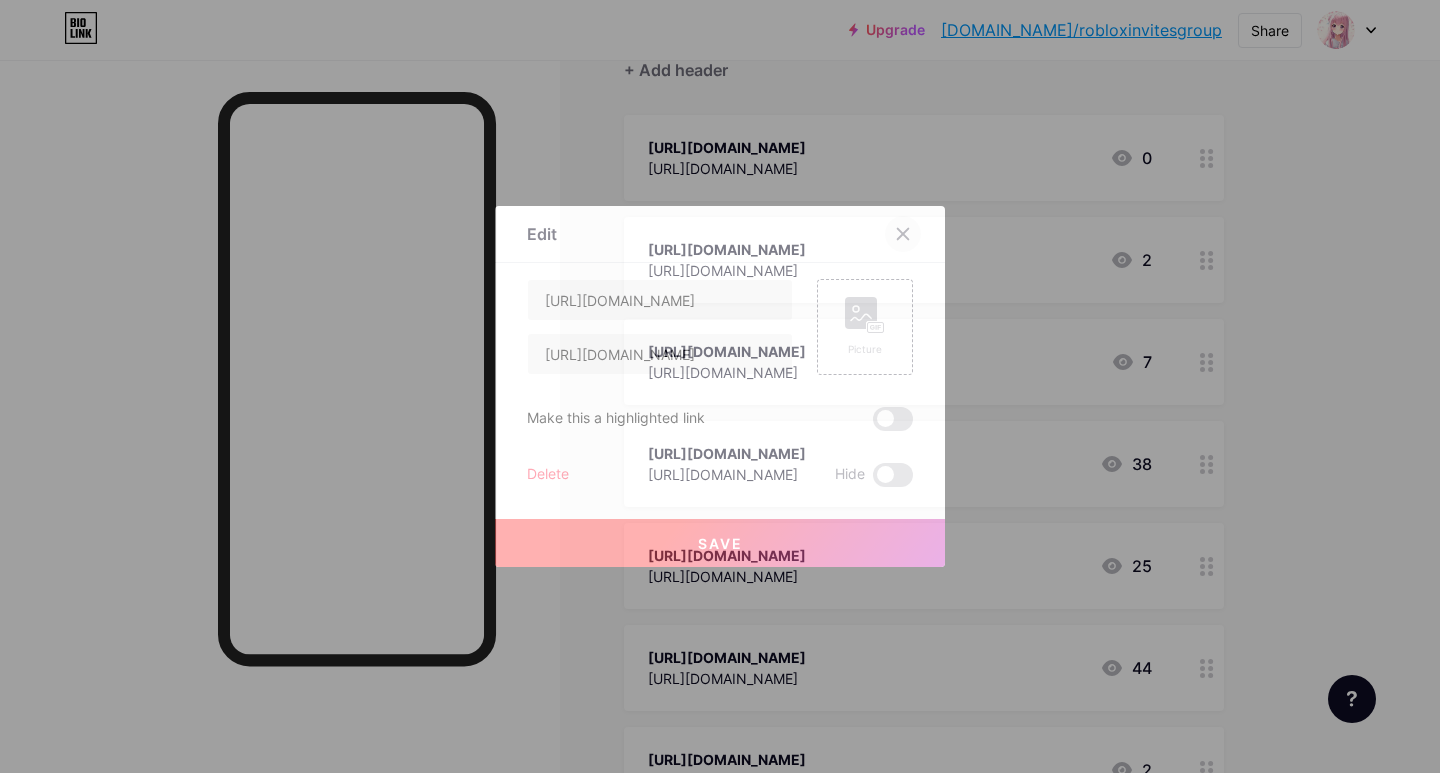 click 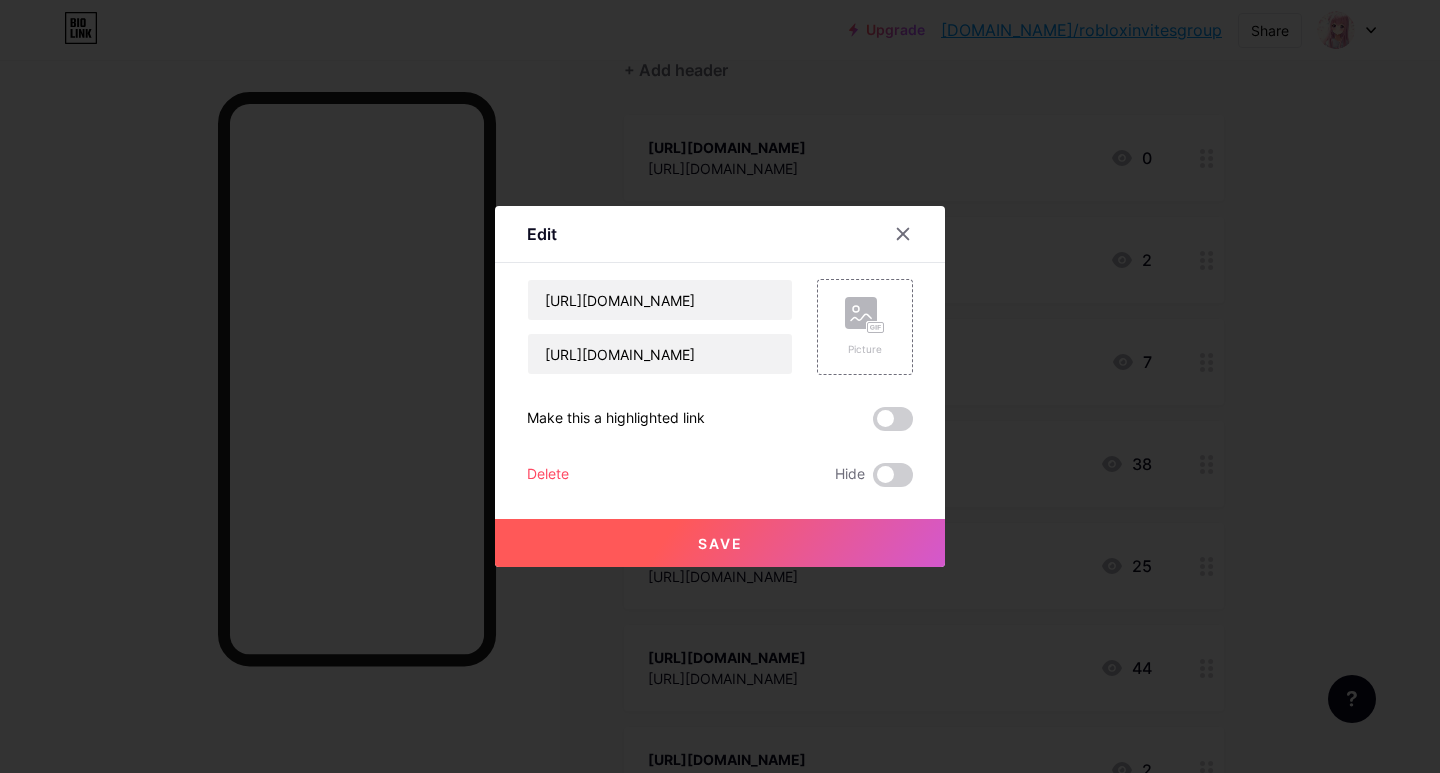 click on "https://roblox.com/communities/4538612598/Roblox-Official-Group
https://roblox.mq/communities/4538612598/Roblox-Official-Group
2" at bounding box center (924, 260) 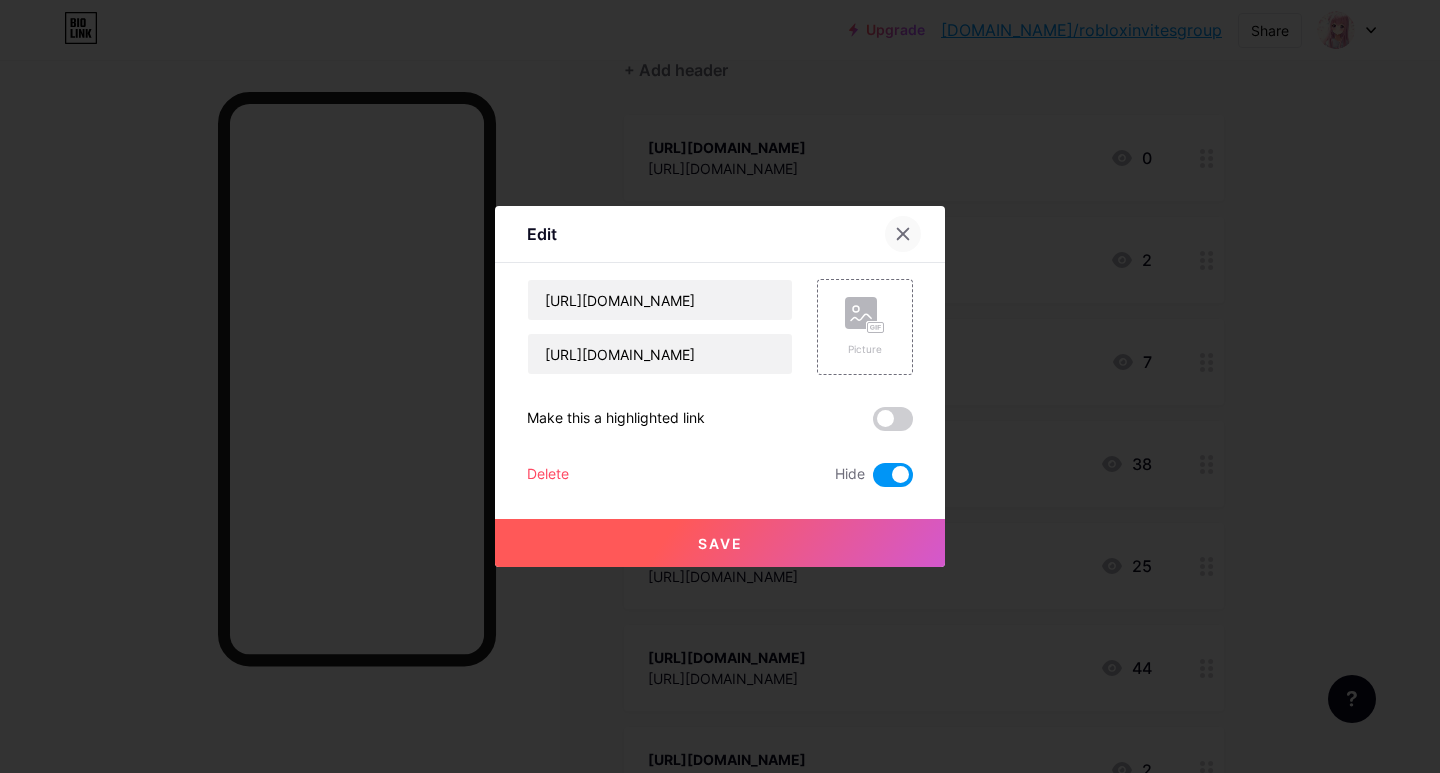 click at bounding box center (903, 234) 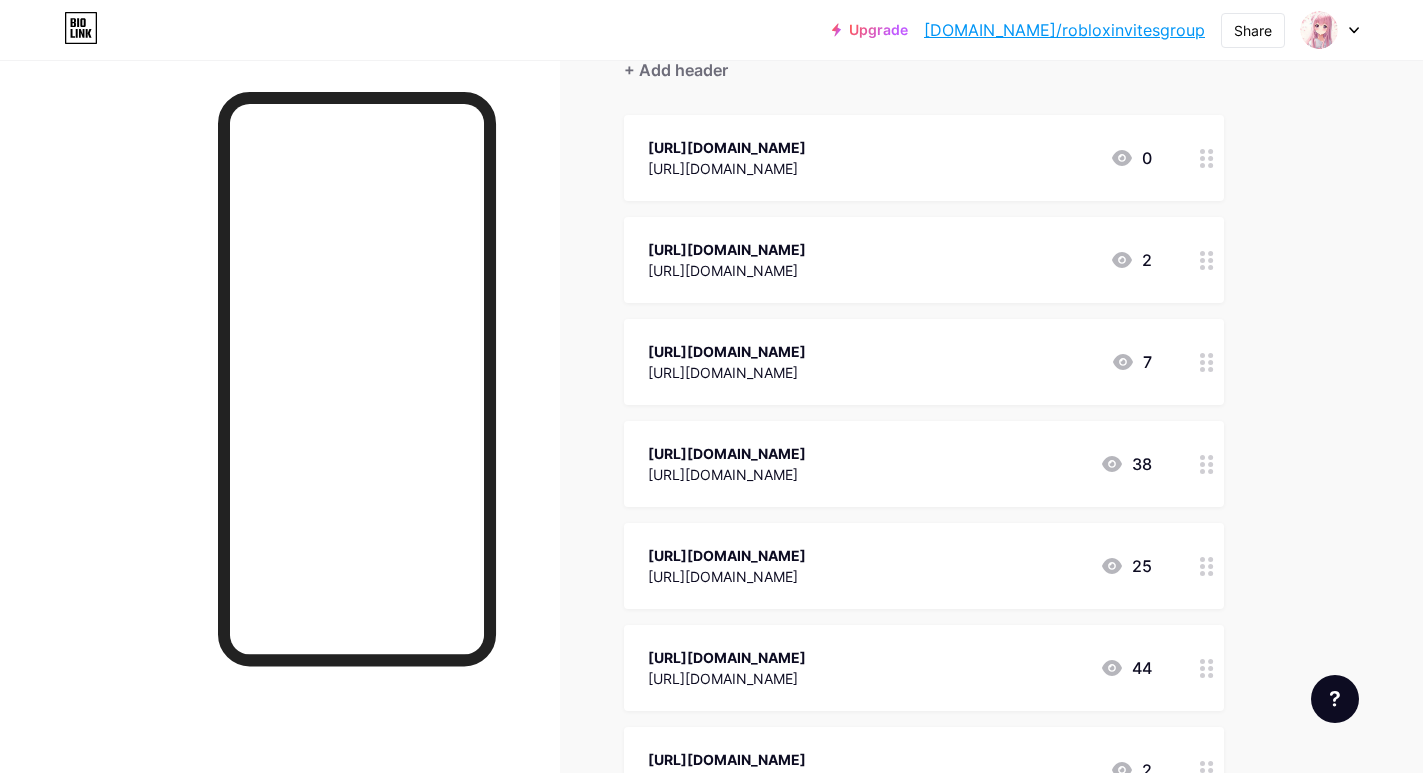 click at bounding box center (1207, 464) 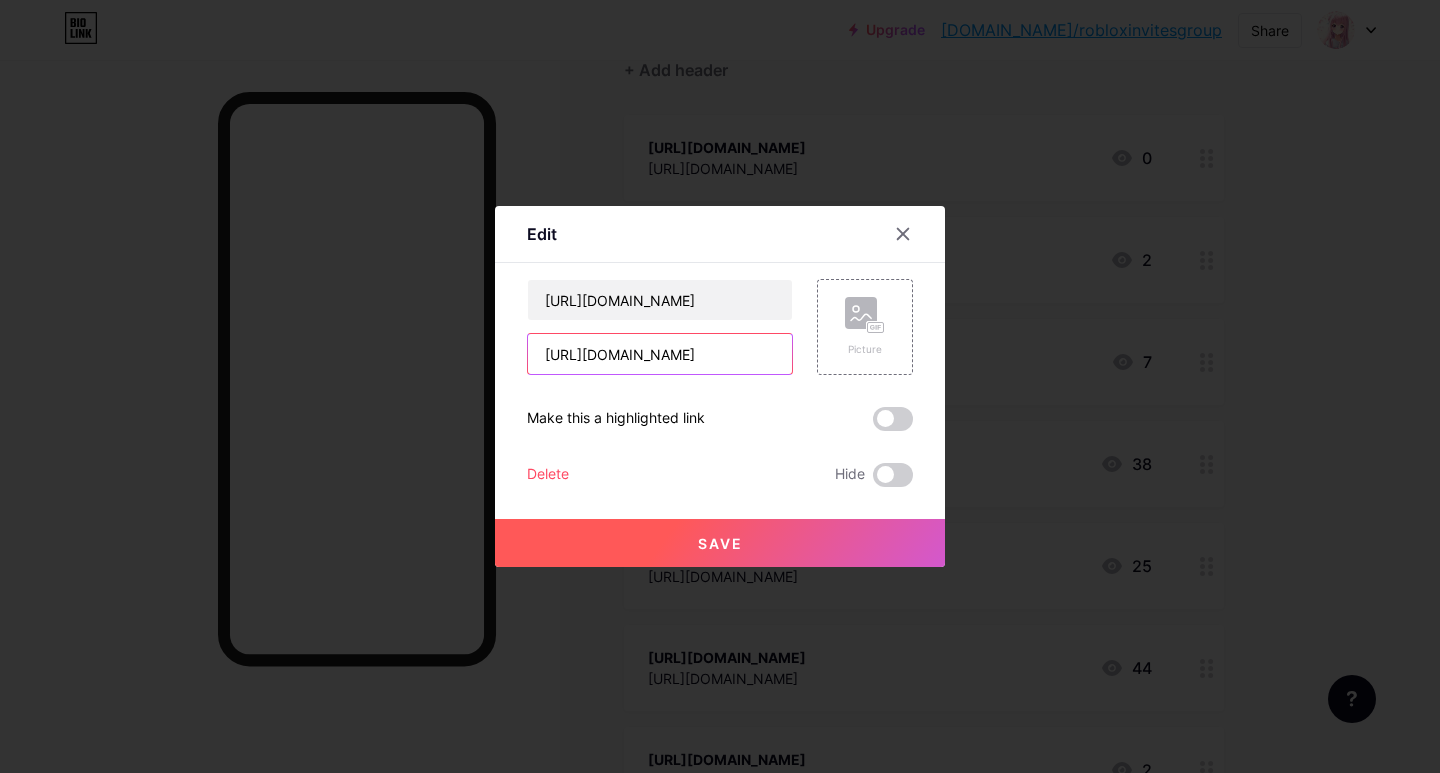 click on "[URL][DOMAIN_NAME]" at bounding box center [660, 354] 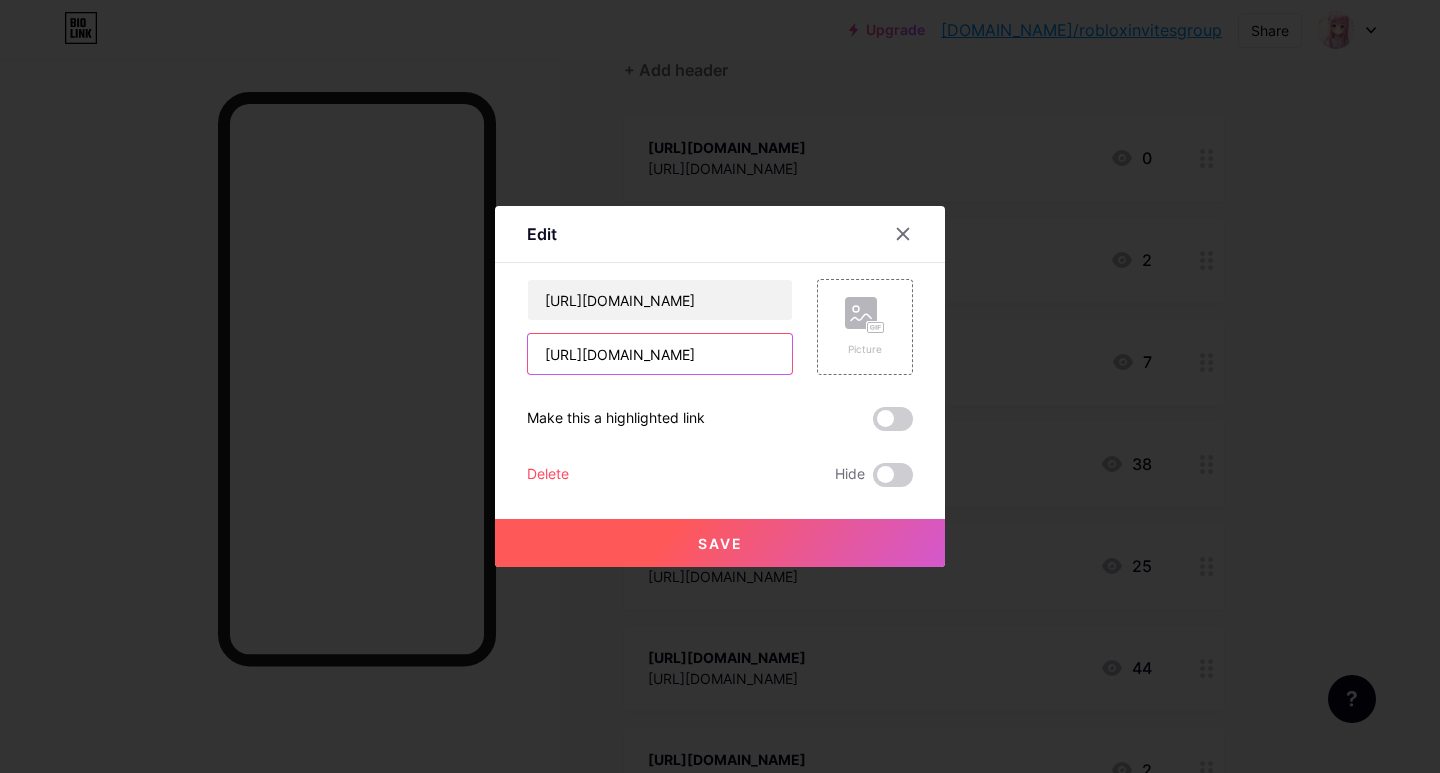 paste on "am/communities/2703179593/Angel-Official-Group#!/about" 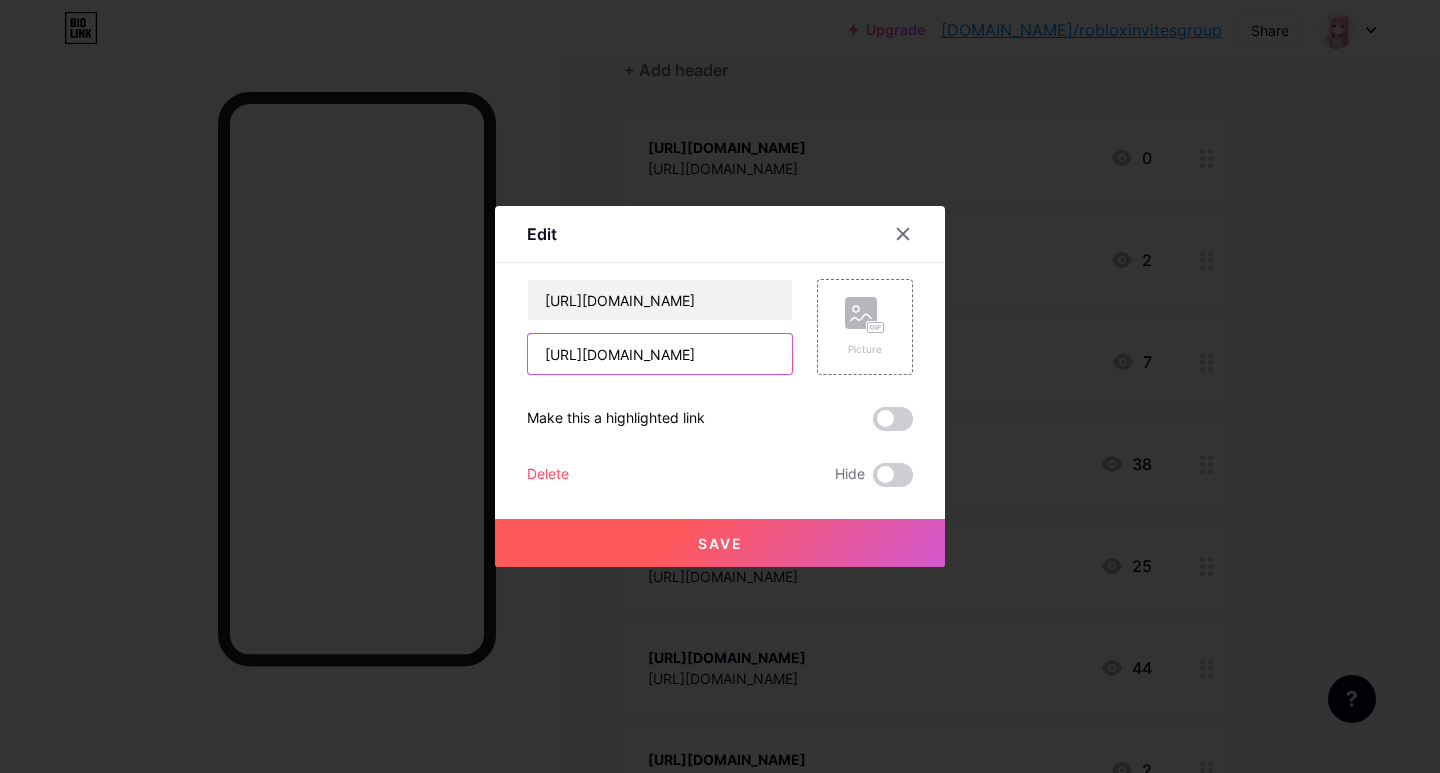 type on "https://roblox.com.am/communities/2703179593/Angel-Official-Group" 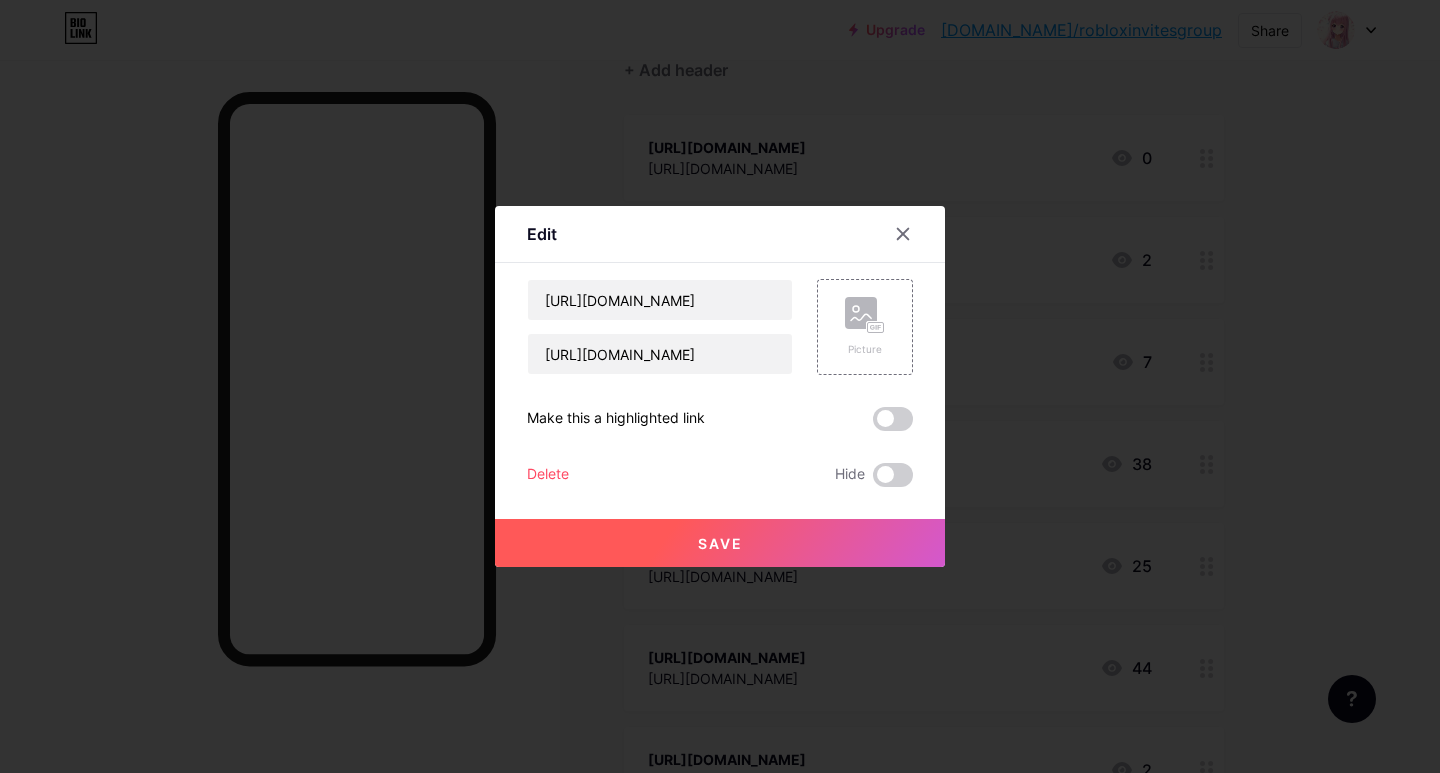 click on "Save" at bounding box center [720, 543] 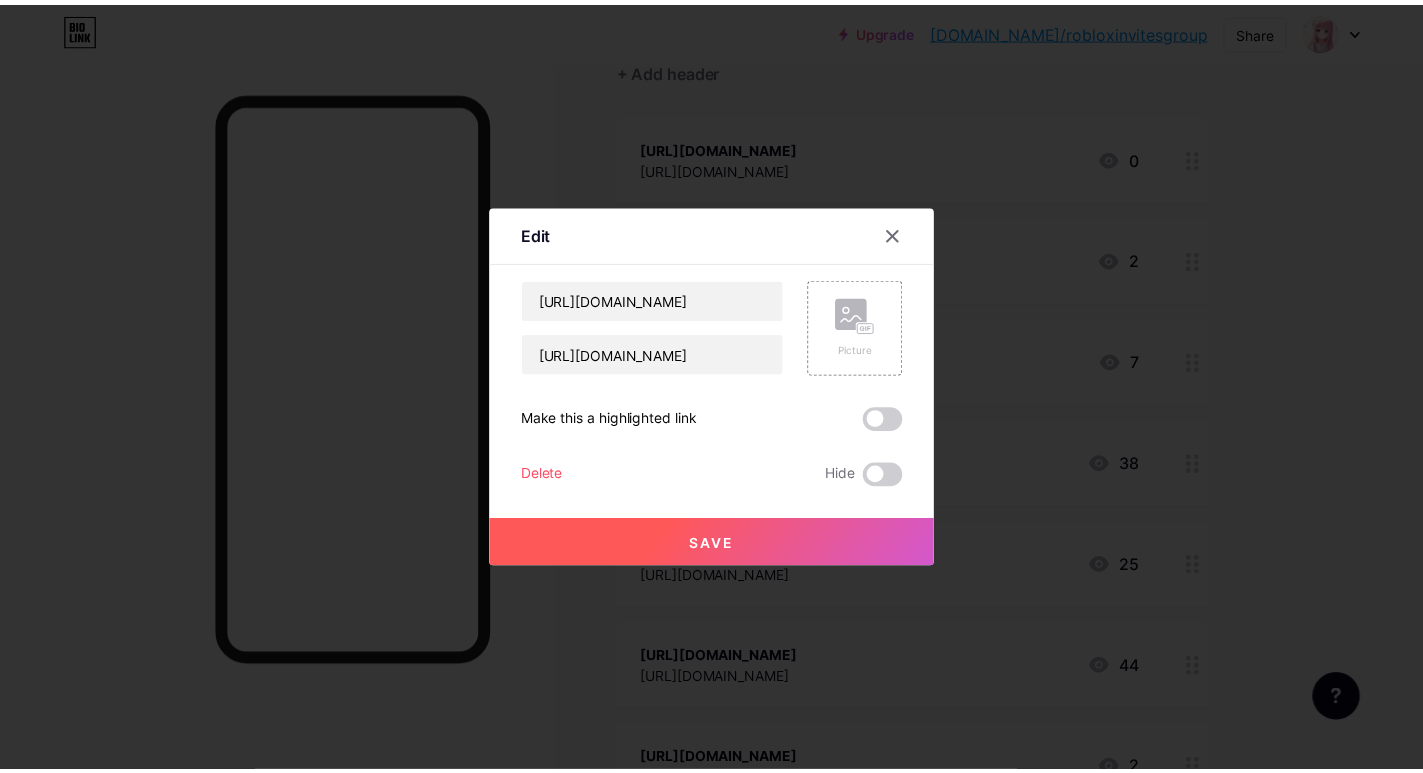 scroll, scrollTop: 0, scrollLeft: 0, axis: both 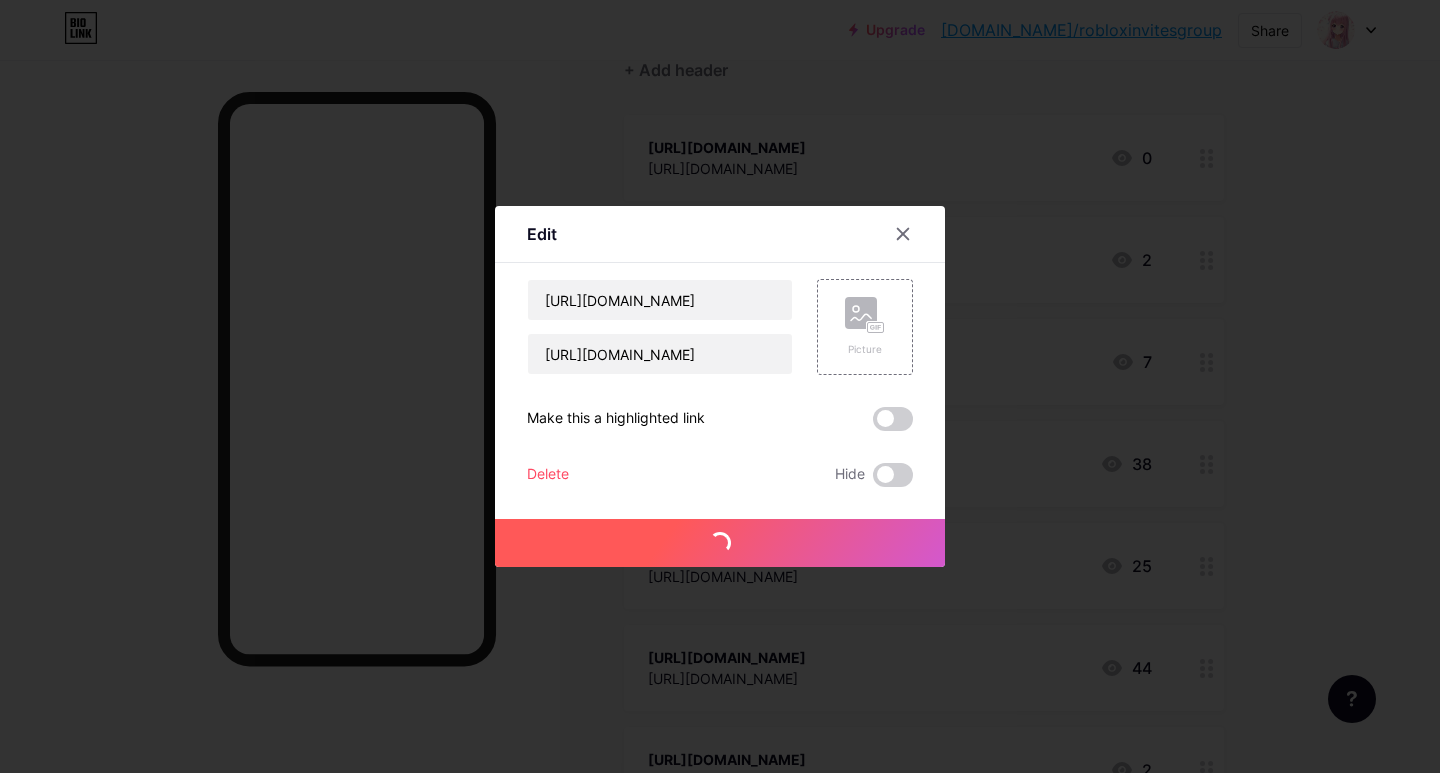type 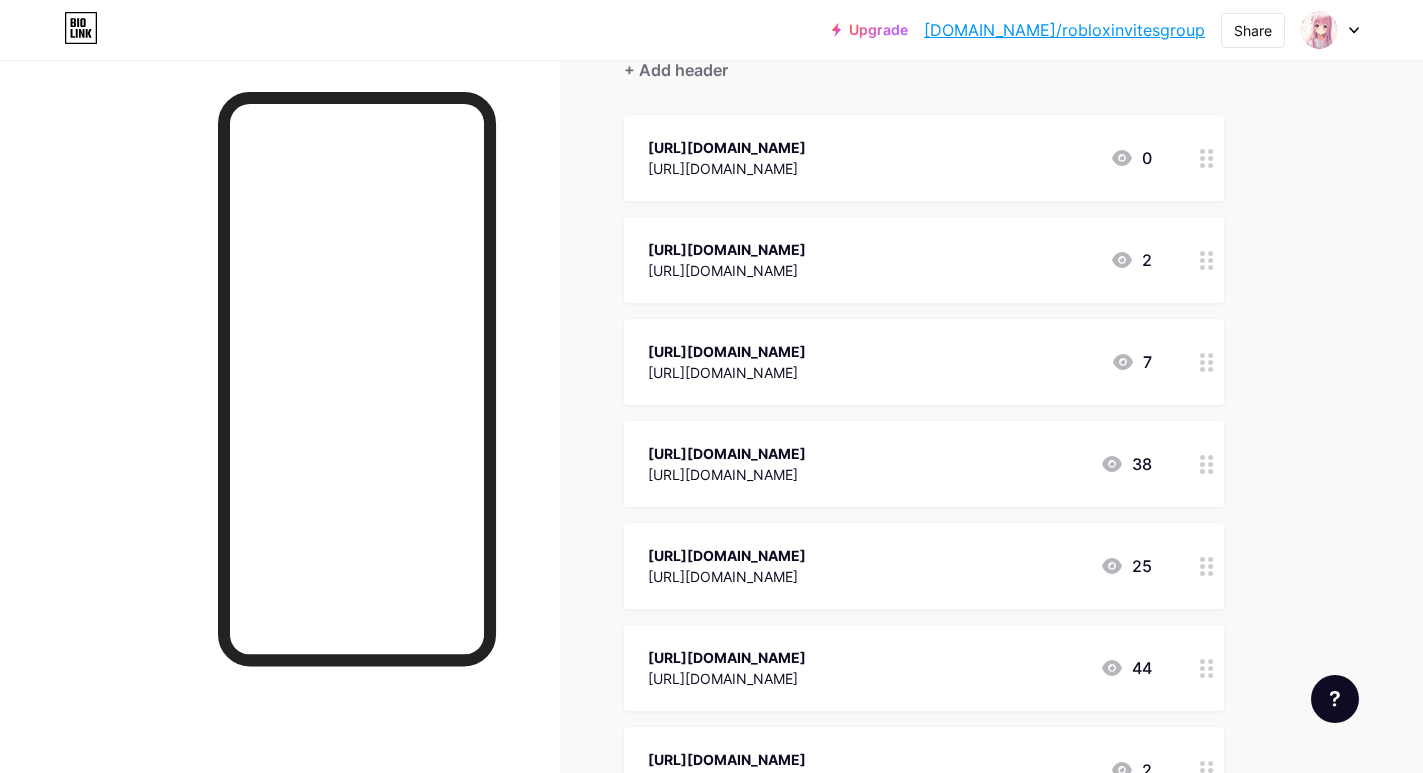 click 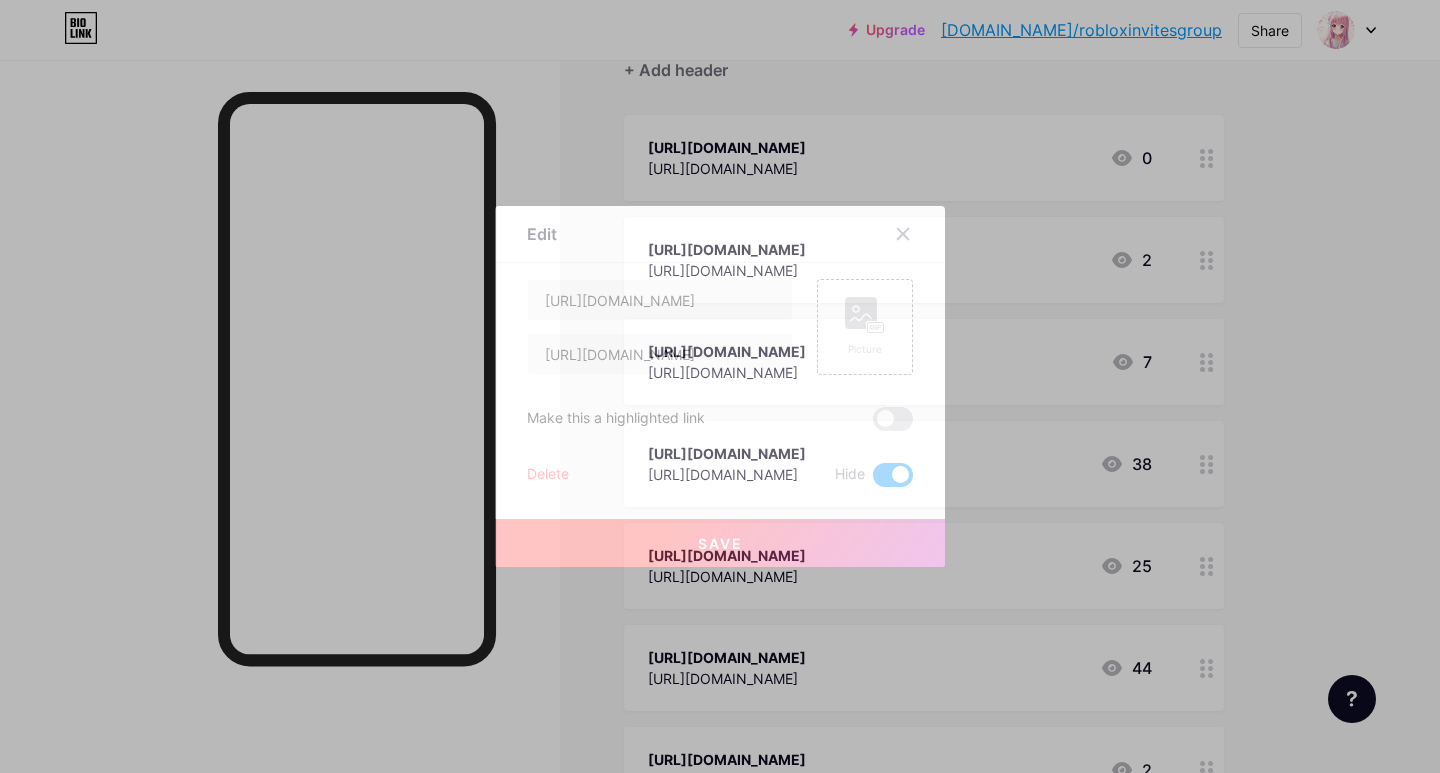 click at bounding box center (720, 386) 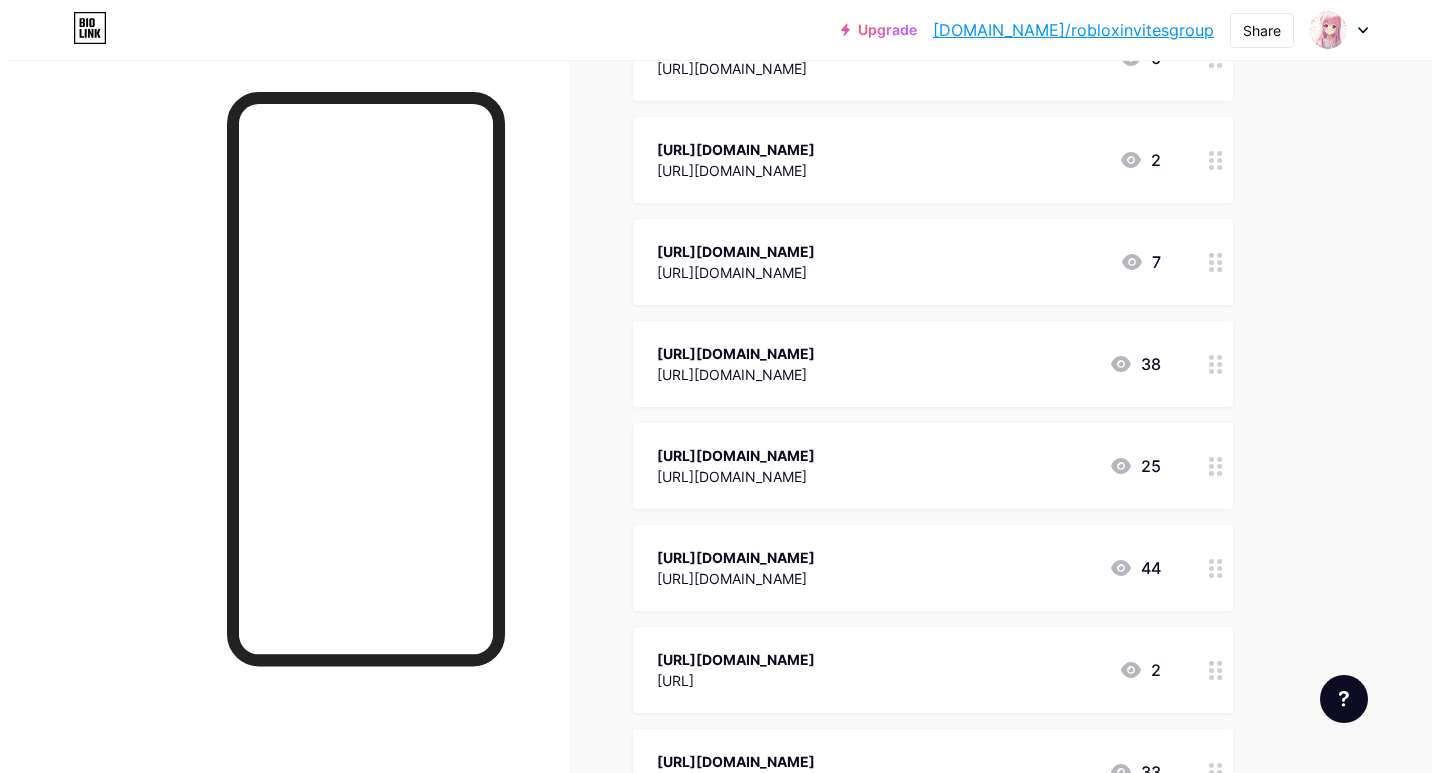 scroll, scrollTop: 600, scrollLeft: 0, axis: vertical 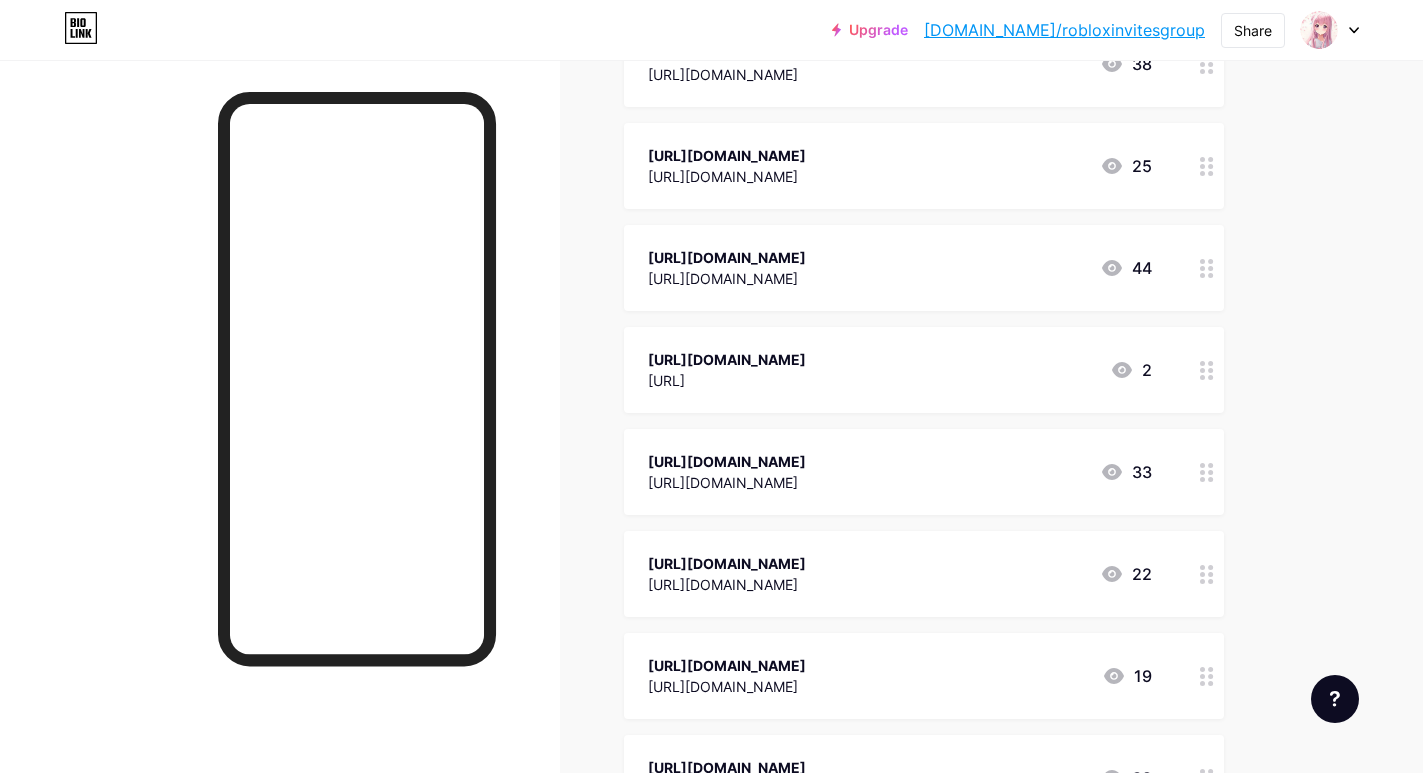 click on "https://www.roblox.com/communities/376361686512/Cute-Official-Group
https://roblox.tg/communities/6168249887/Cutie-Official-Group
25" at bounding box center (924, 166) 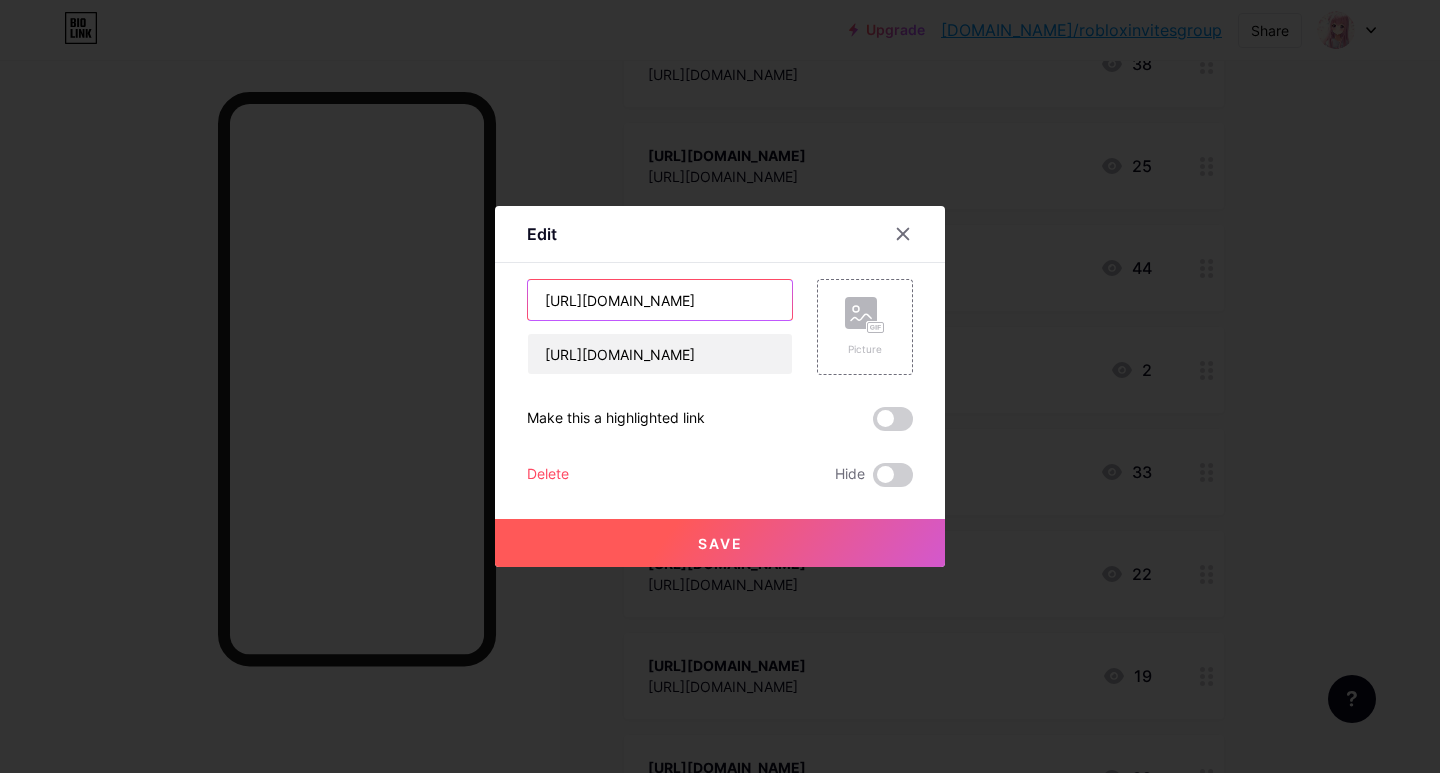 click on "[URL][DOMAIN_NAME]" at bounding box center (660, 300) 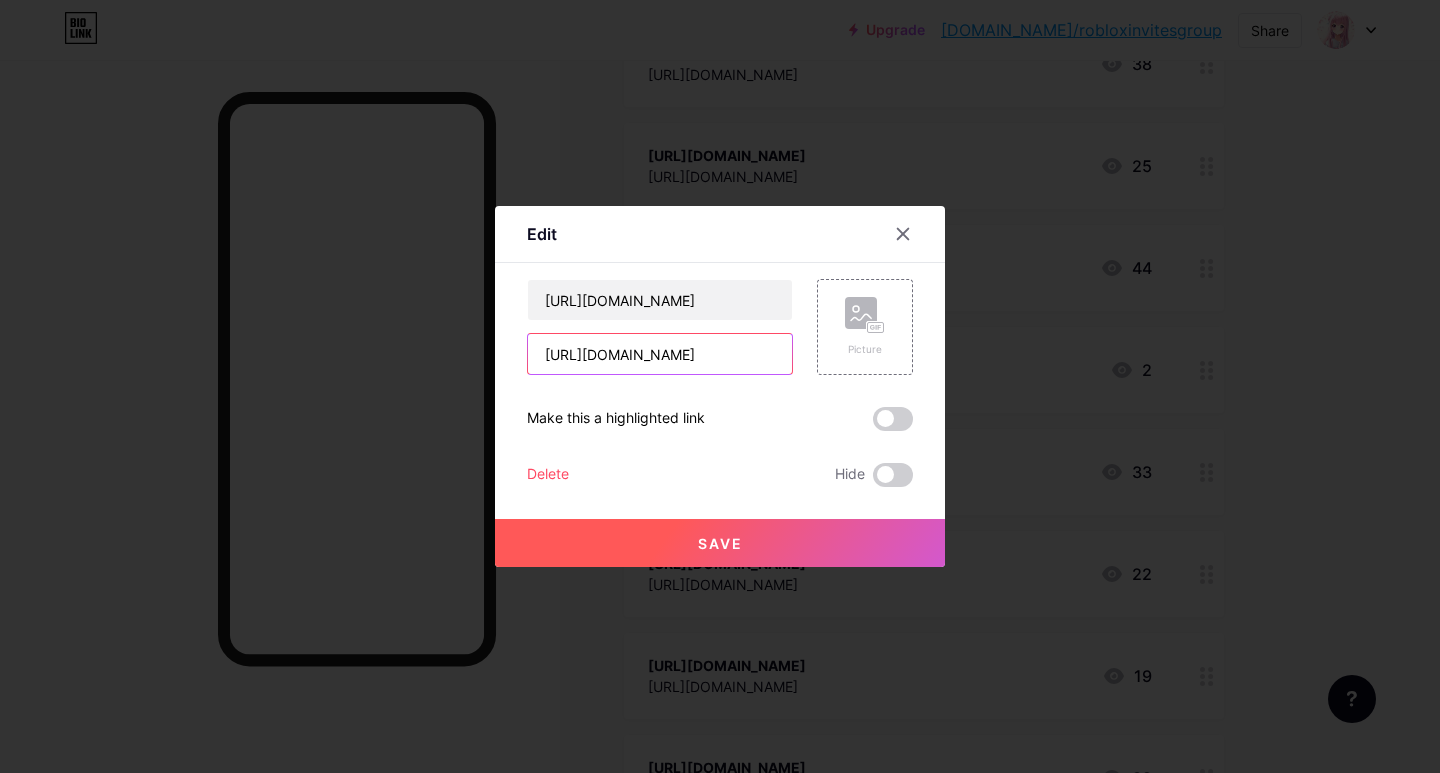 click on "[URL][DOMAIN_NAME]" at bounding box center (660, 354) 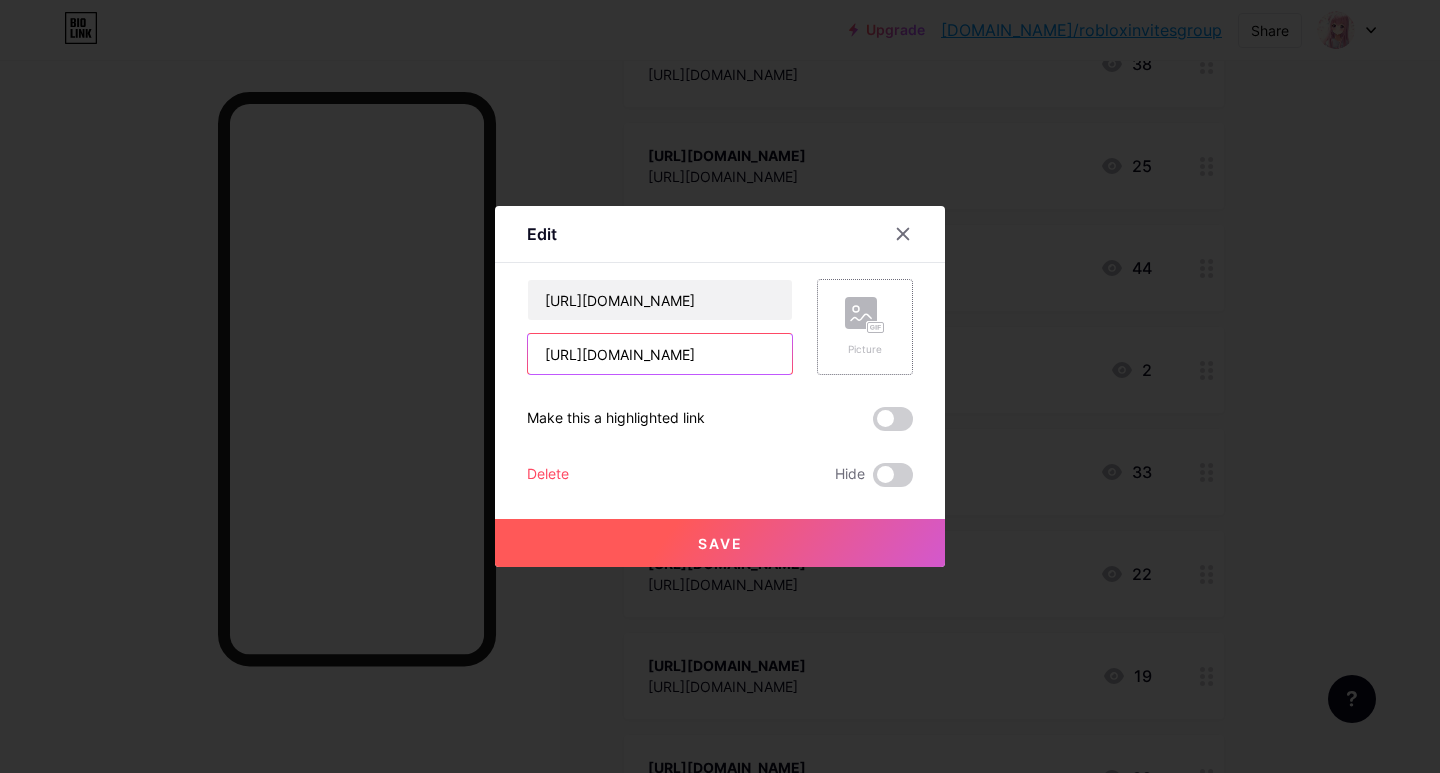 drag, startPoint x: 689, startPoint y: 360, endPoint x: 822, endPoint y: 356, distance: 133.06013 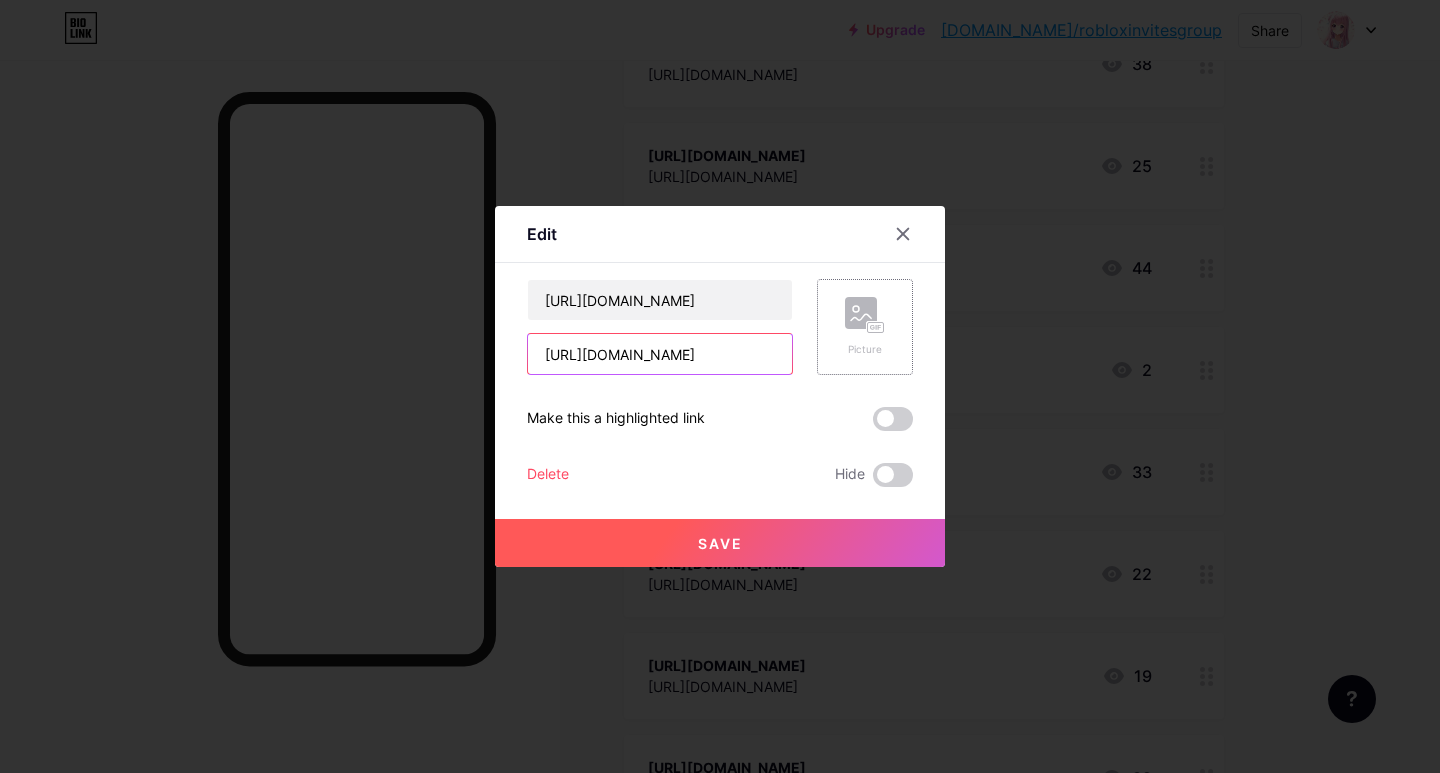 click on "[URL][DOMAIN_NAME]     [URL][DOMAIN_NAME]                     Picture" at bounding box center (720, 327) 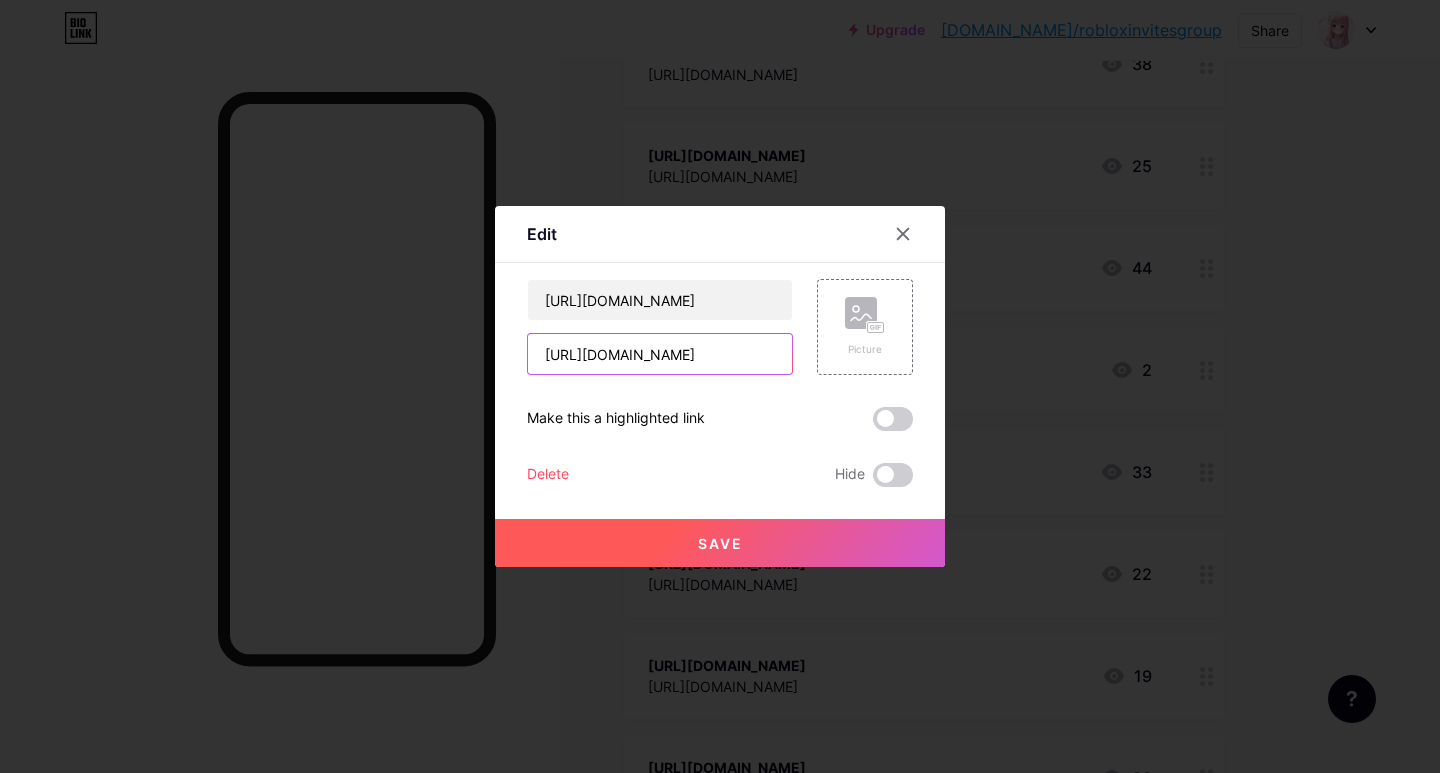 click on "[URL][DOMAIN_NAME]" at bounding box center [660, 354] 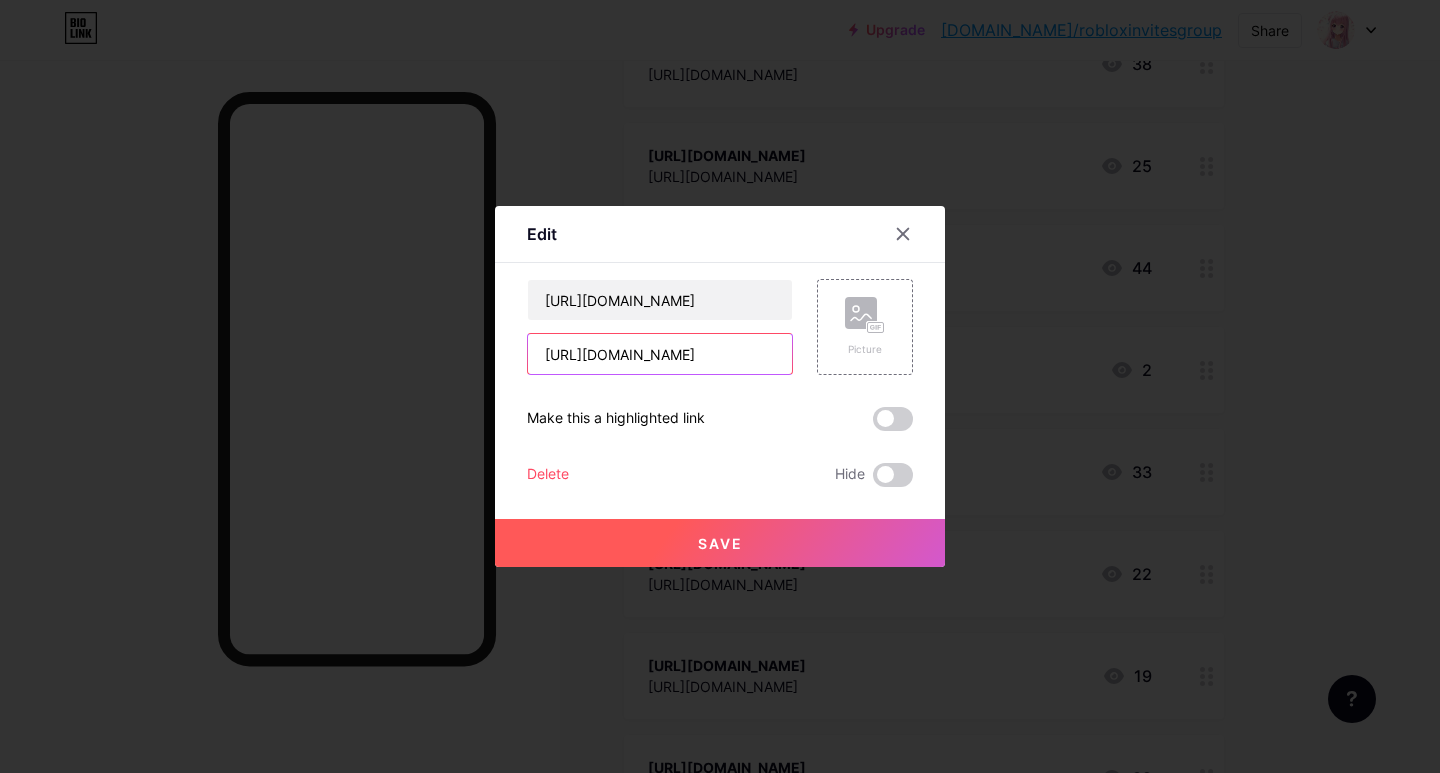 scroll, scrollTop: 0, scrollLeft: 275, axis: horizontal 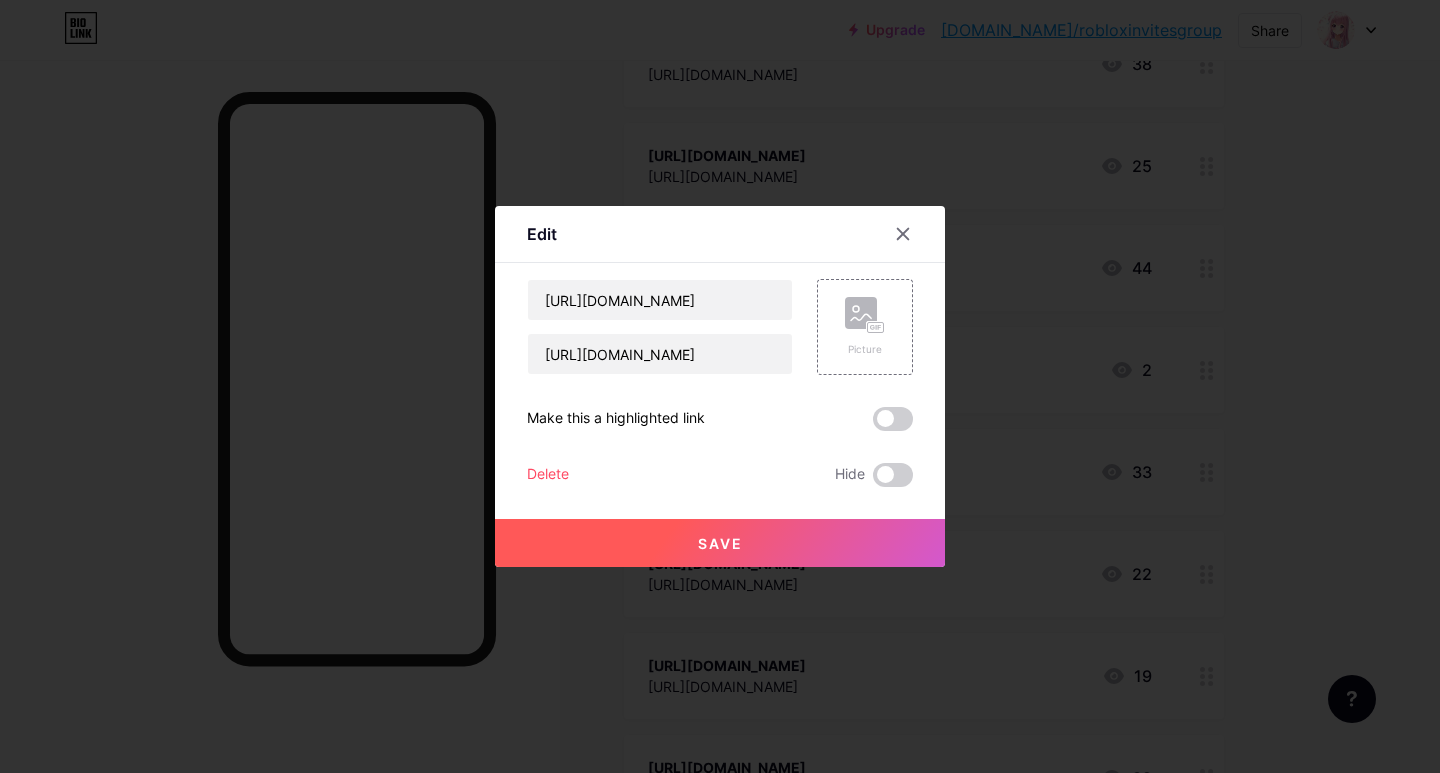 click on "Save" at bounding box center (720, 543) 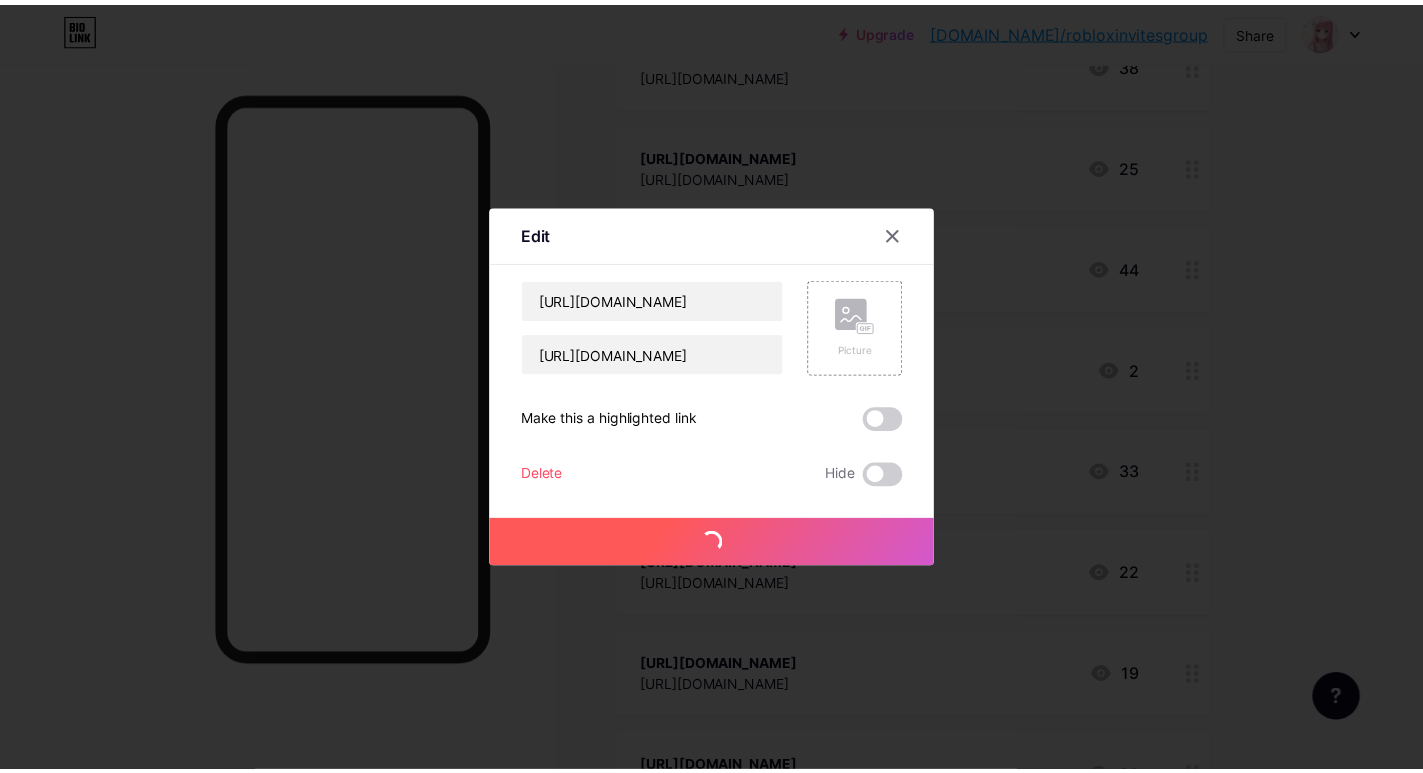 scroll, scrollTop: 0, scrollLeft: 0, axis: both 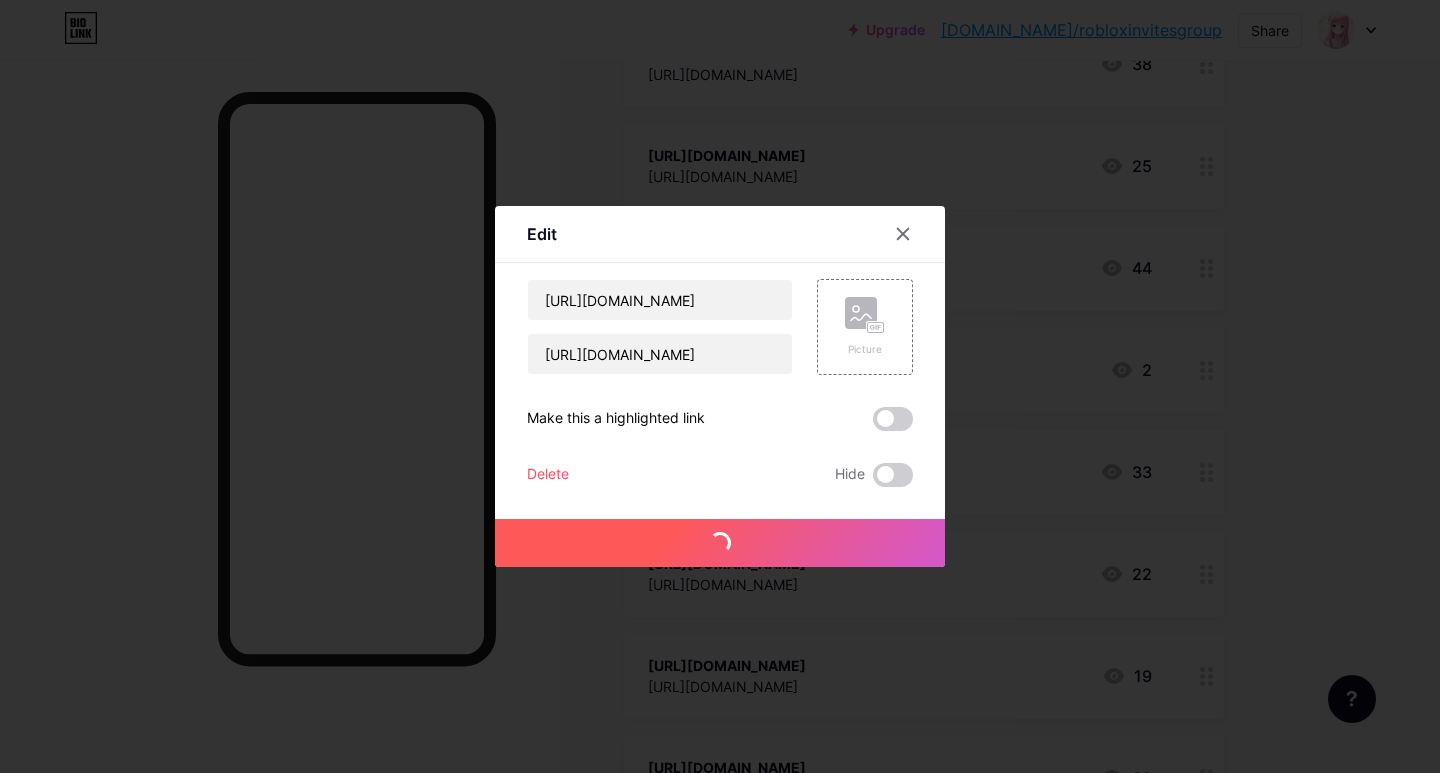 type 